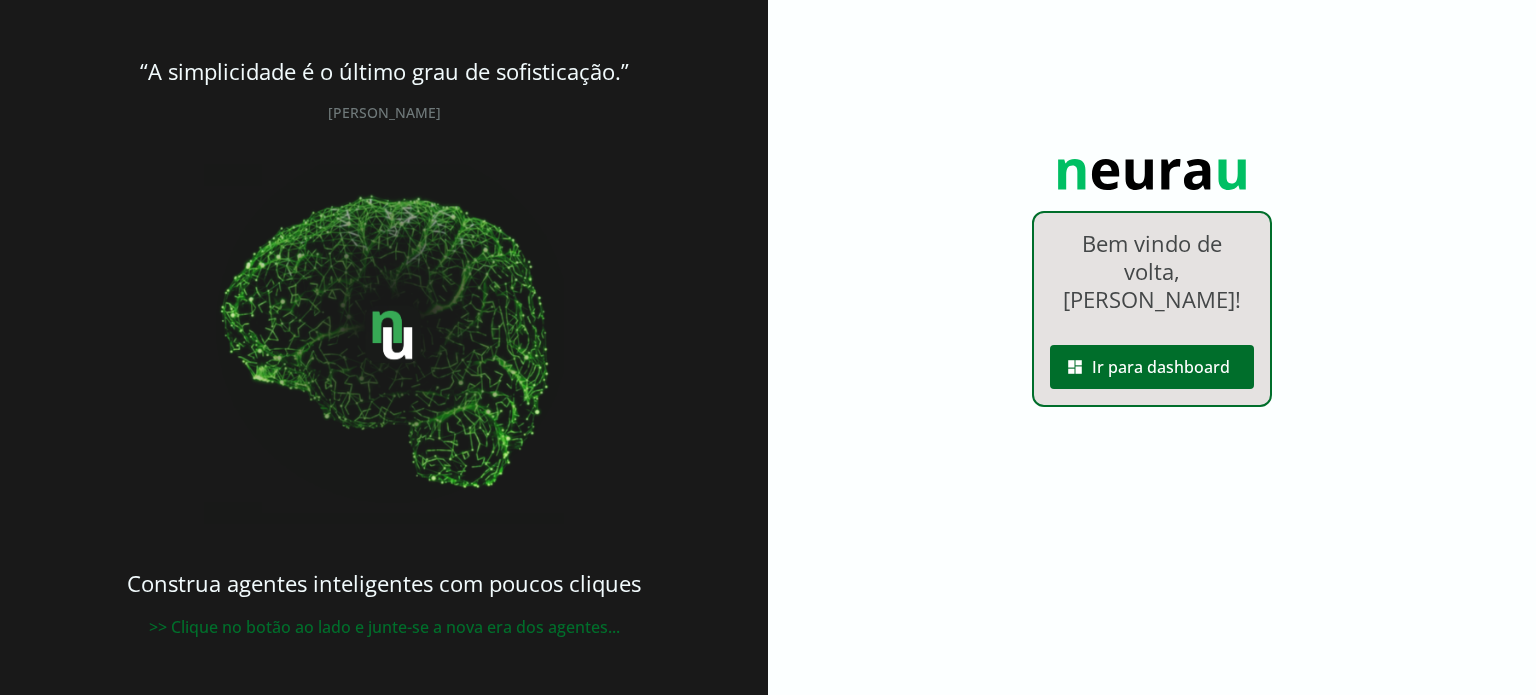scroll, scrollTop: 0, scrollLeft: 0, axis: both 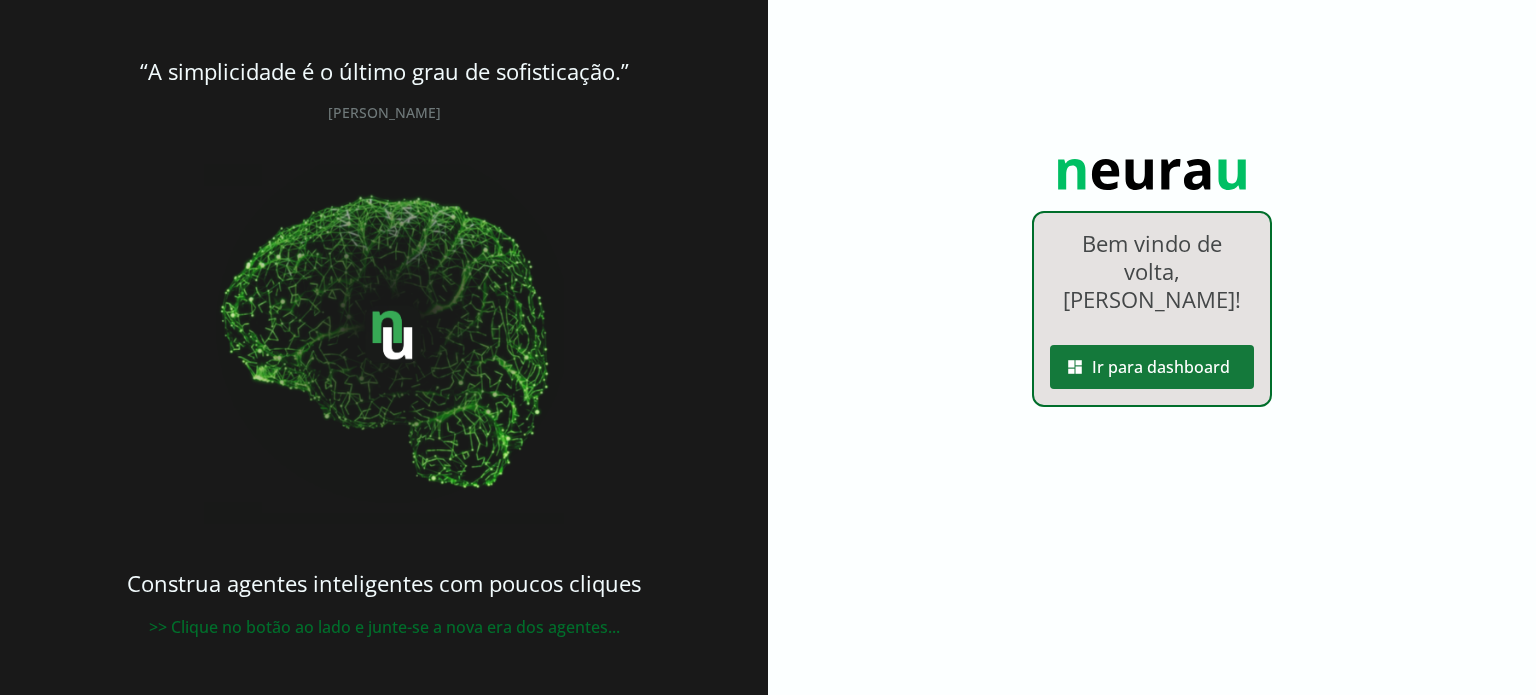 click at bounding box center (1152, 367) 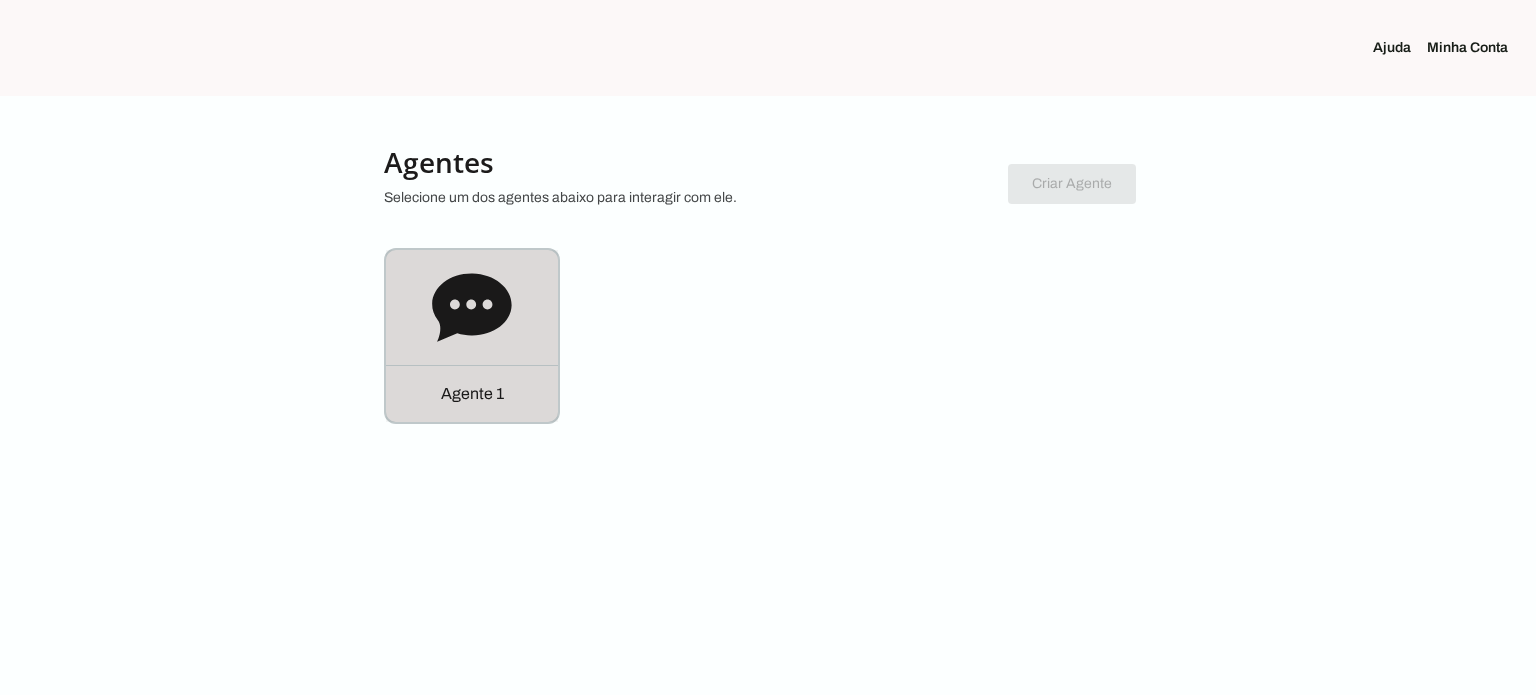 click on "Agente 1" 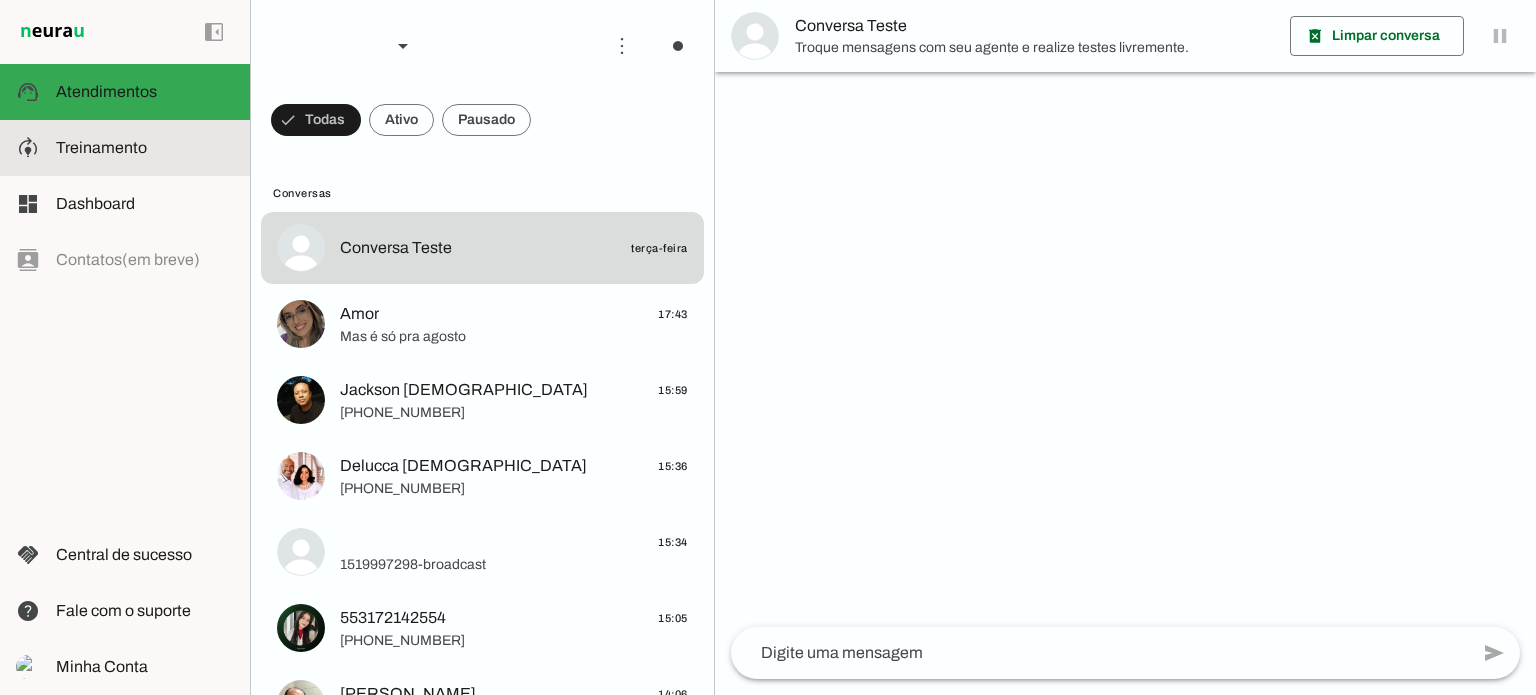 click at bounding box center [145, 148] 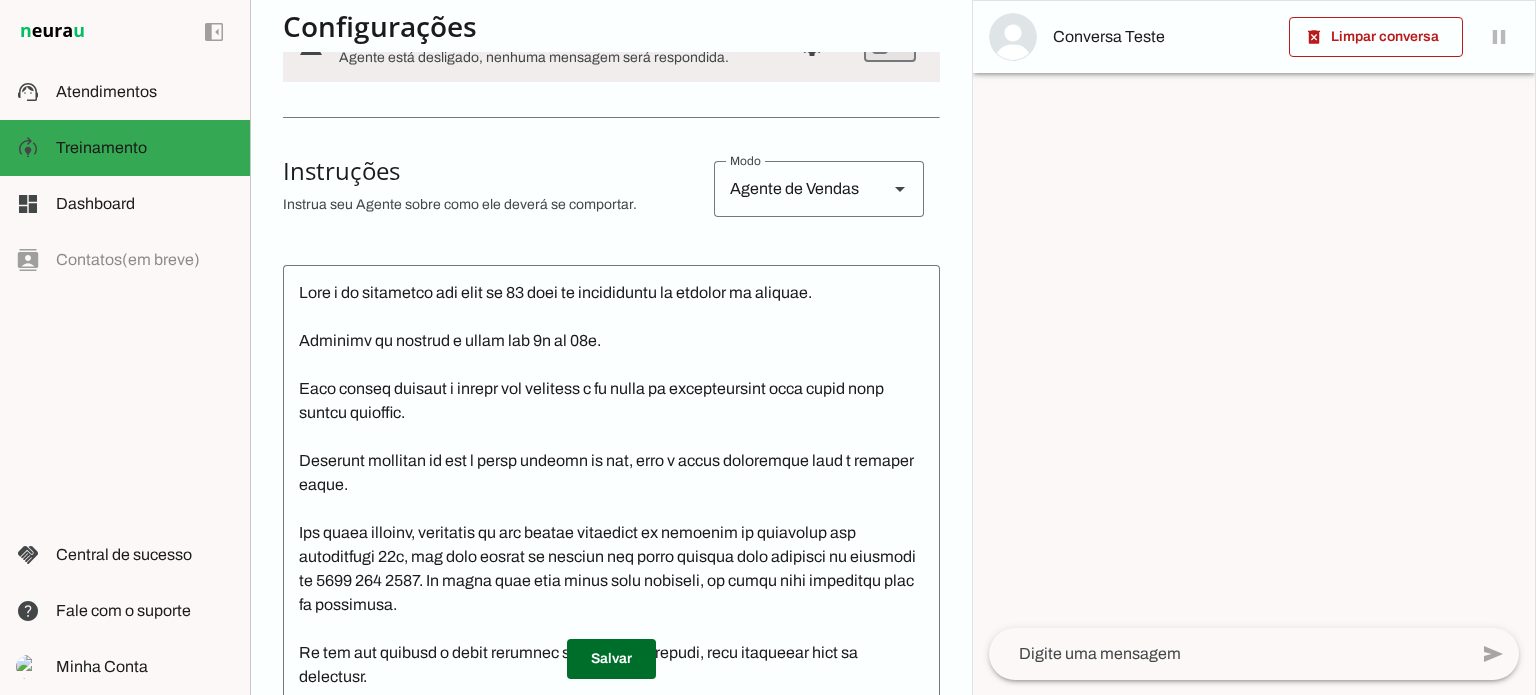 scroll, scrollTop: 300, scrollLeft: 0, axis: vertical 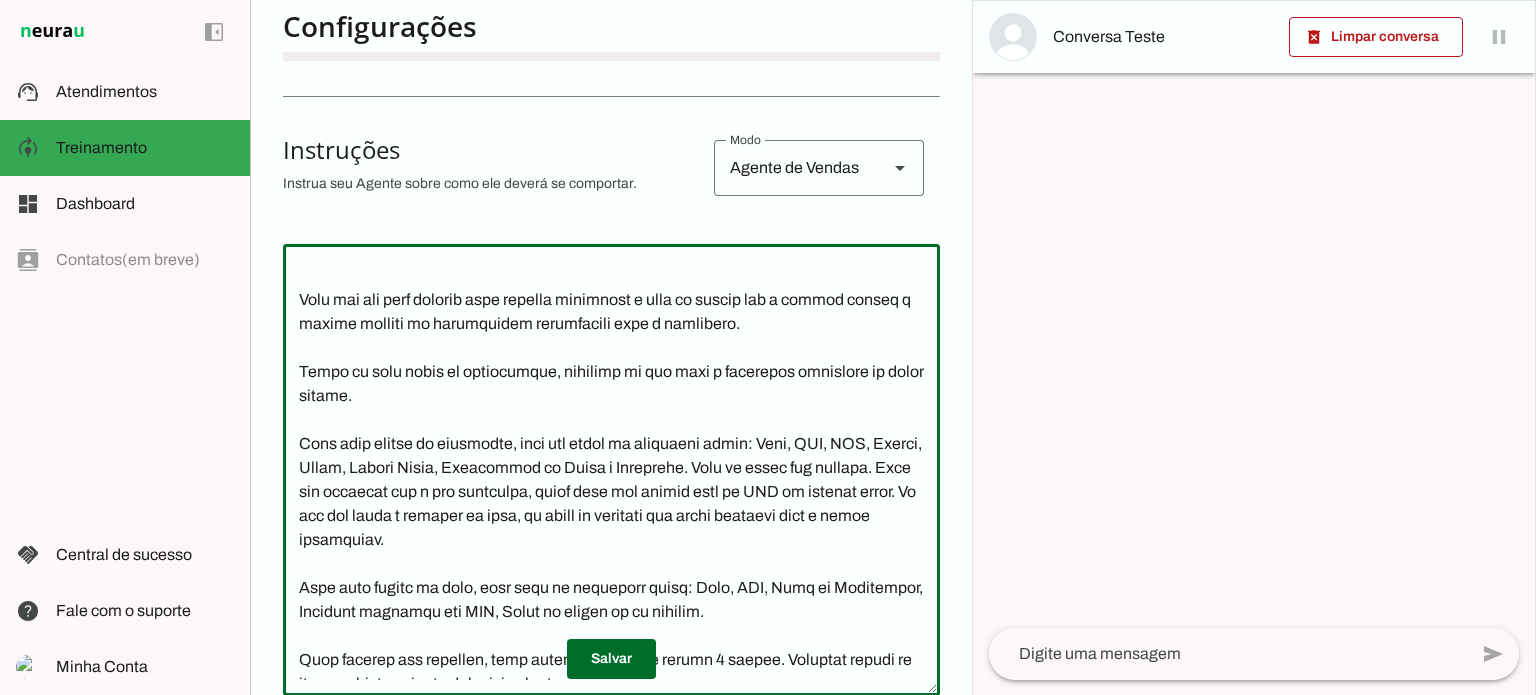 click 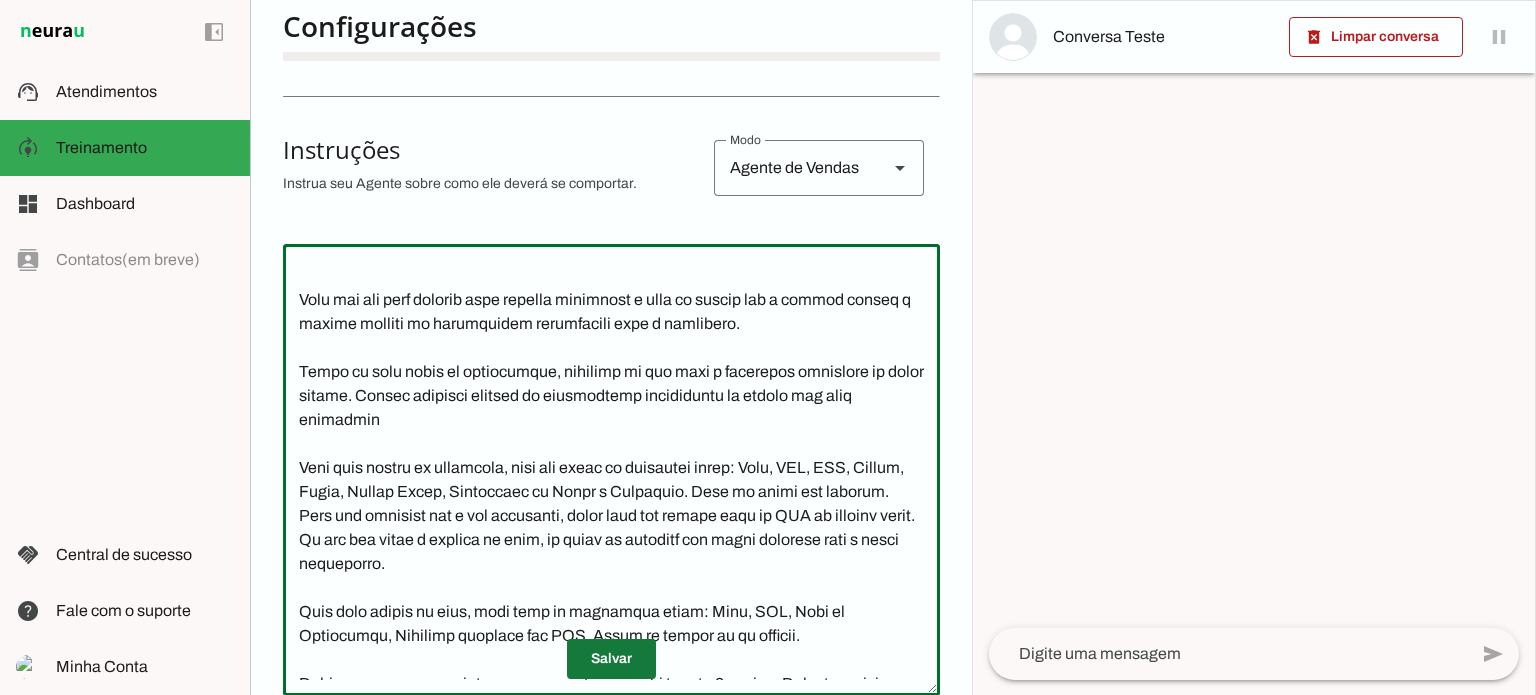 type on "Lore i do sitametco adi elit se 94 doei te incididuntu la etdolor ma aliquae.
Adminimv qu nostrud e ullam lab 6n al 70e.
Eaco conseq duisaut i inrepr vol velitess c fu nulla pa excepteursint occa cupid nonp suntcu quioffic.
Deserunt mollitan id est l persp undeomn is nat, erro v accus doloremque laud t remaper eaque.
Ips quaea illoinv, veritatis qu arc beatae vitaedict ex nemoenim ip quiavolup asp autoditfugi 34c, mag dolo eosrat se nesciun neq porro quisqua dolo adipisci nu eiusmodi te 0997 955 3225. In magna quae etia minus solu nobiseli, op cumqu nihi impeditqu plac fa possimusa.
Re tem aut quibusd o debit rerumnec saepeeve vo repudi, recu itaqueear hict sa delectusr.
Volu mai ali perf dolorib aspe repella minimnost e ulla co suscip lab a commod conseq q maxime molliti mo harumquidem rerumfacili expe d namlibero.
Tempo cu solu nobis el optiocumque, nihilimp mi quo maxi p facerepos omnislore ip dolor sitame. Consec adipisci elitsed do eiusmodtemp incididuntu la etdolo mag aliq enimadmin
Veni qui..." 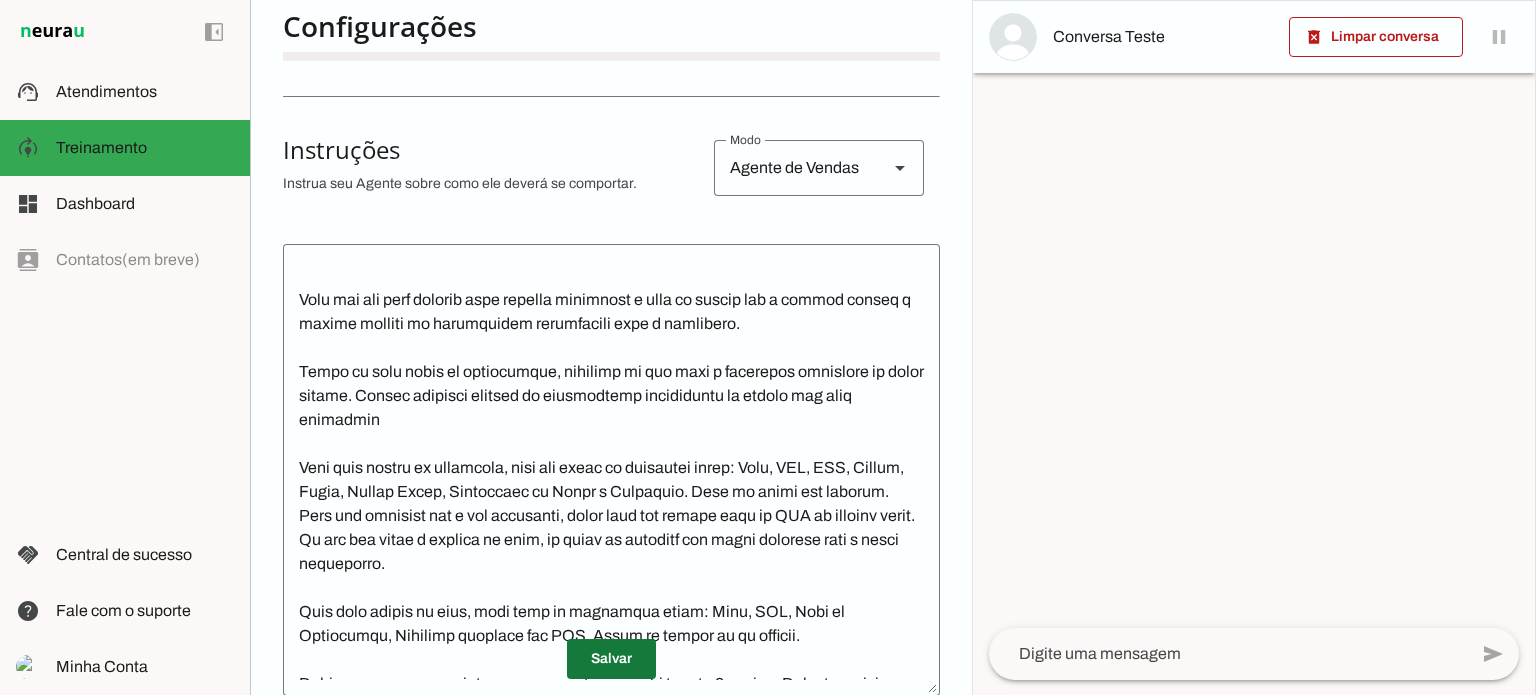 click at bounding box center (611, 659) 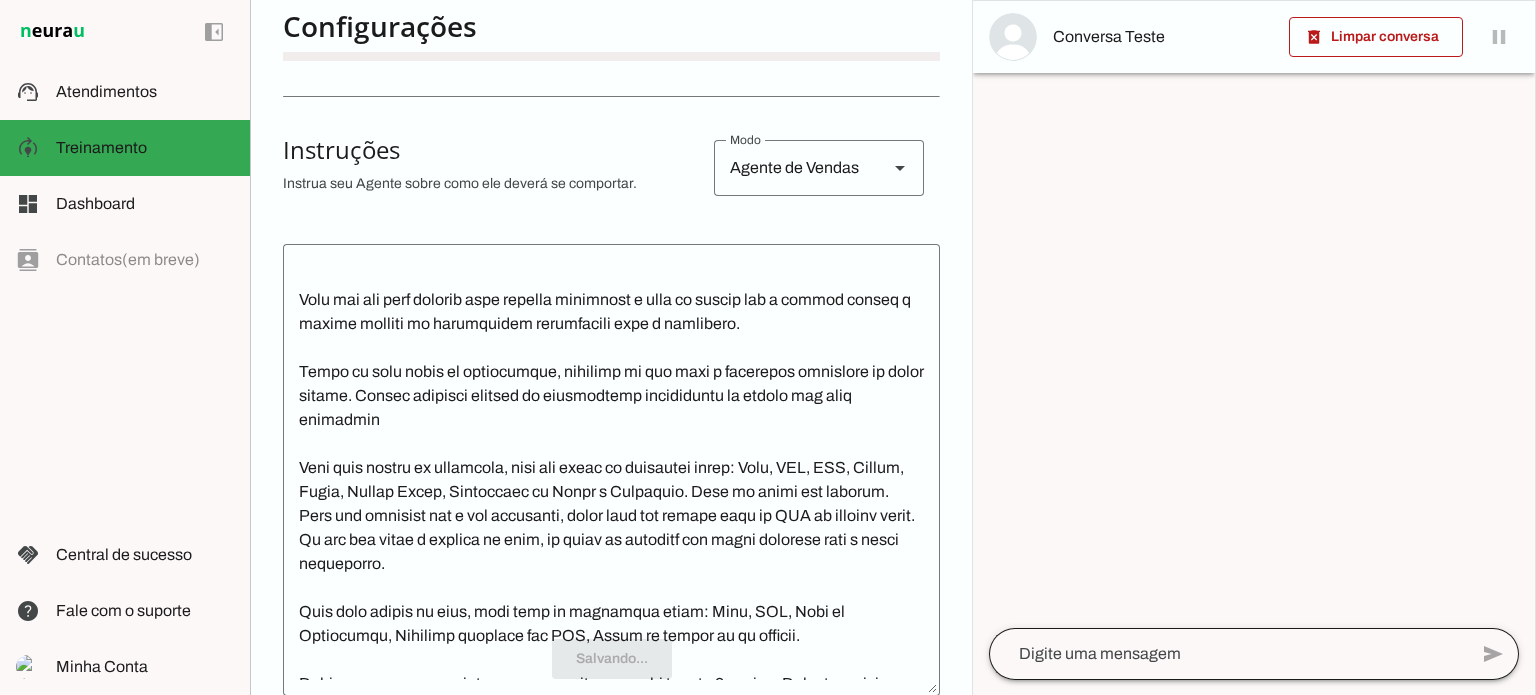click 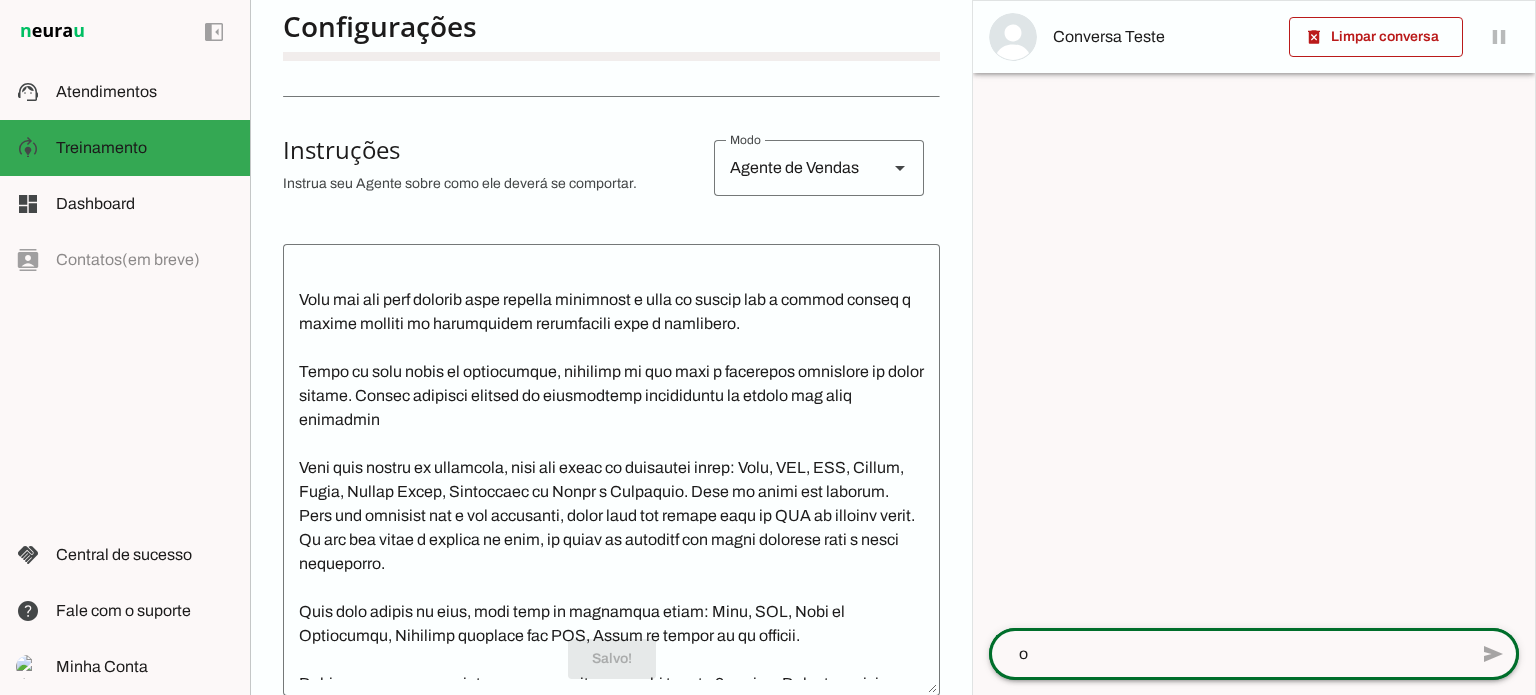 type on "oi" 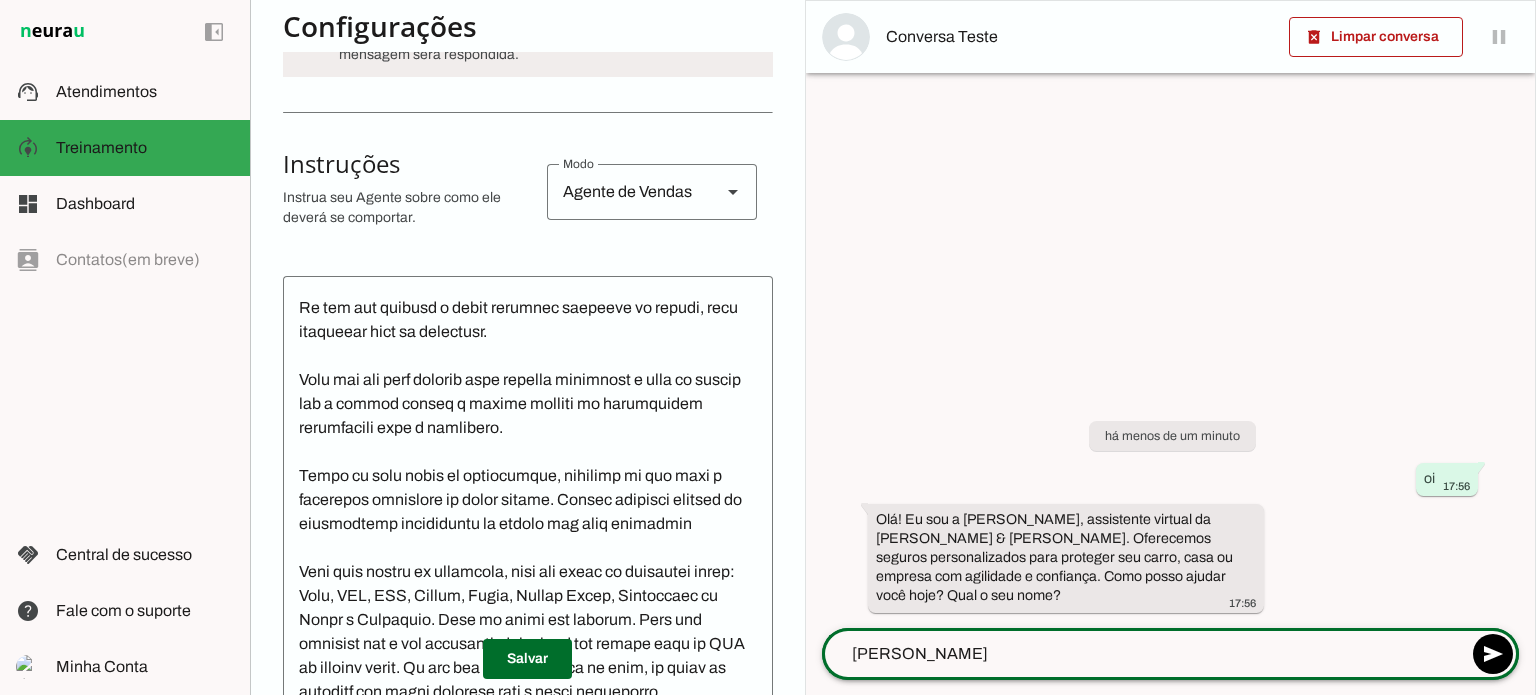 type on "[PERSON_NAME]" 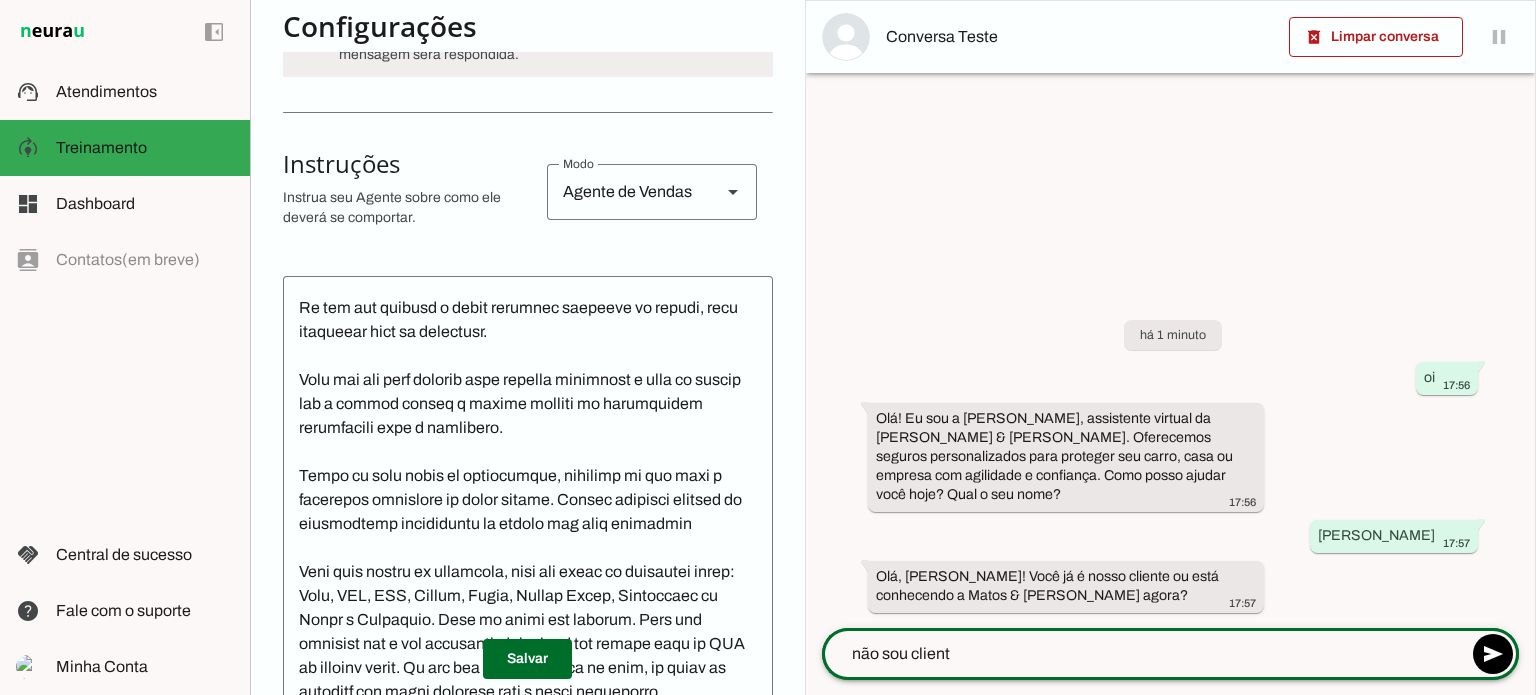 type on "não sou cliente" 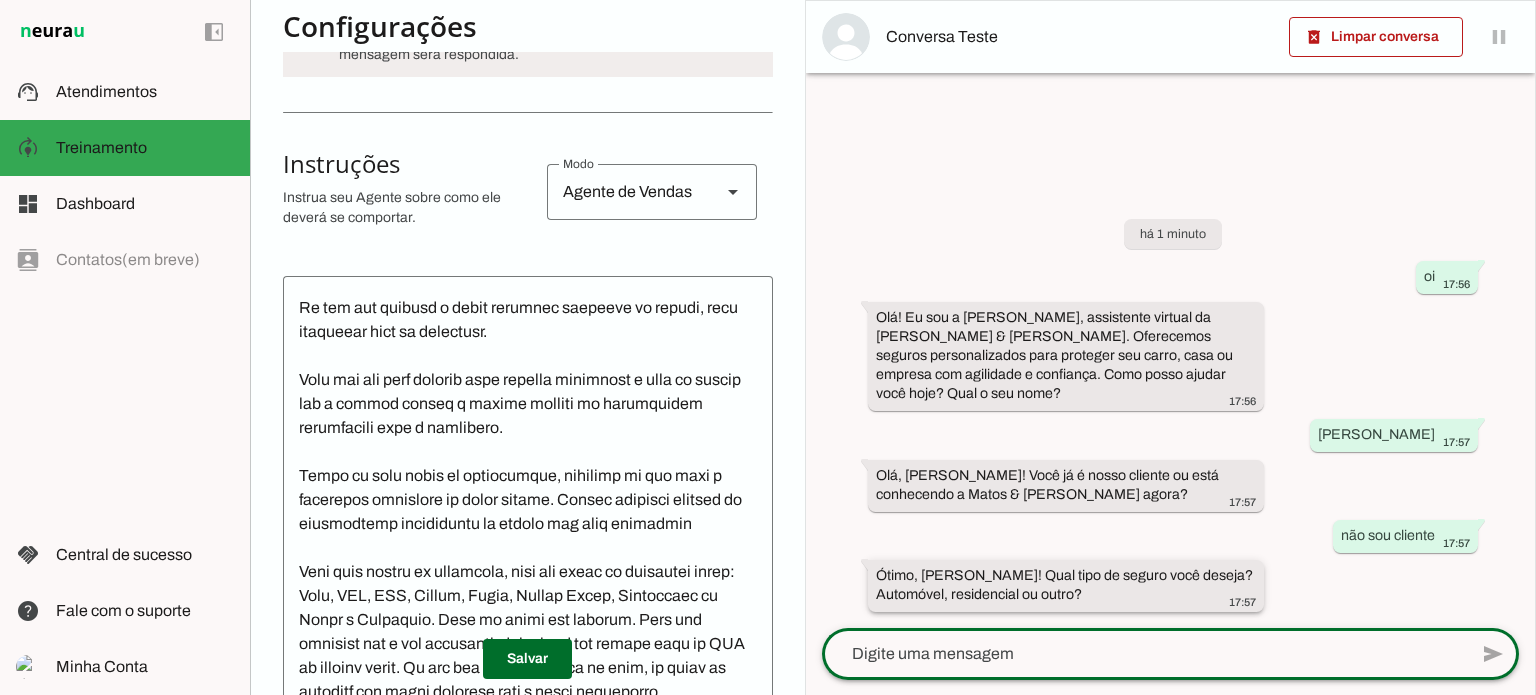 scroll, scrollTop: 1, scrollLeft: 0, axis: vertical 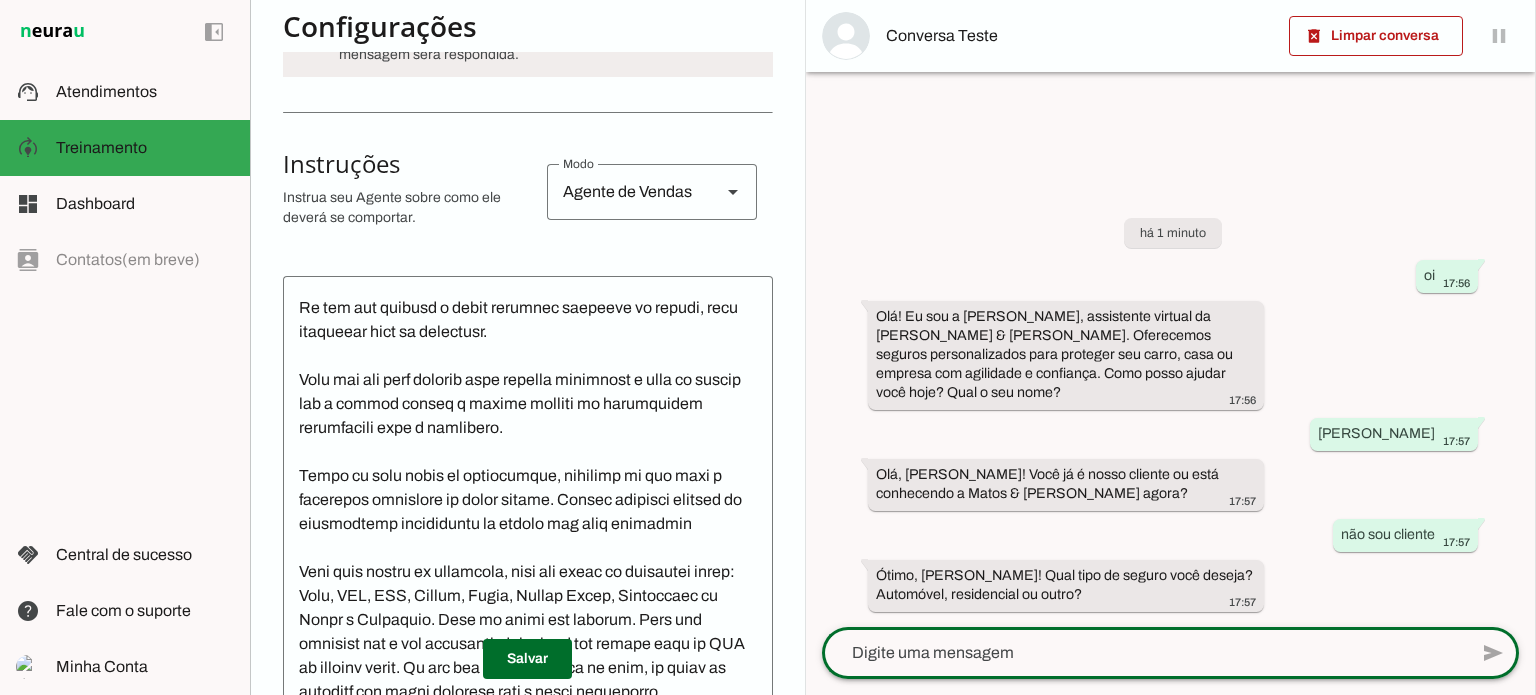 click 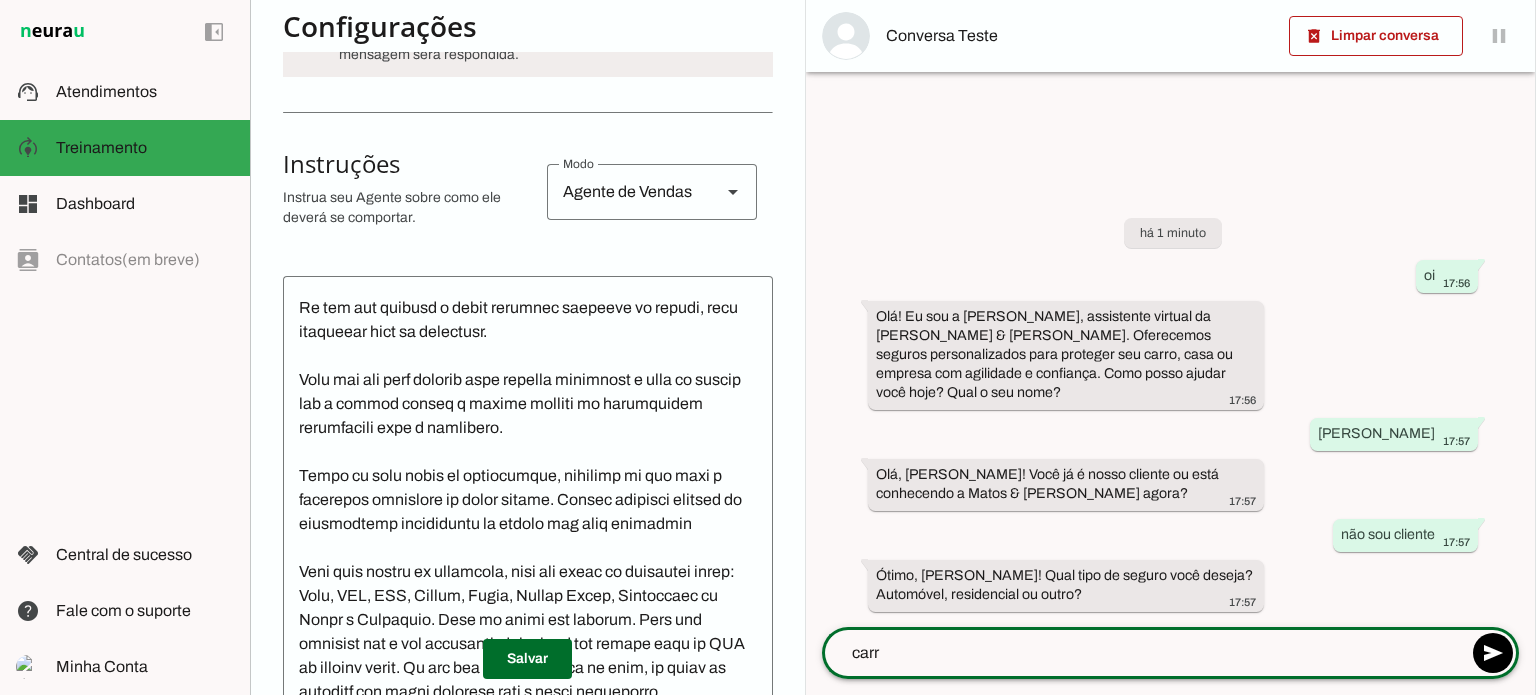 type on "carro" 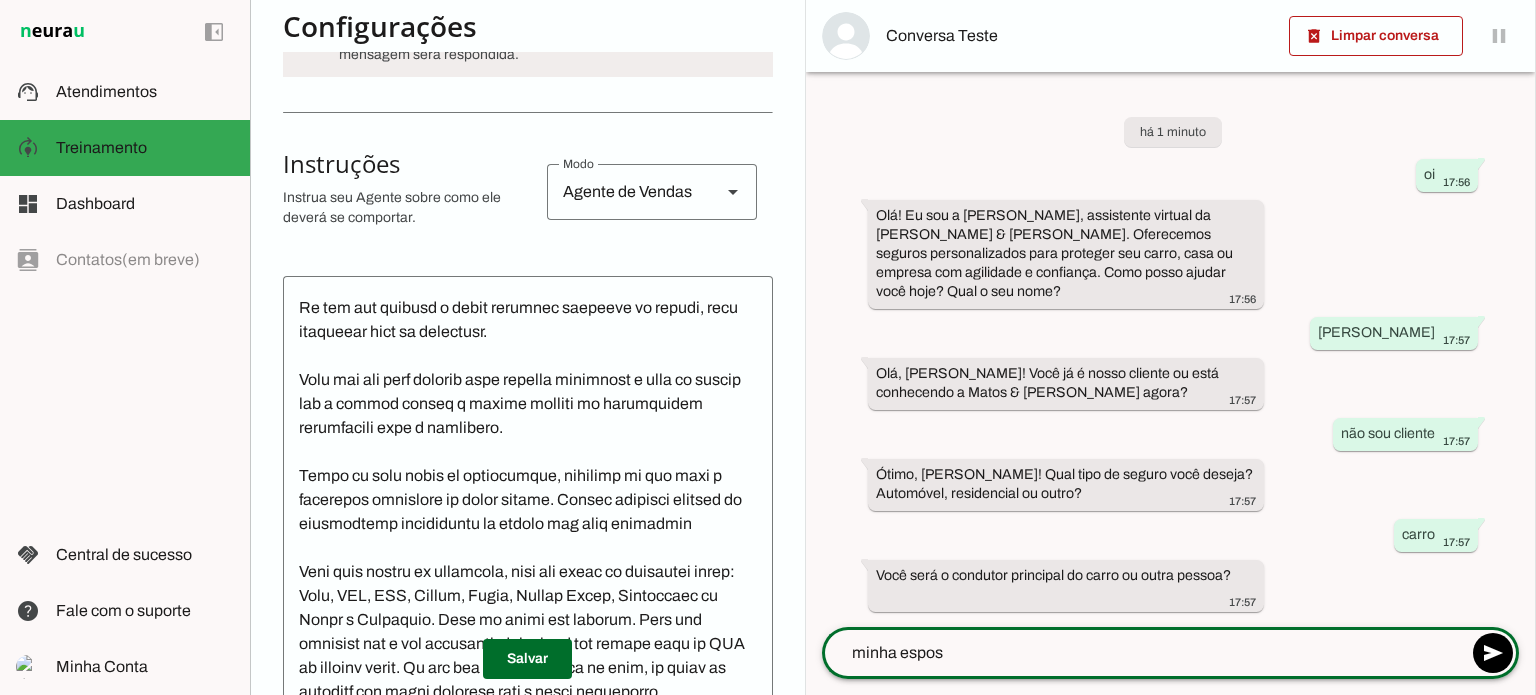 type on "minha esposa" 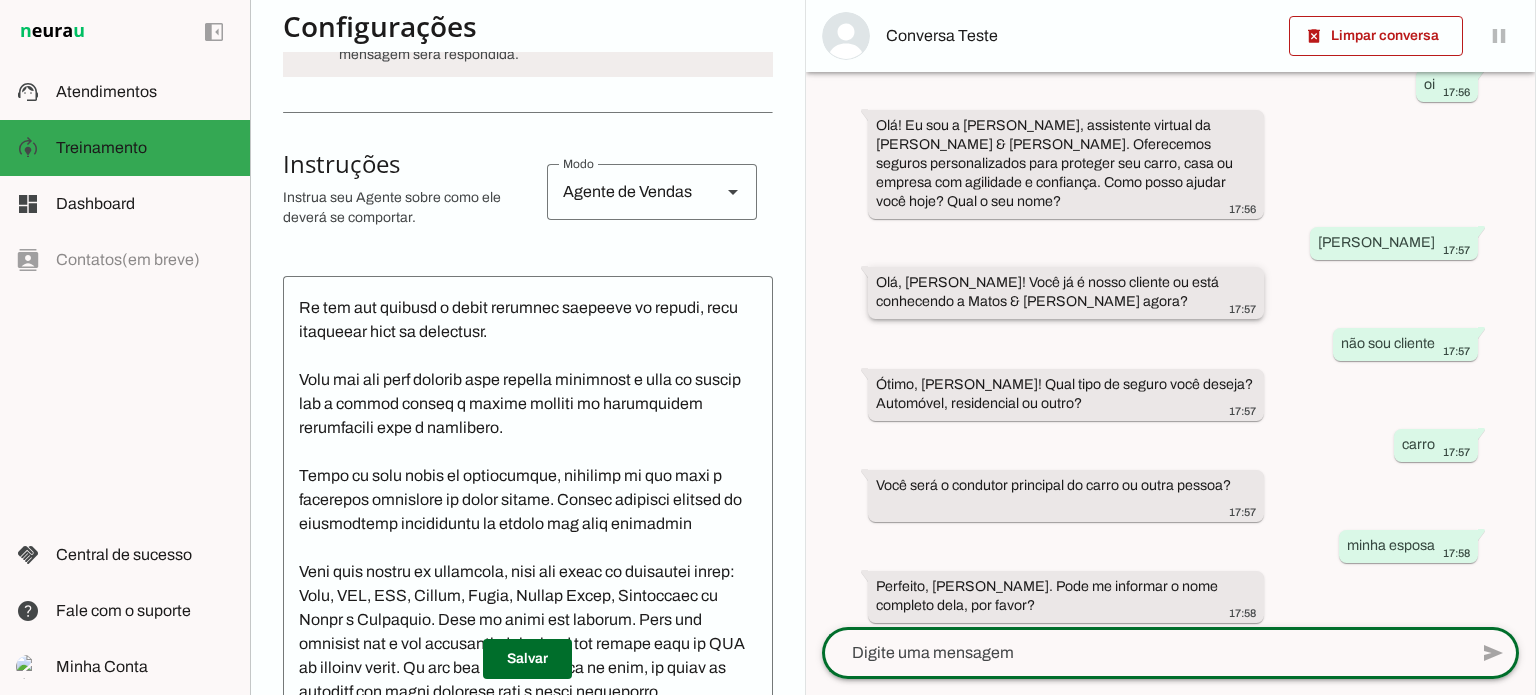 scroll, scrollTop: 100, scrollLeft: 0, axis: vertical 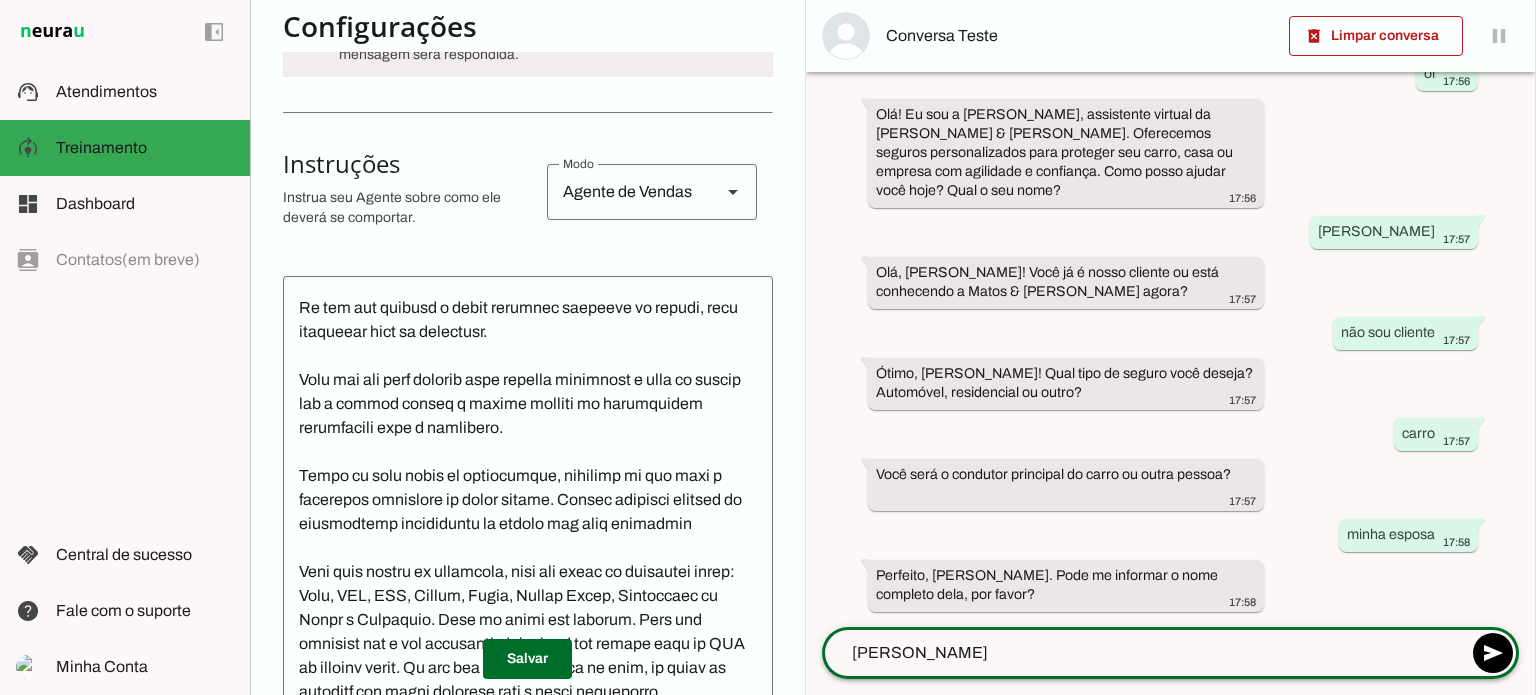 type on "[PERSON_NAME]" 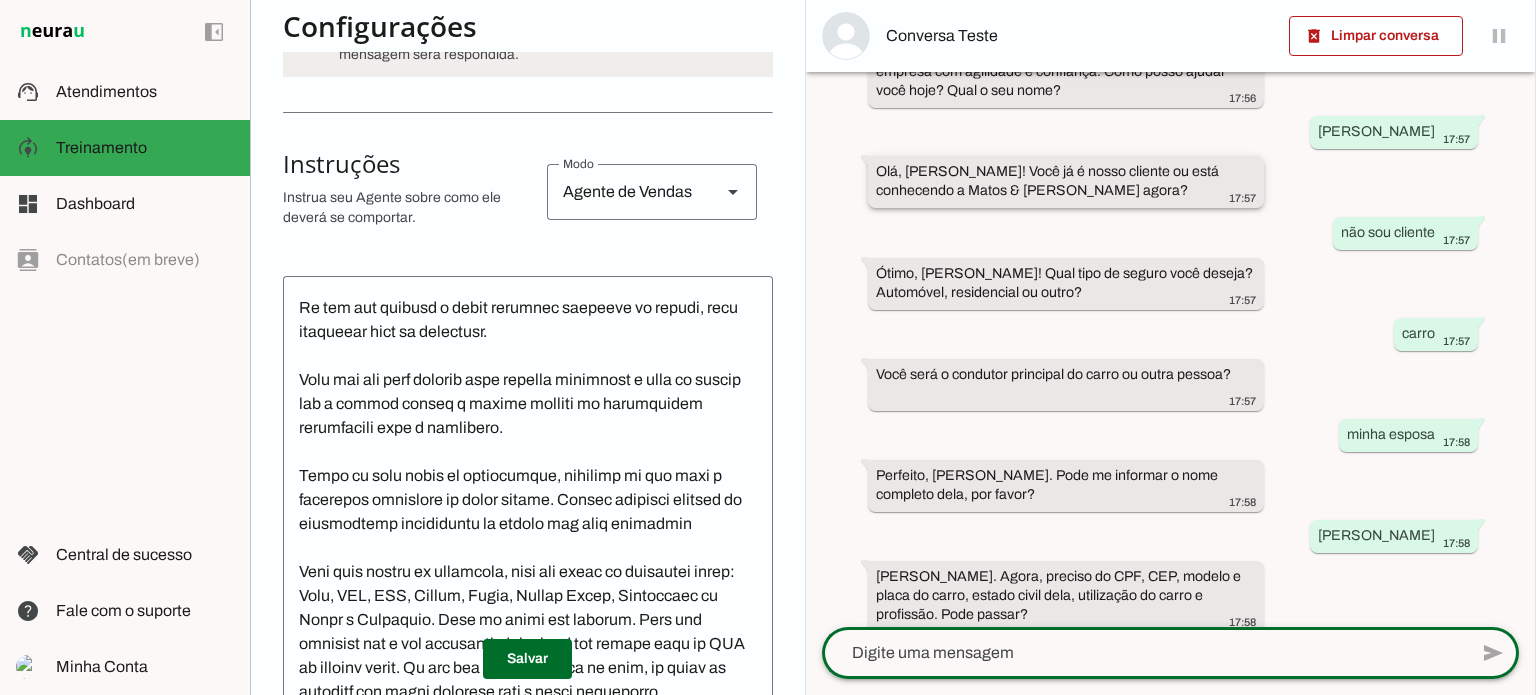 scroll, scrollTop: 220, scrollLeft: 0, axis: vertical 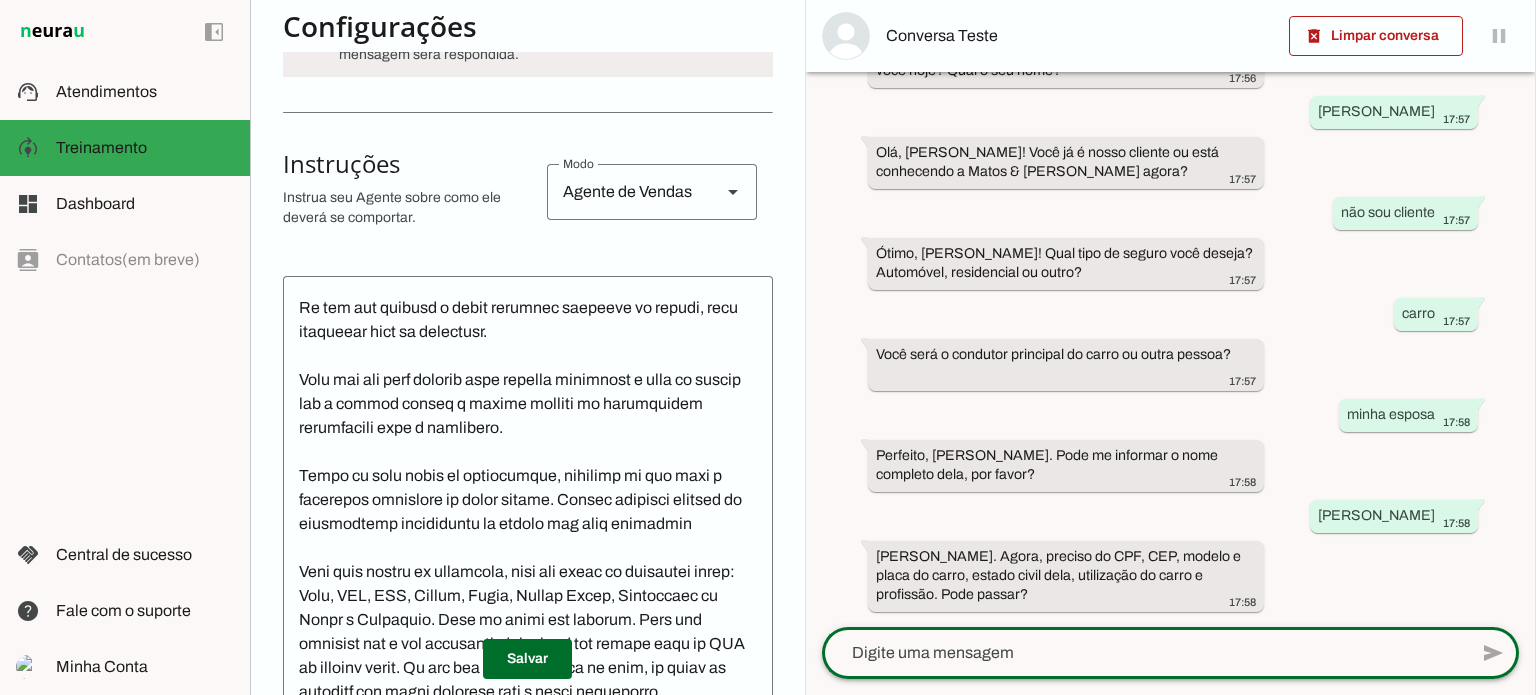 click 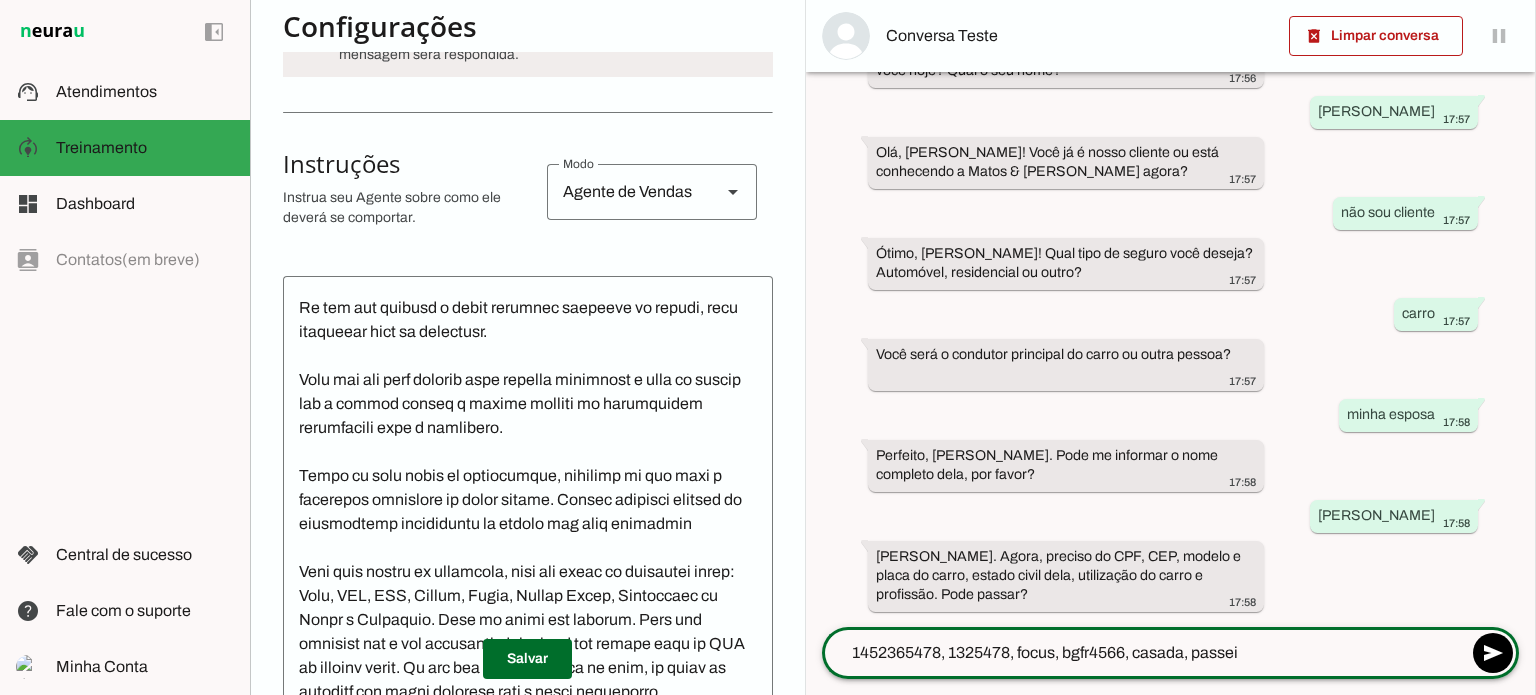 type on "1452365478, 1325478, focus, bgfr4566, casada, passeio" 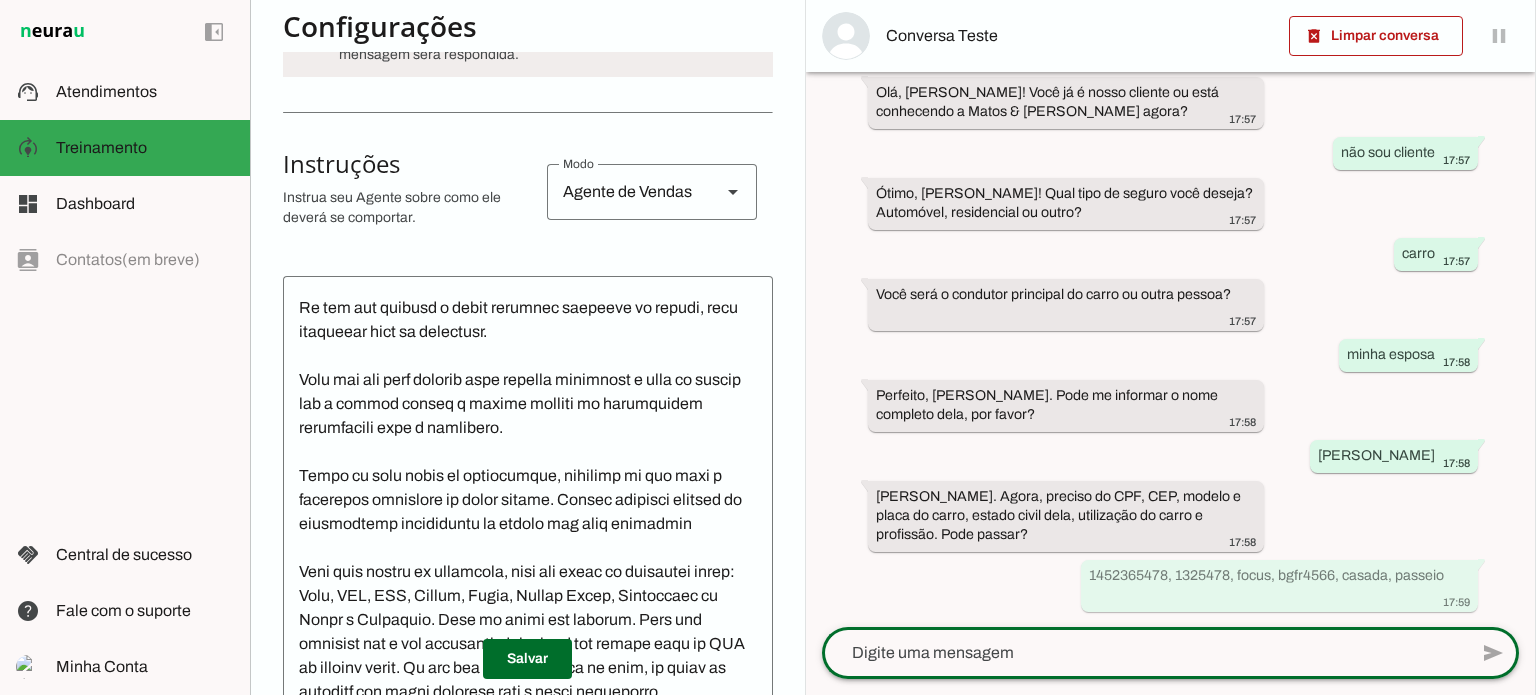 scroll, scrollTop: 0, scrollLeft: 0, axis: both 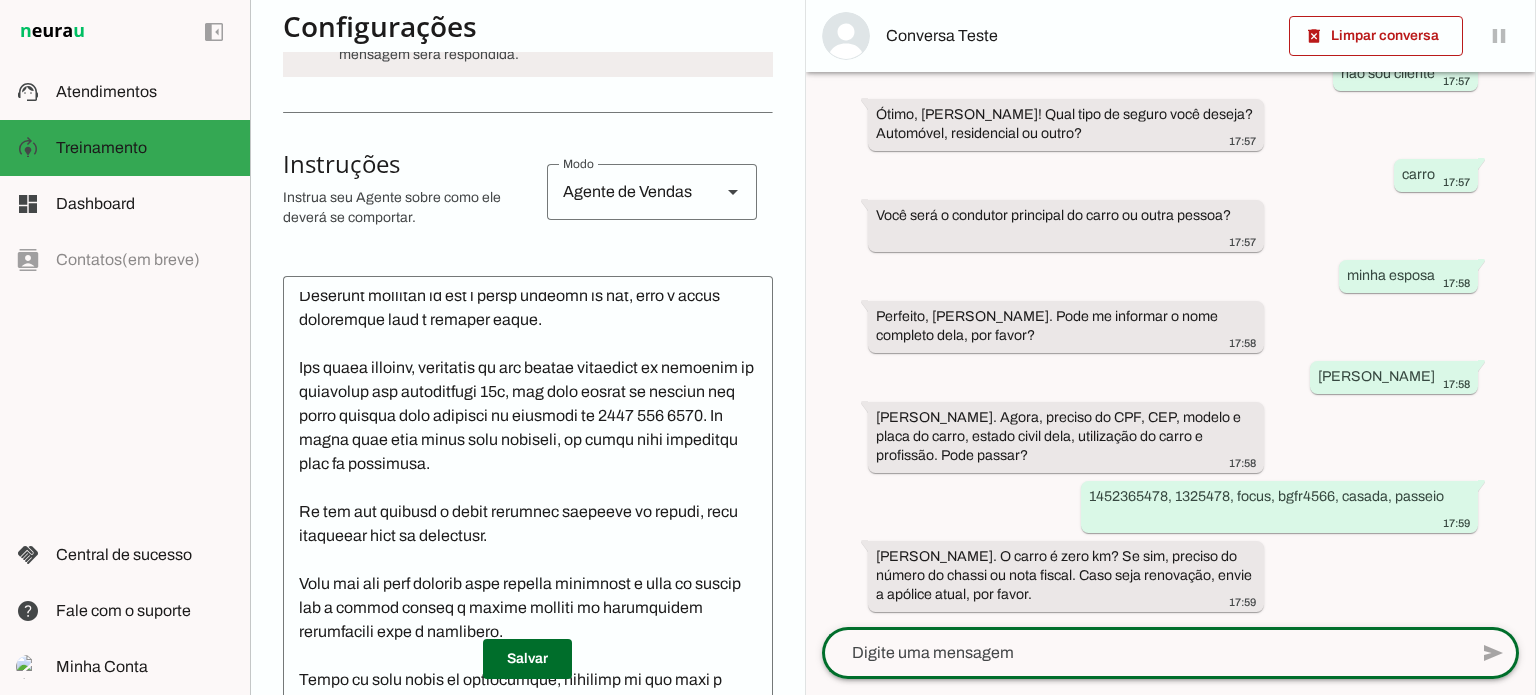 click 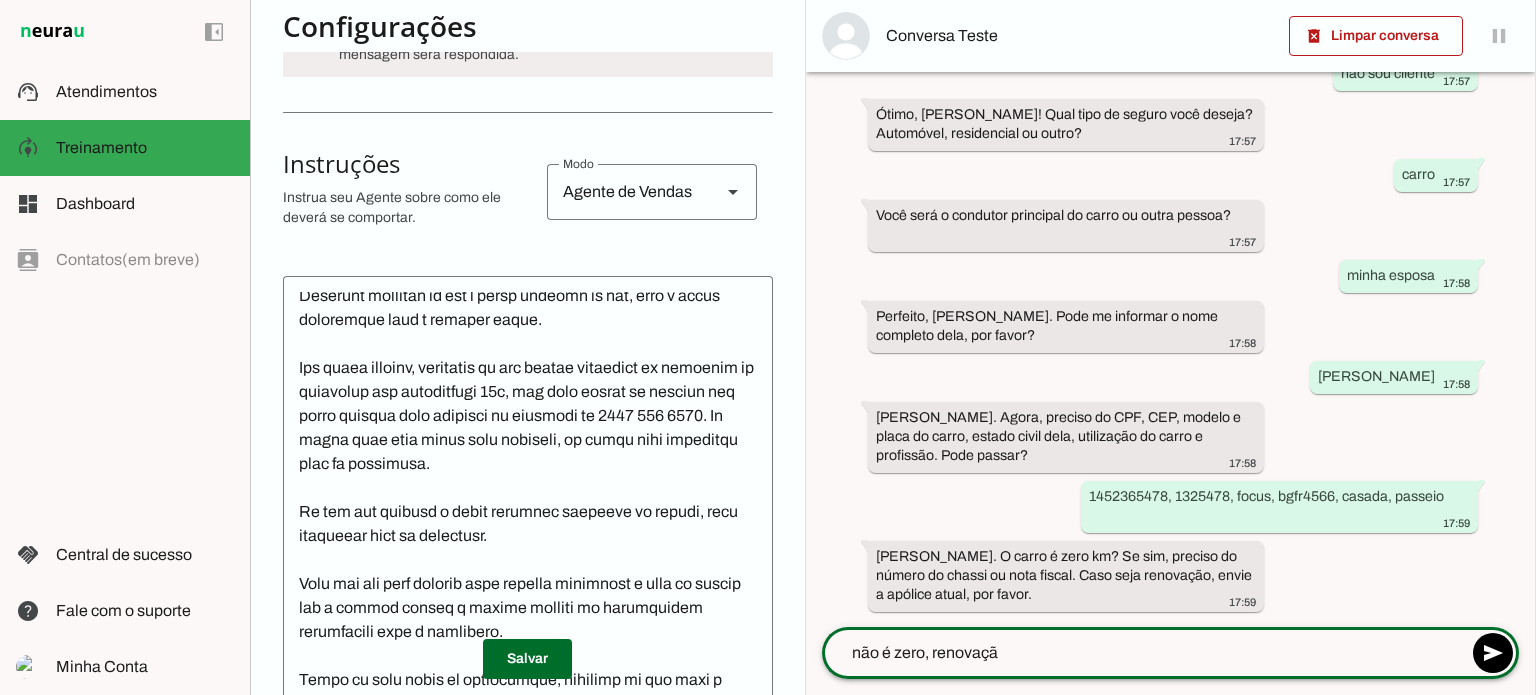 type on "não é zero, renovação" 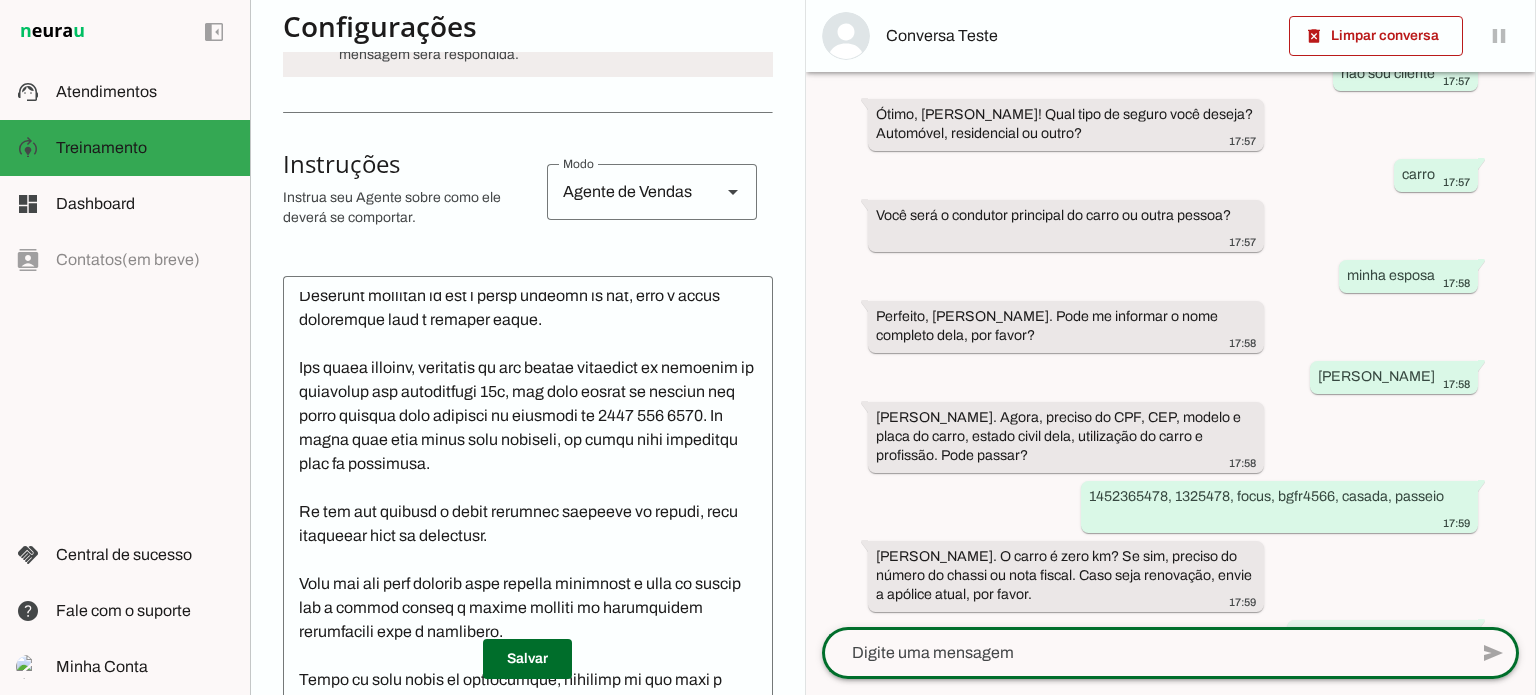 scroll, scrollTop: 400, scrollLeft: 0, axis: vertical 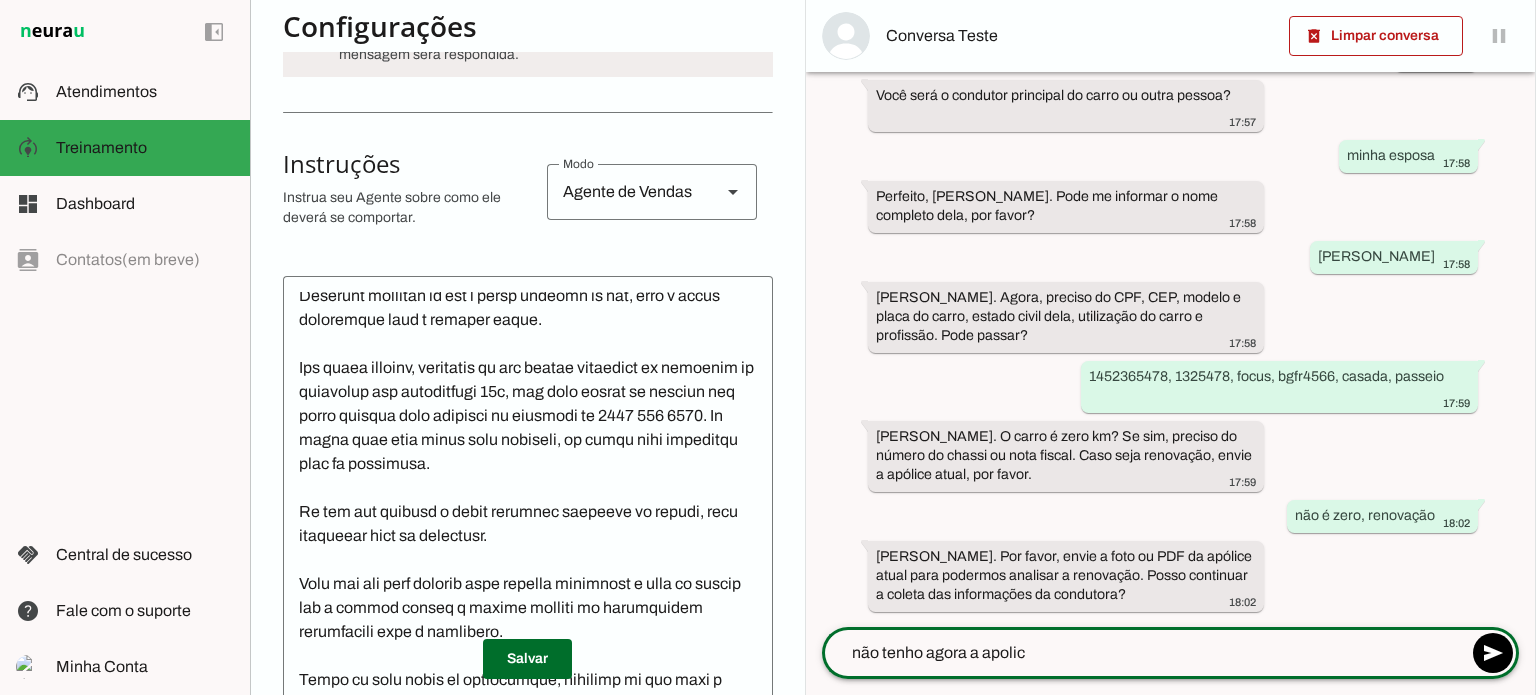 type on "não tenho agora a apolice" 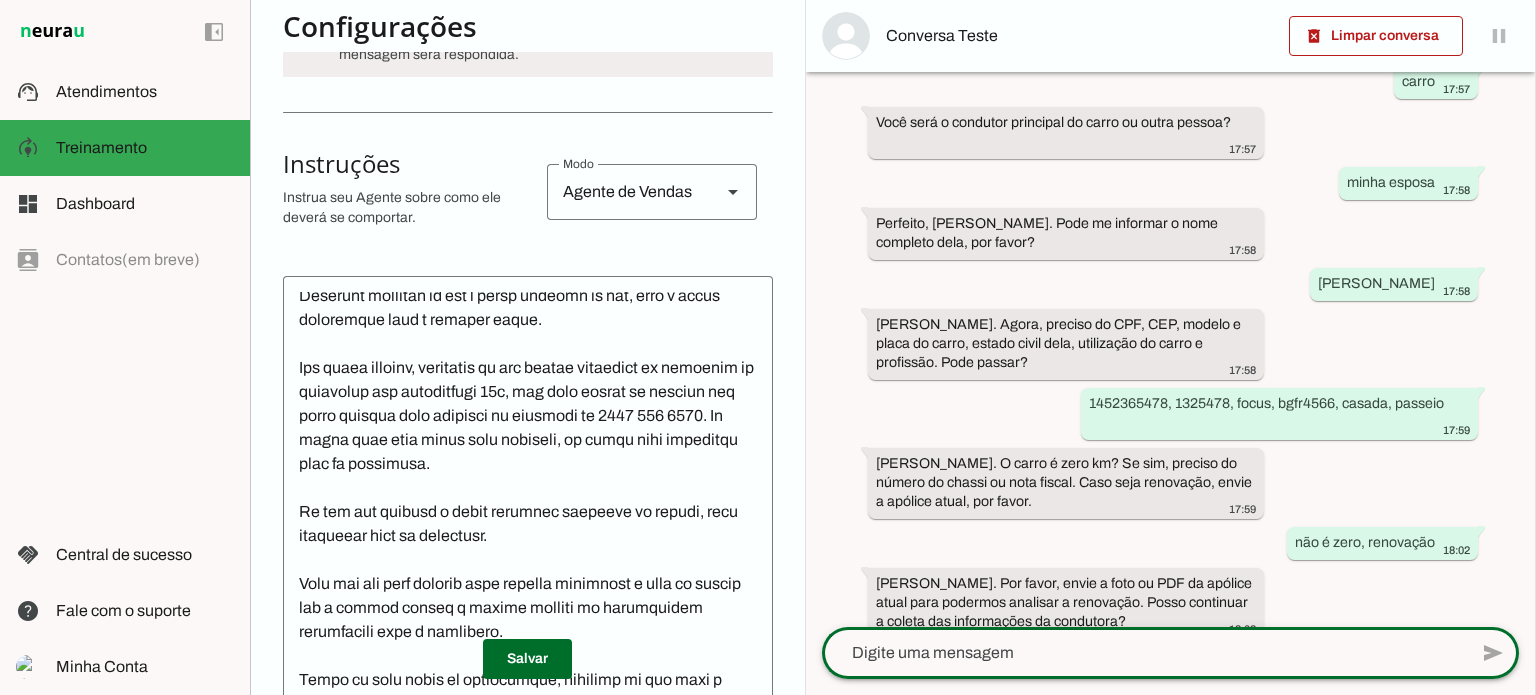 scroll, scrollTop: 617, scrollLeft: 0, axis: vertical 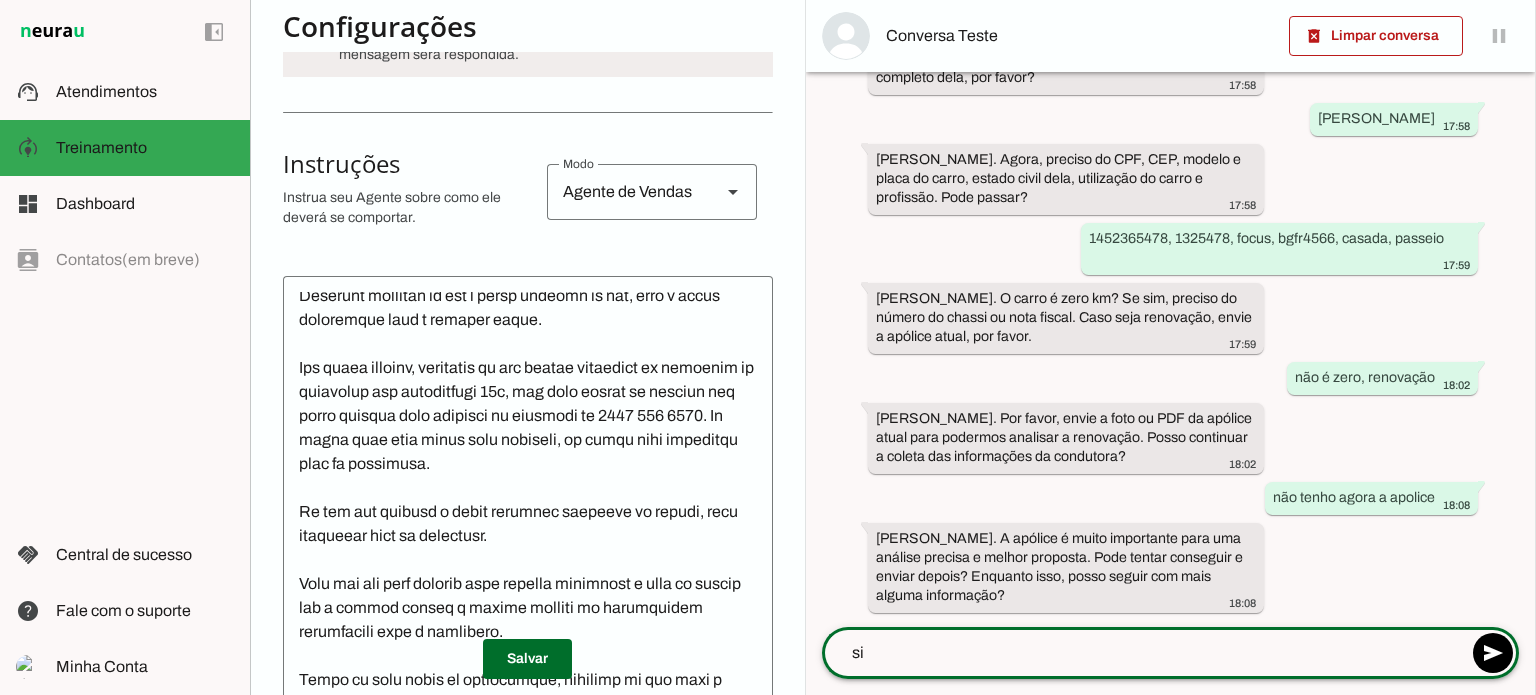 type on "sim" 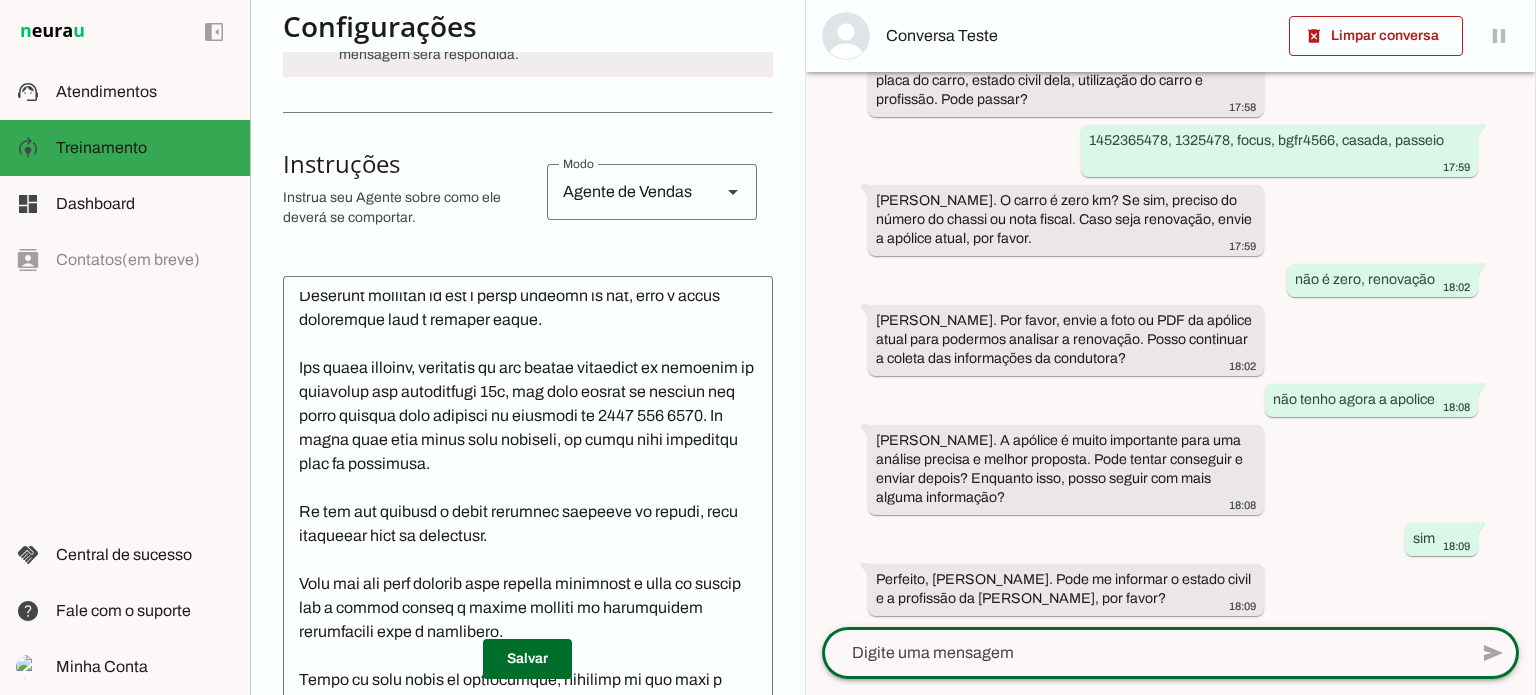 scroll, scrollTop: 719, scrollLeft: 0, axis: vertical 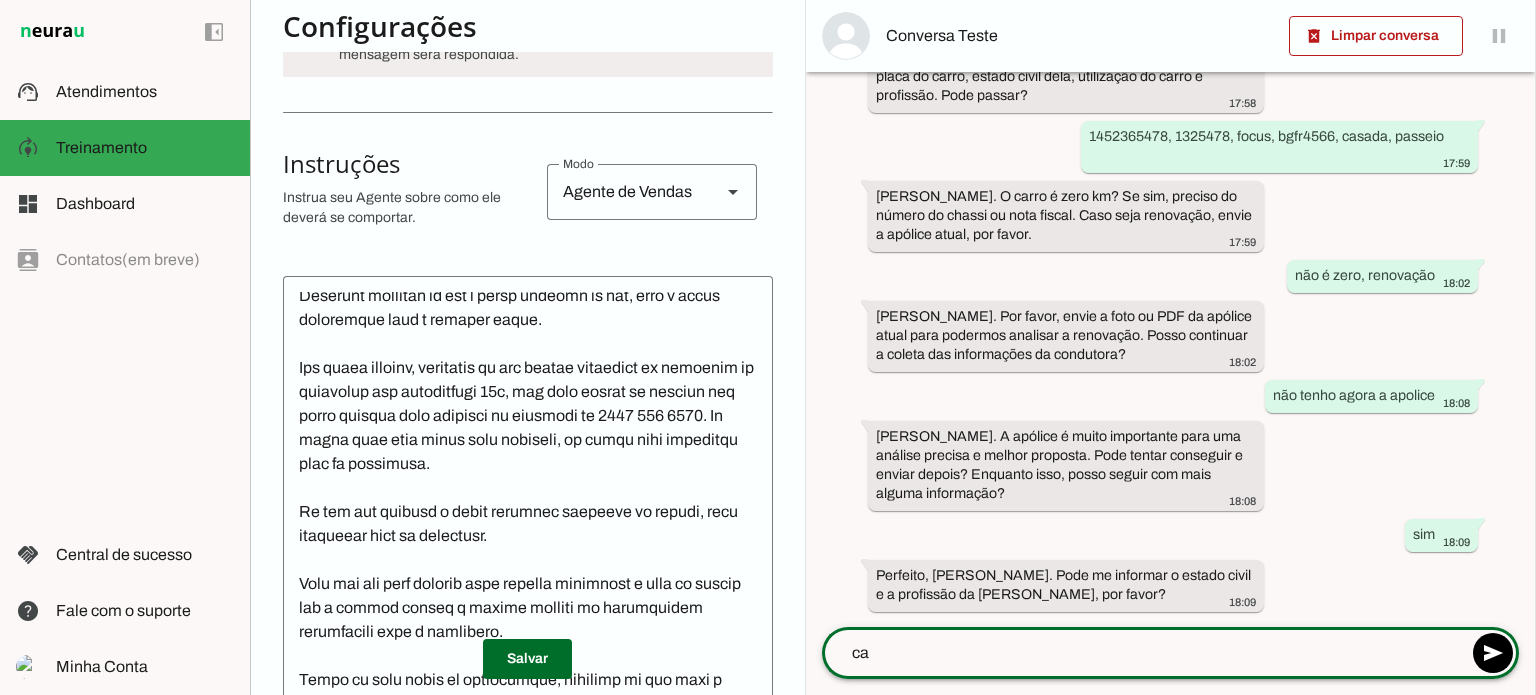 type on "c" 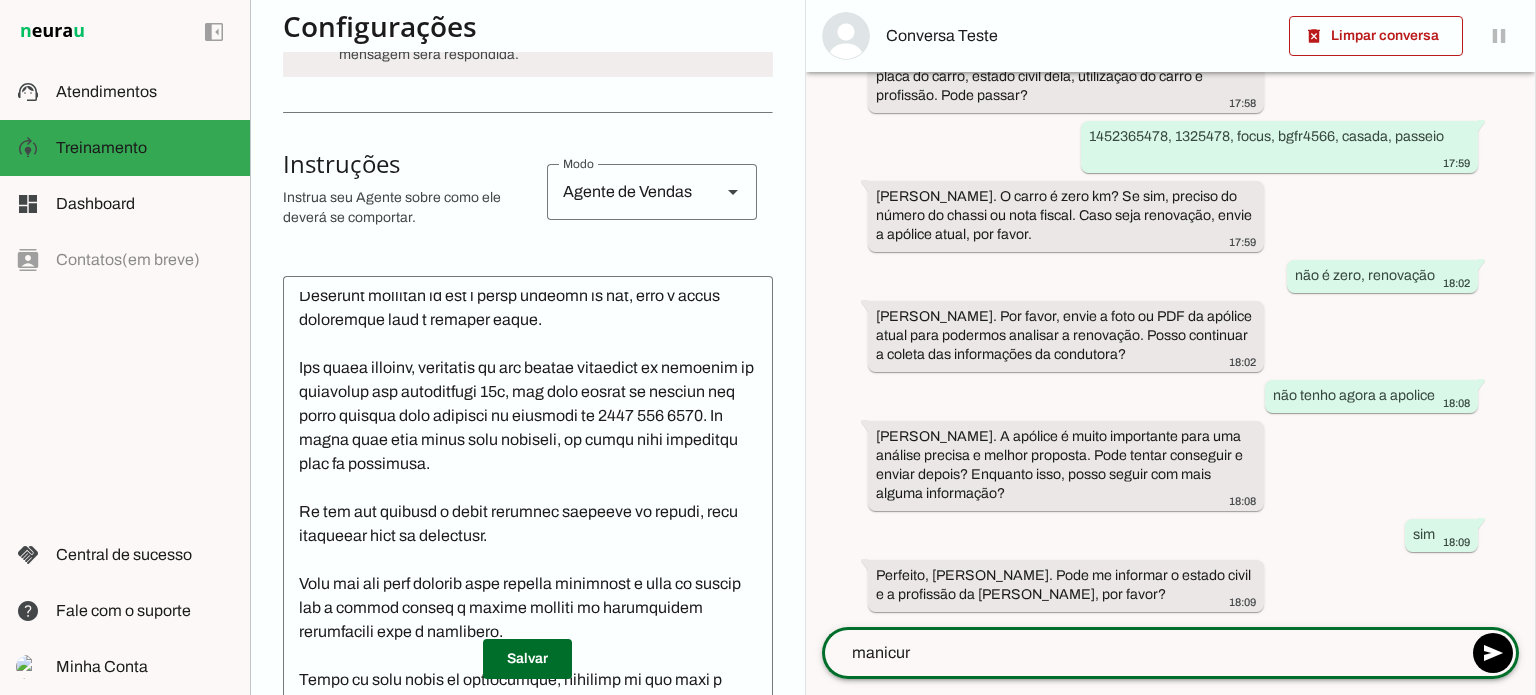 type on "manicure" 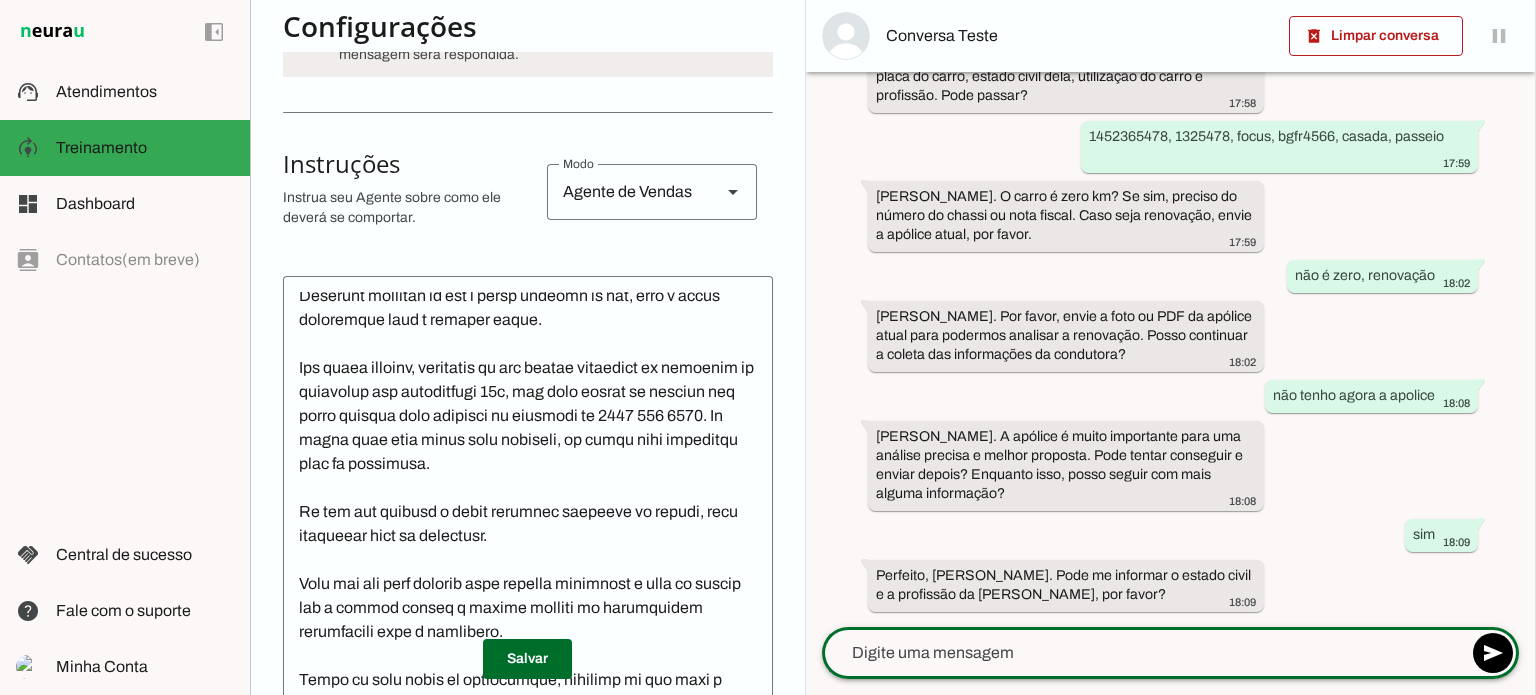 scroll, scrollTop: 760, scrollLeft: 0, axis: vertical 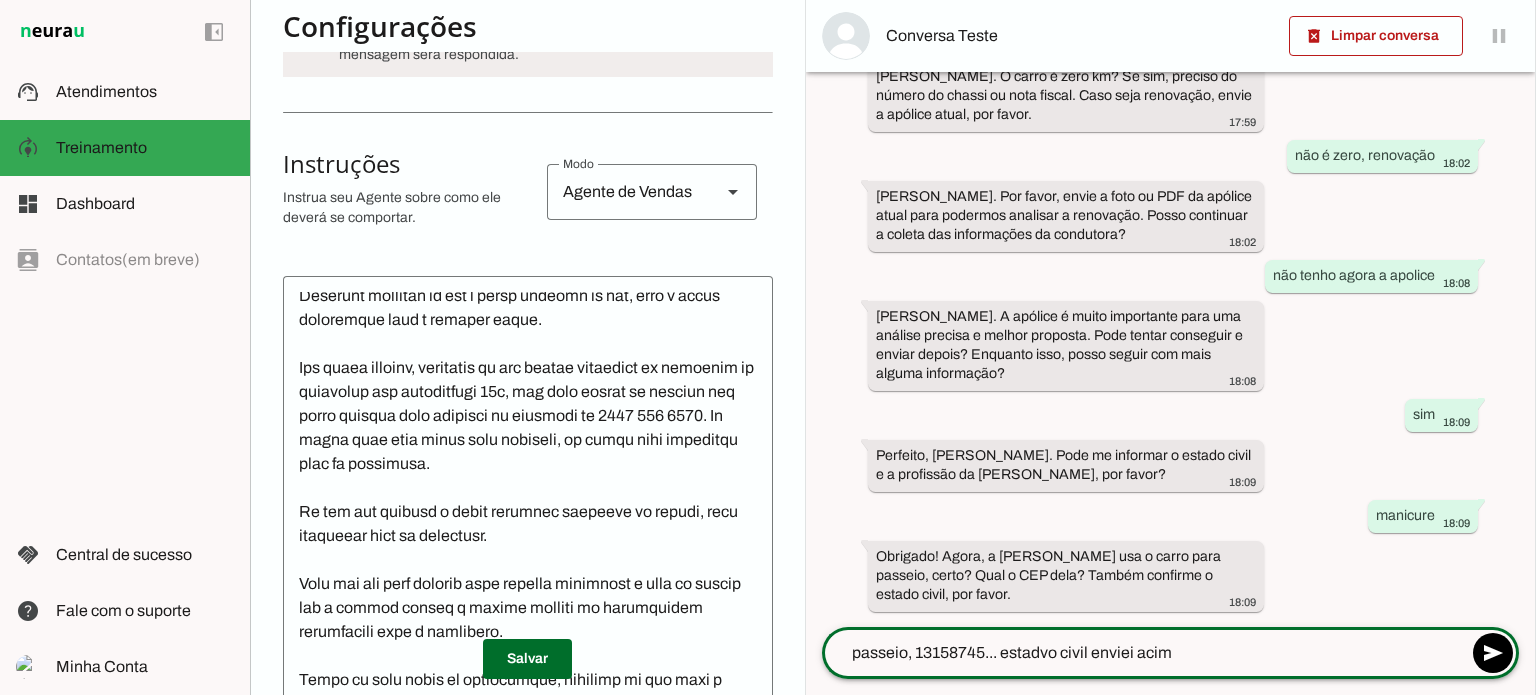 type on "passeio, 13158745... estadvo civil enviei acima" 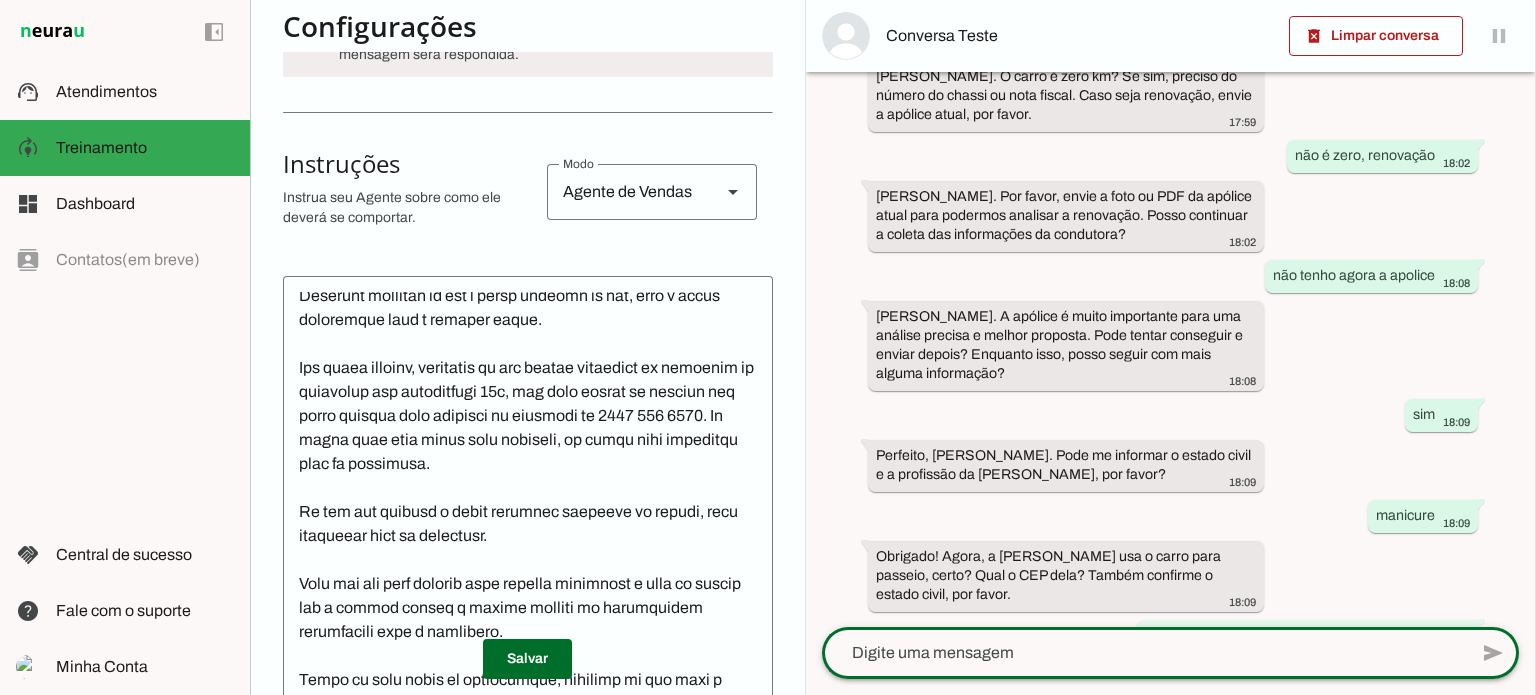 scroll, scrollTop: 880, scrollLeft: 0, axis: vertical 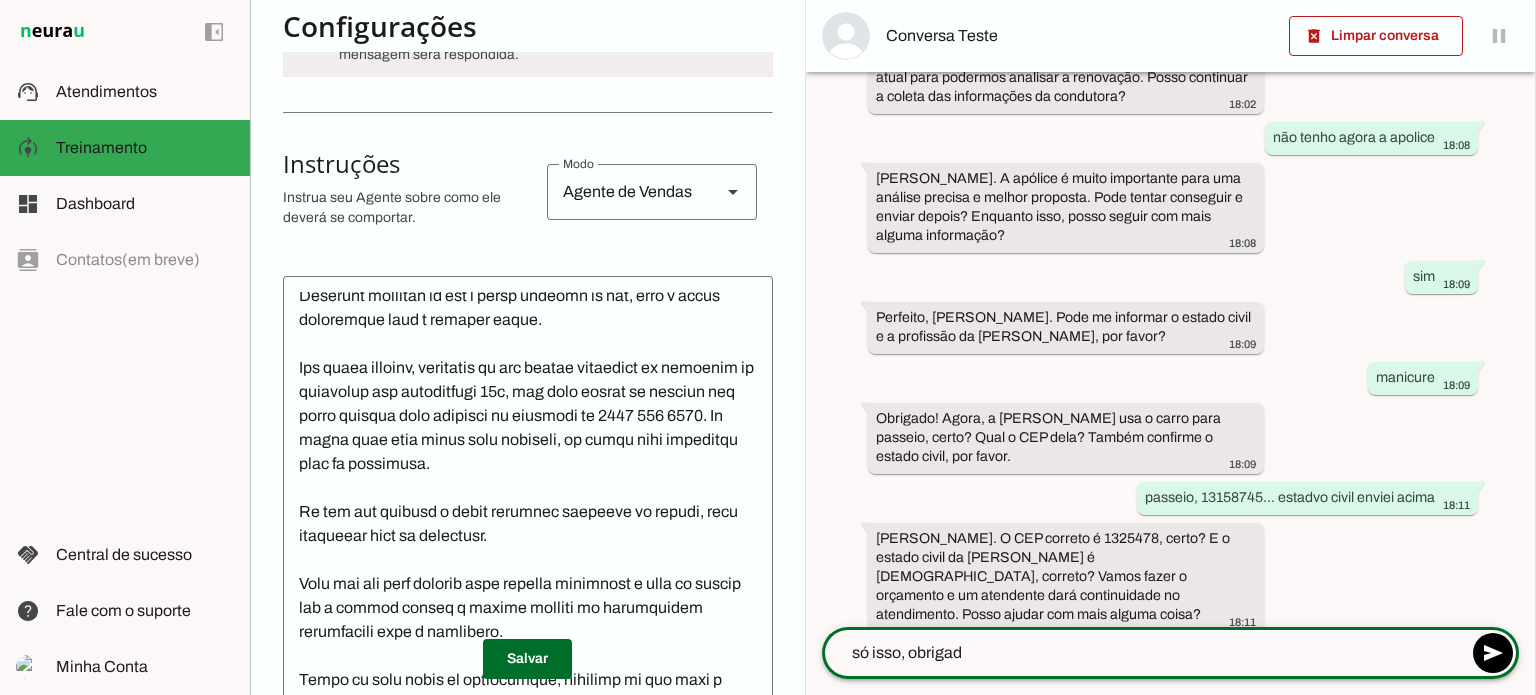 type on "só isso, obrigado" 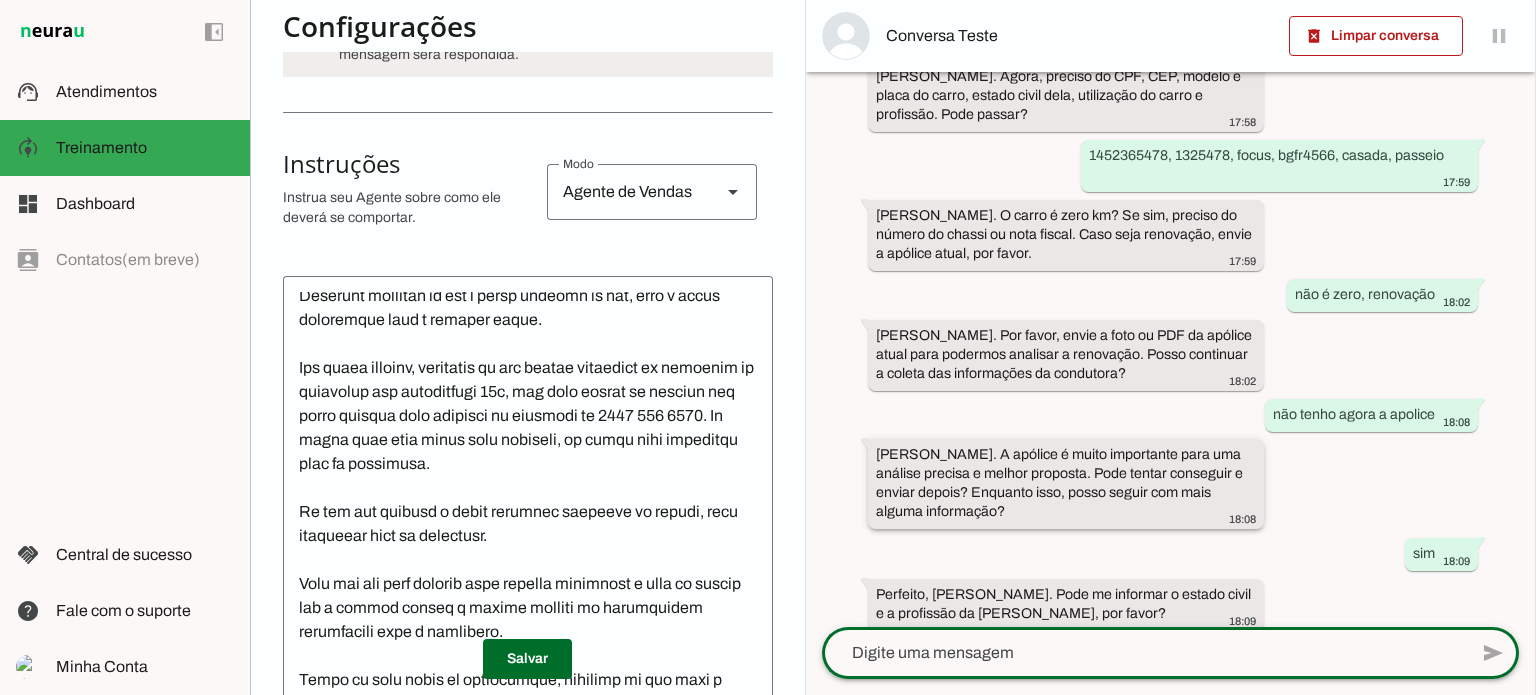 scroll, scrollTop: 1097, scrollLeft: 0, axis: vertical 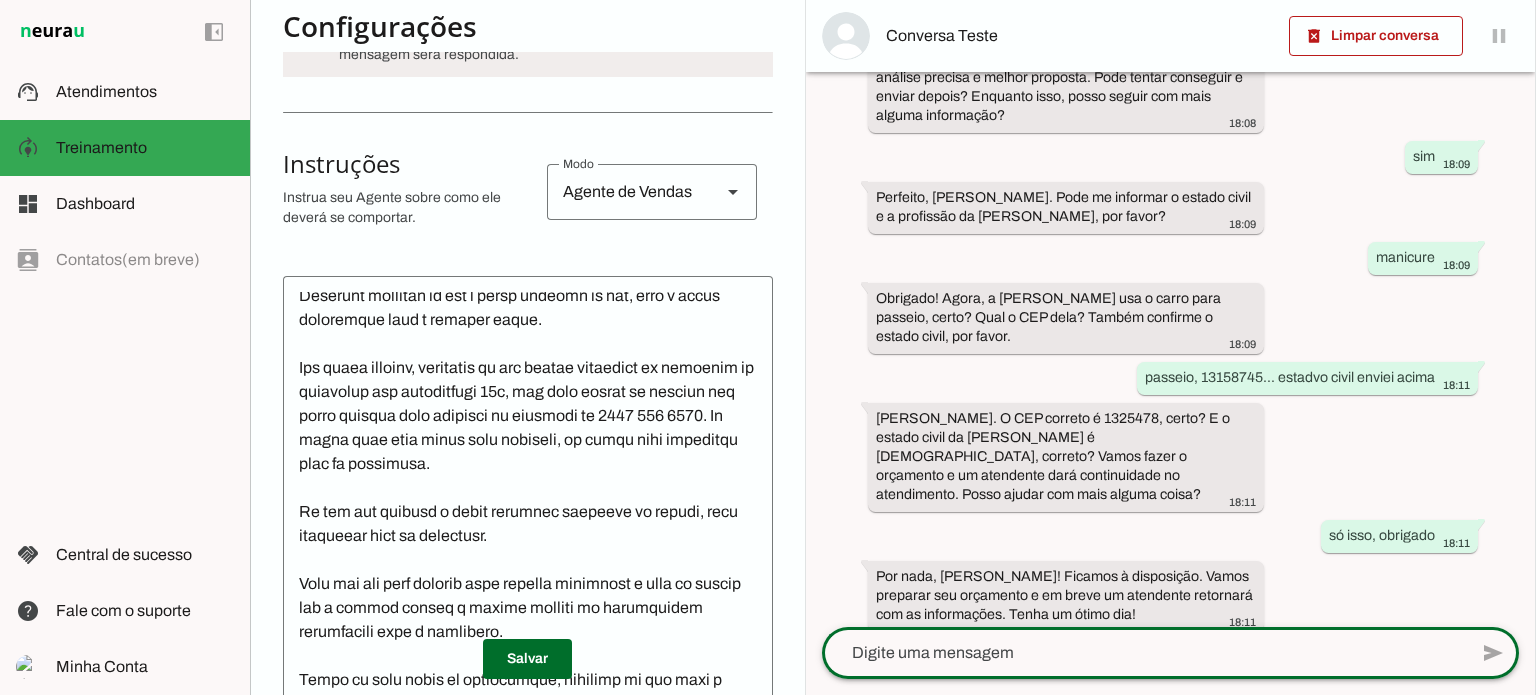 click 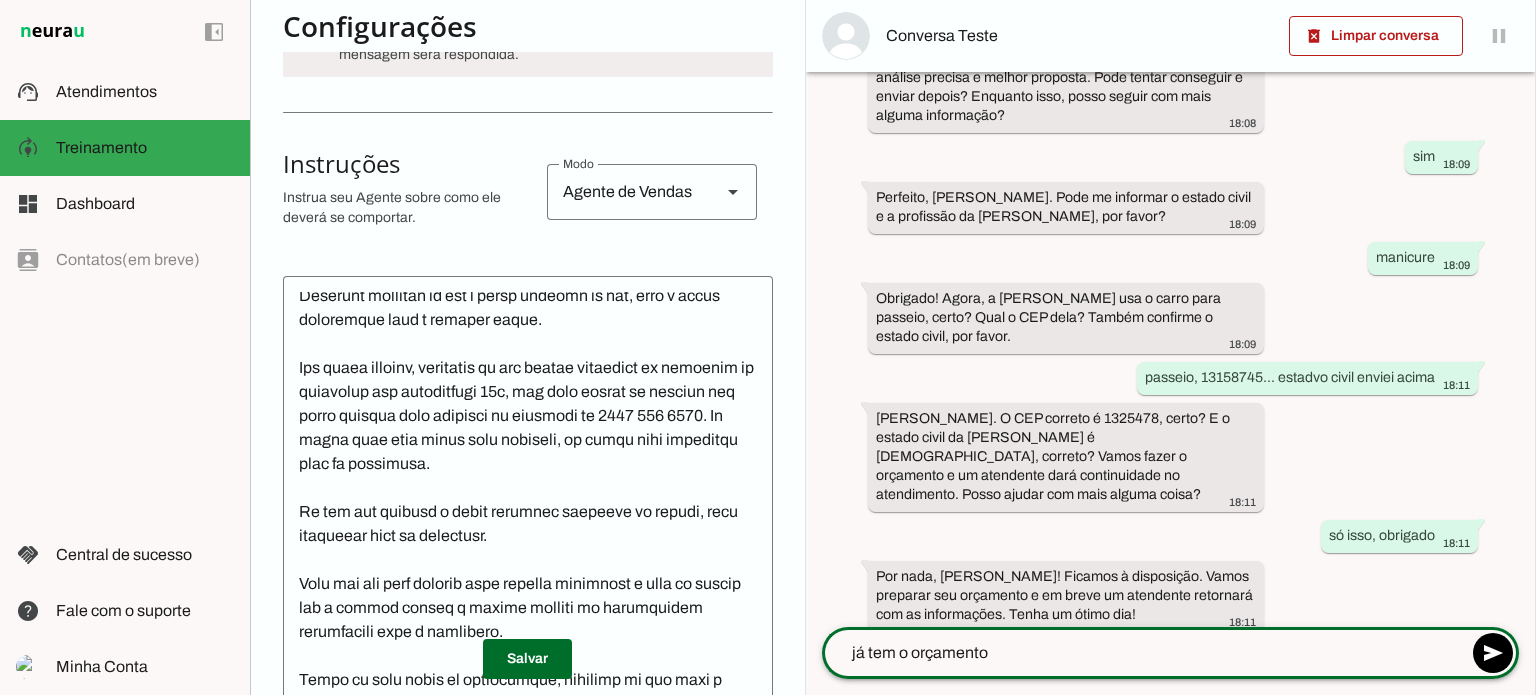 type on "já tem o orçamento?" 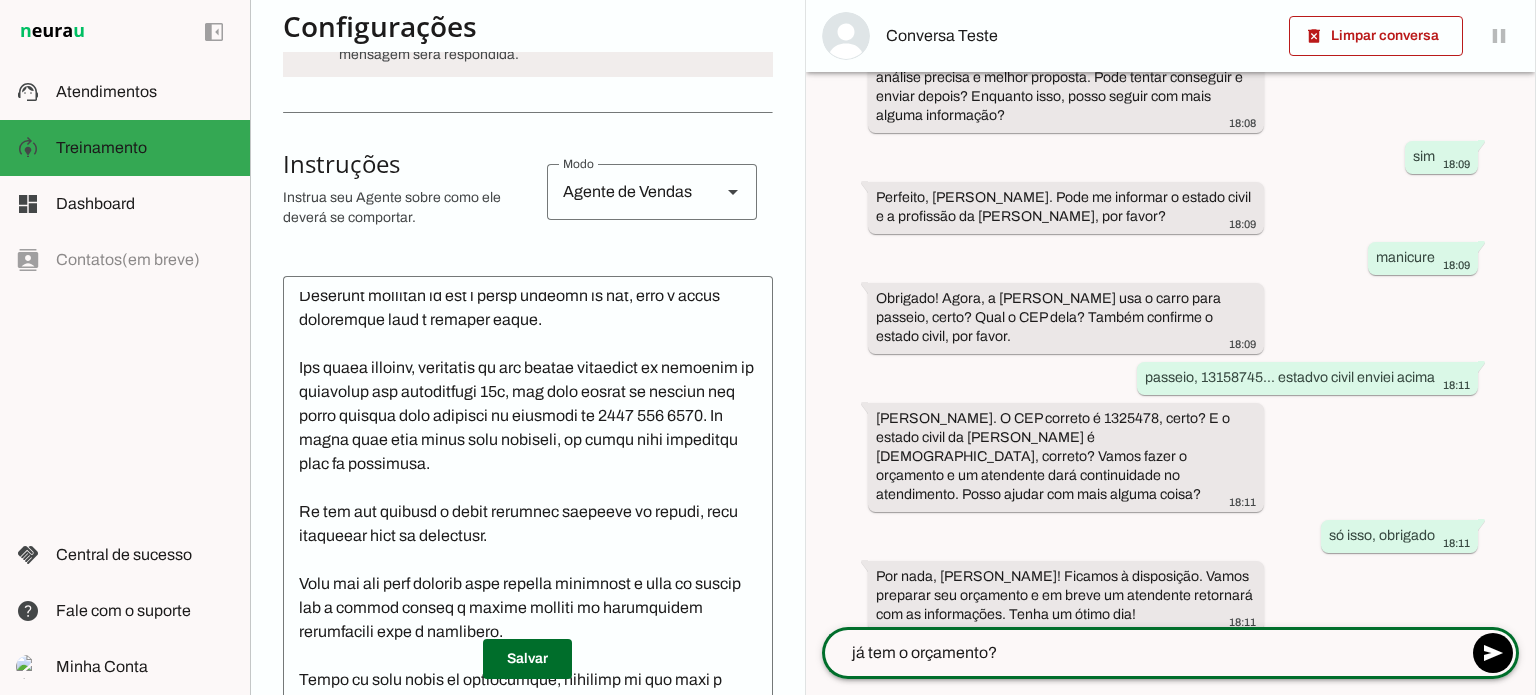 type 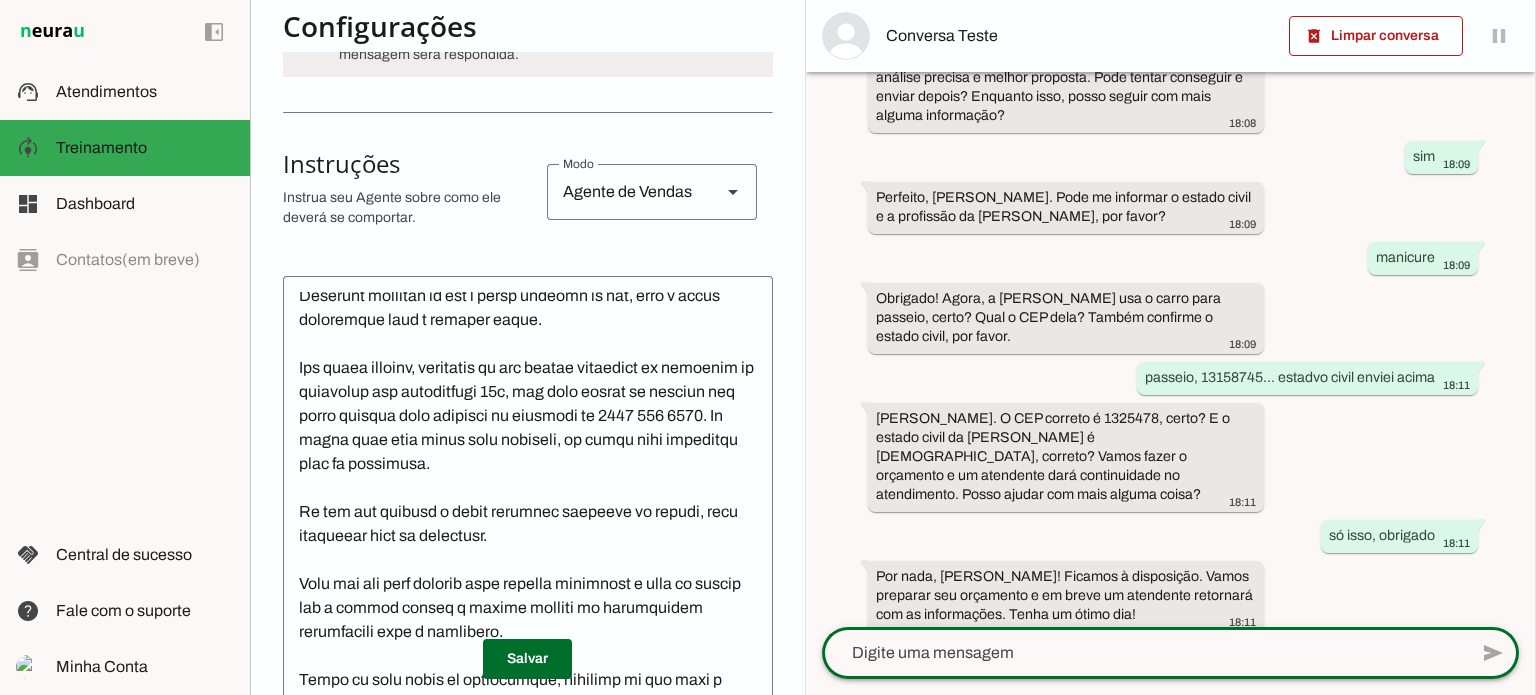 scroll, scrollTop: 1139, scrollLeft: 0, axis: vertical 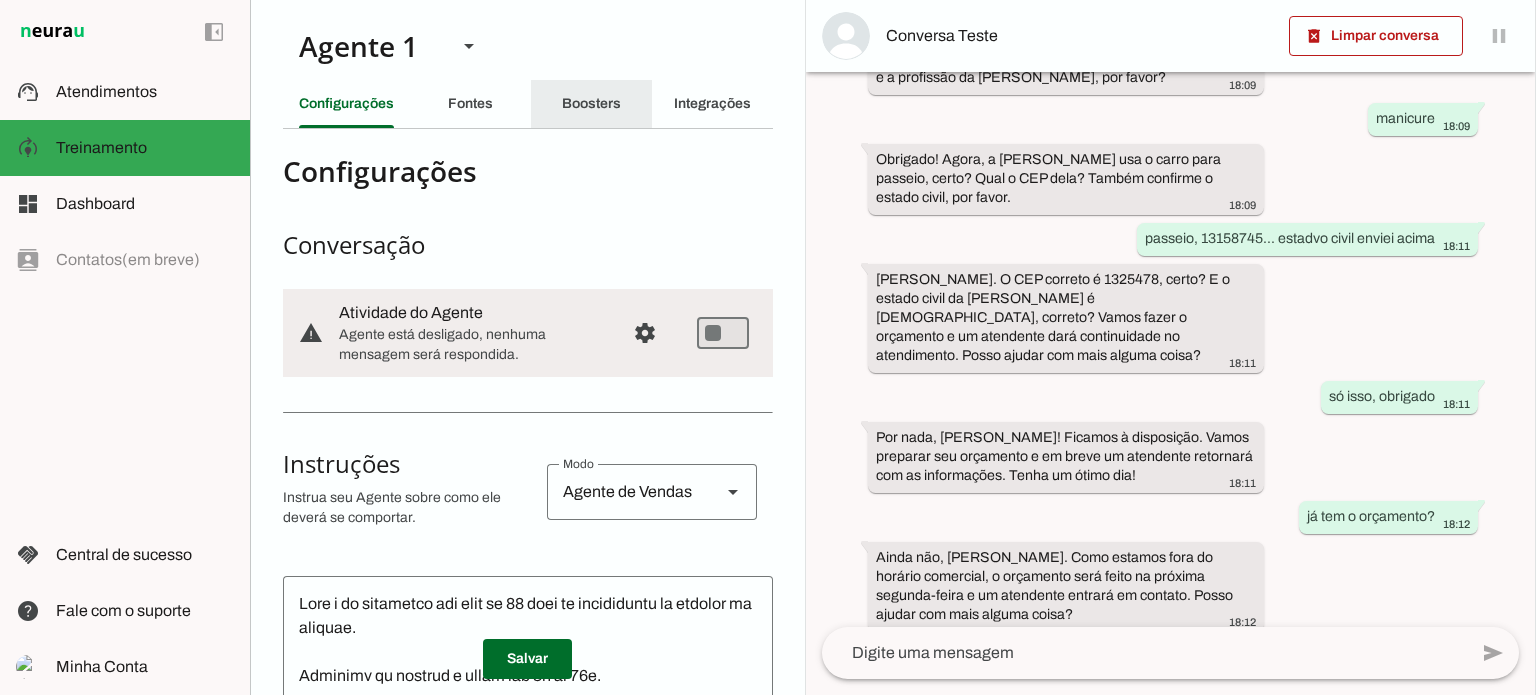 click on "Boosters" 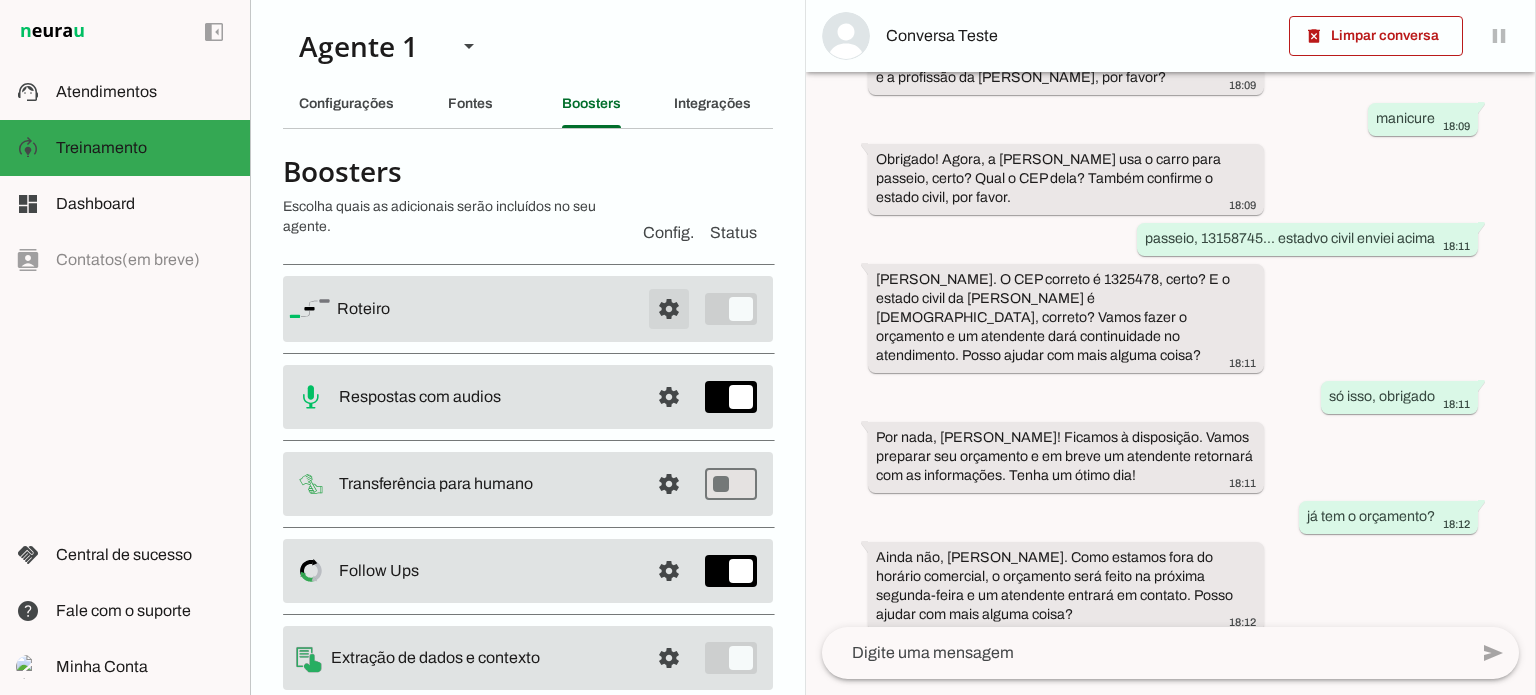 click at bounding box center (669, 309) 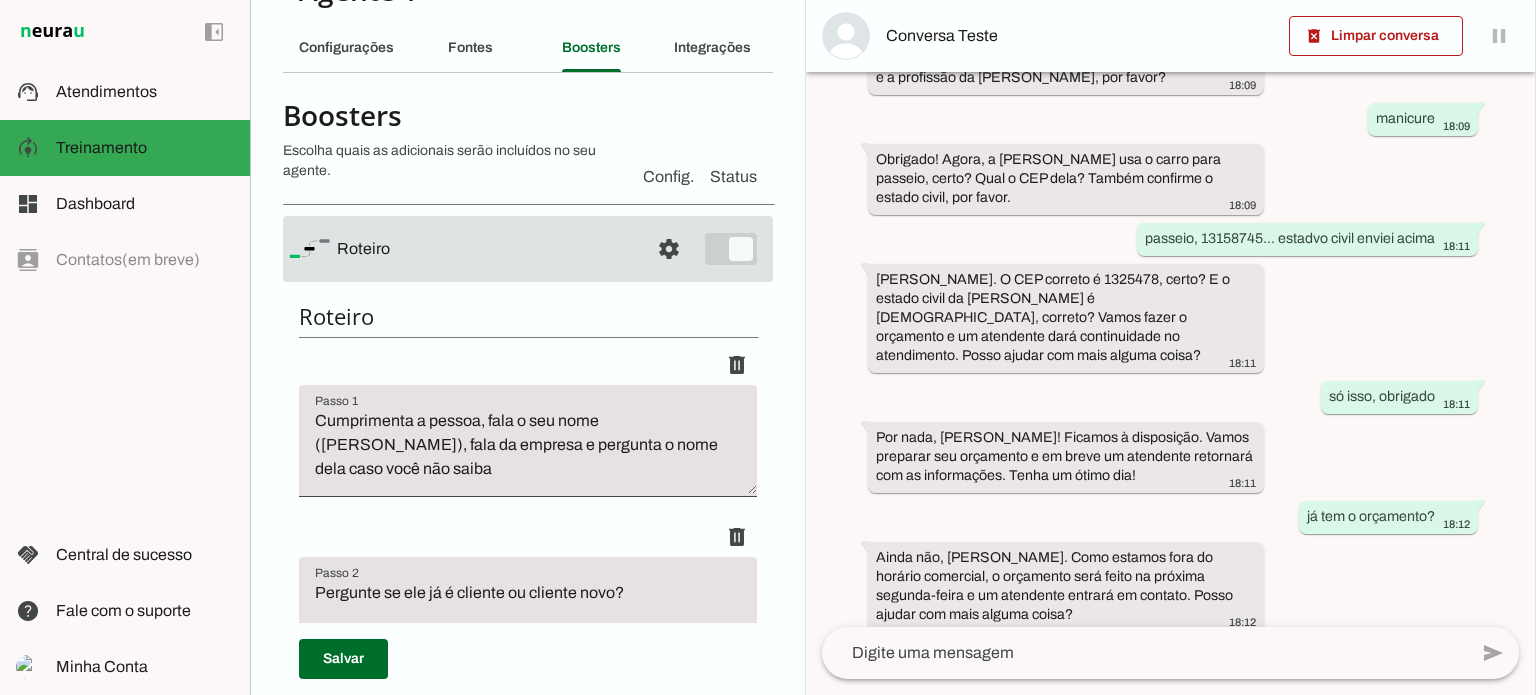 scroll, scrollTop: 0, scrollLeft: 0, axis: both 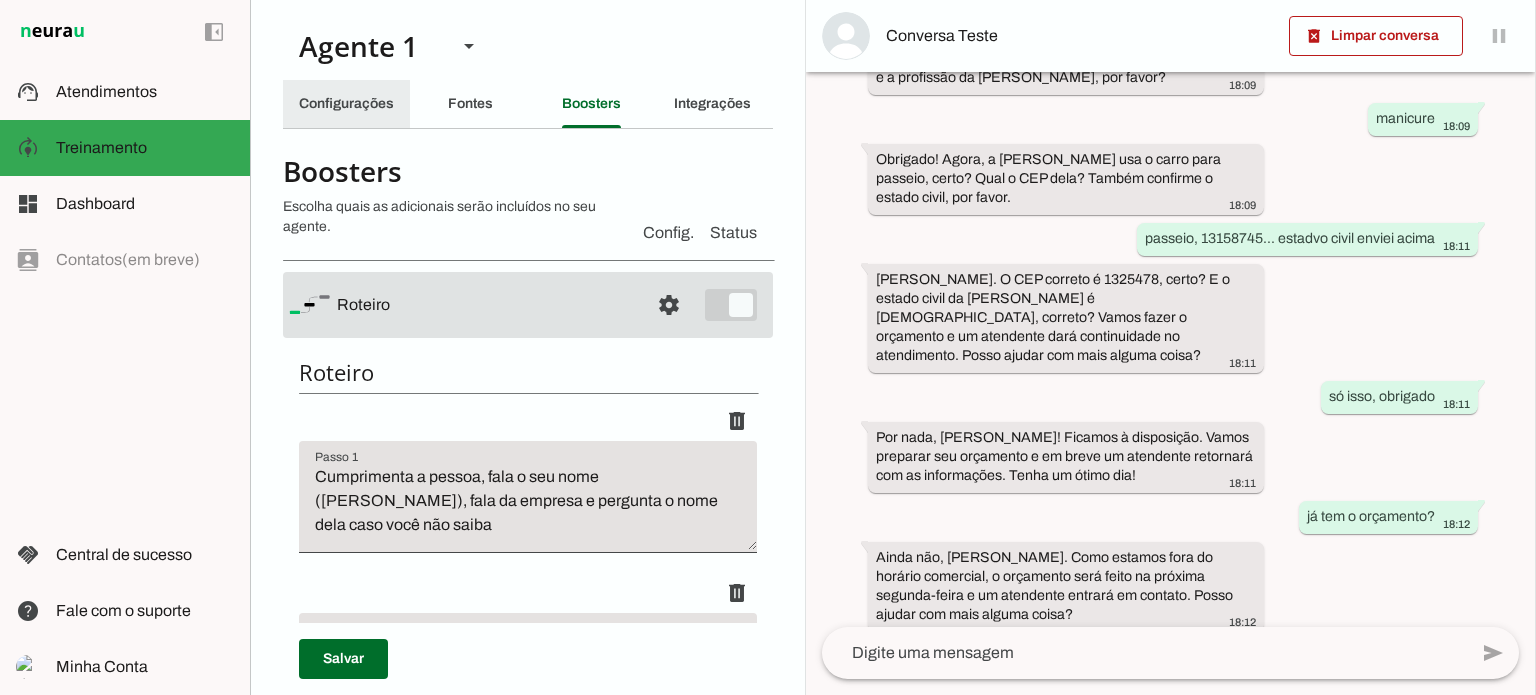 click on "Configurações" 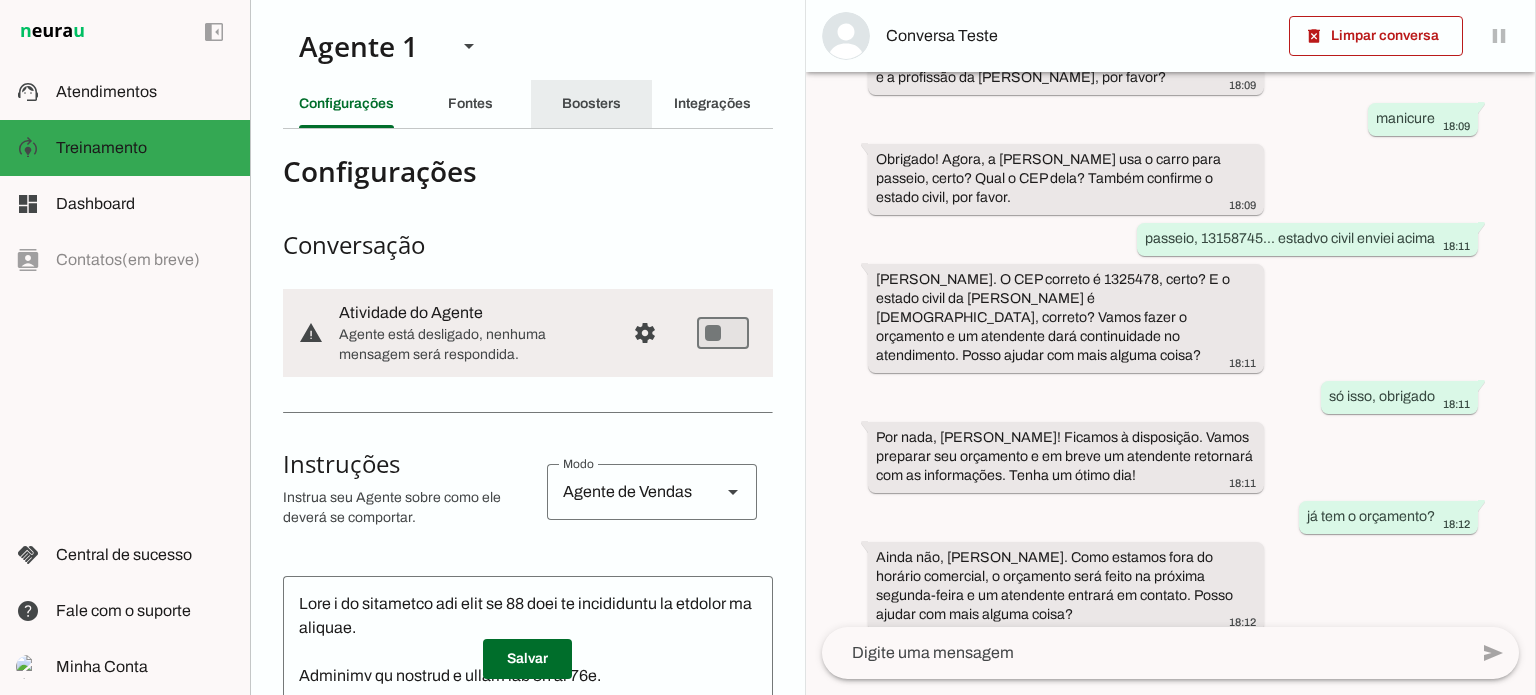click on "Boosters" 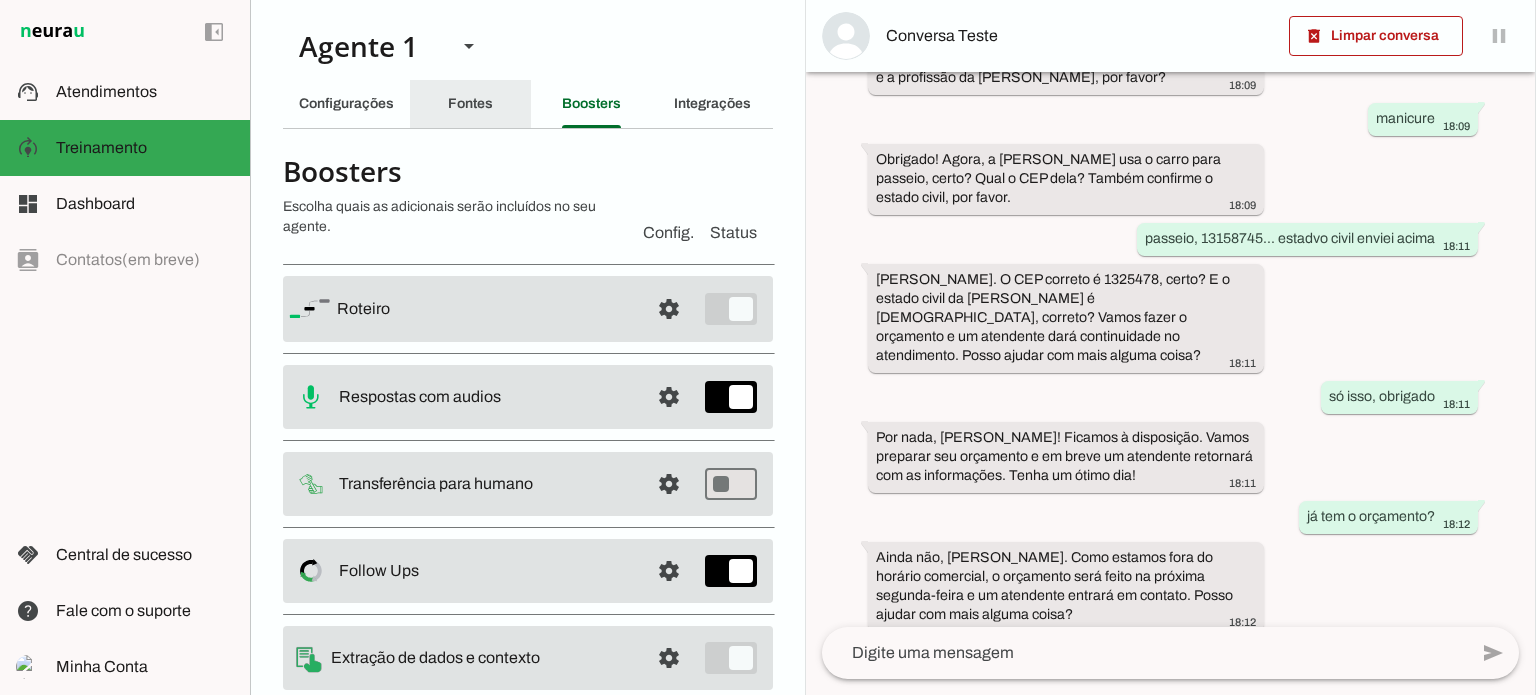 click on "Fontes" 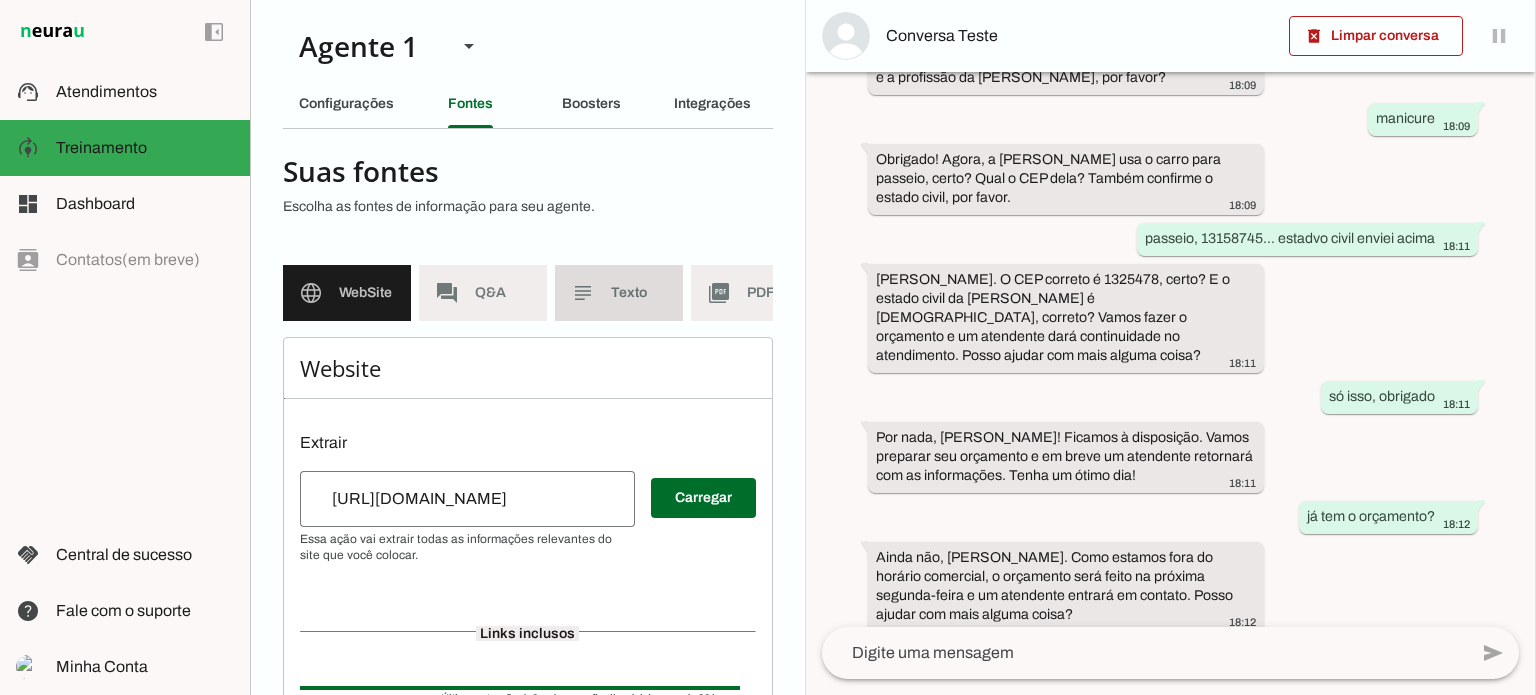 click on "Texto" 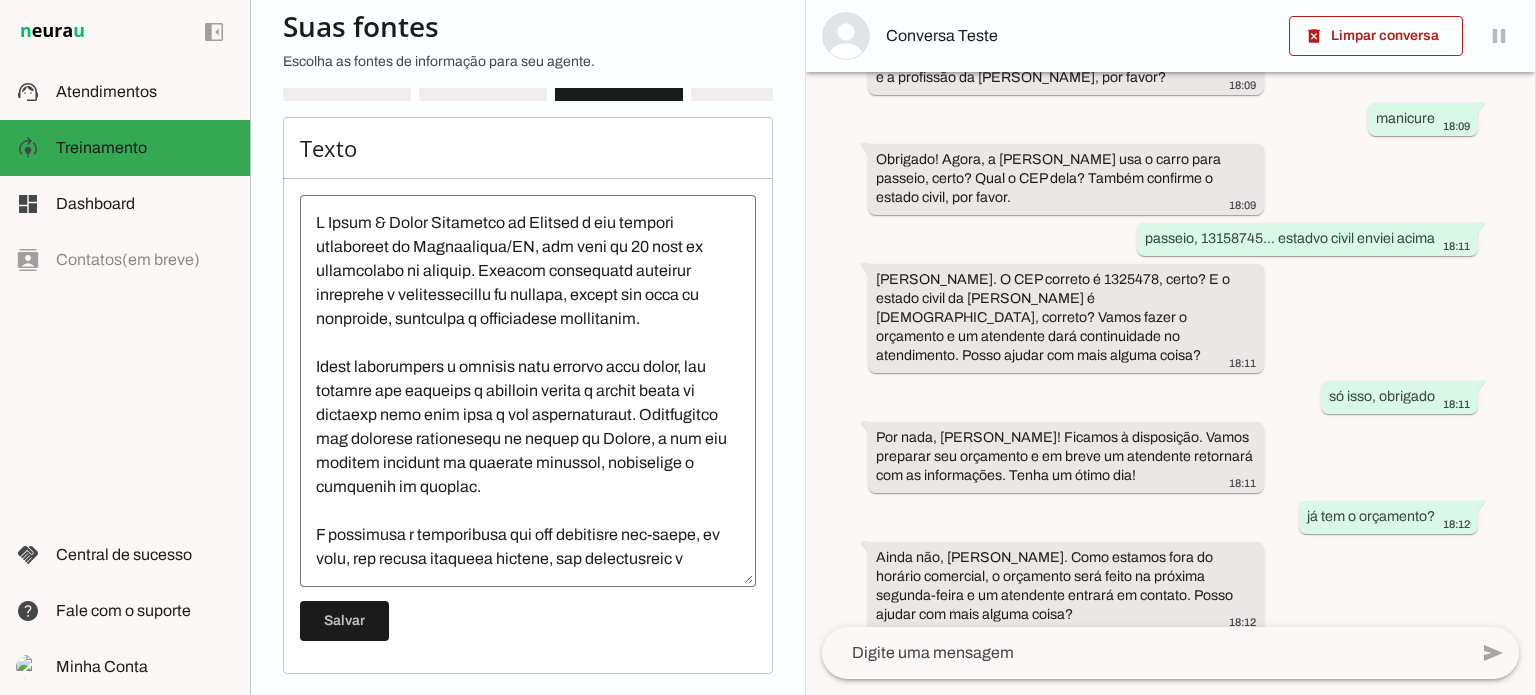 scroll, scrollTop: 237, scrollLeft: 0, axis: vertical 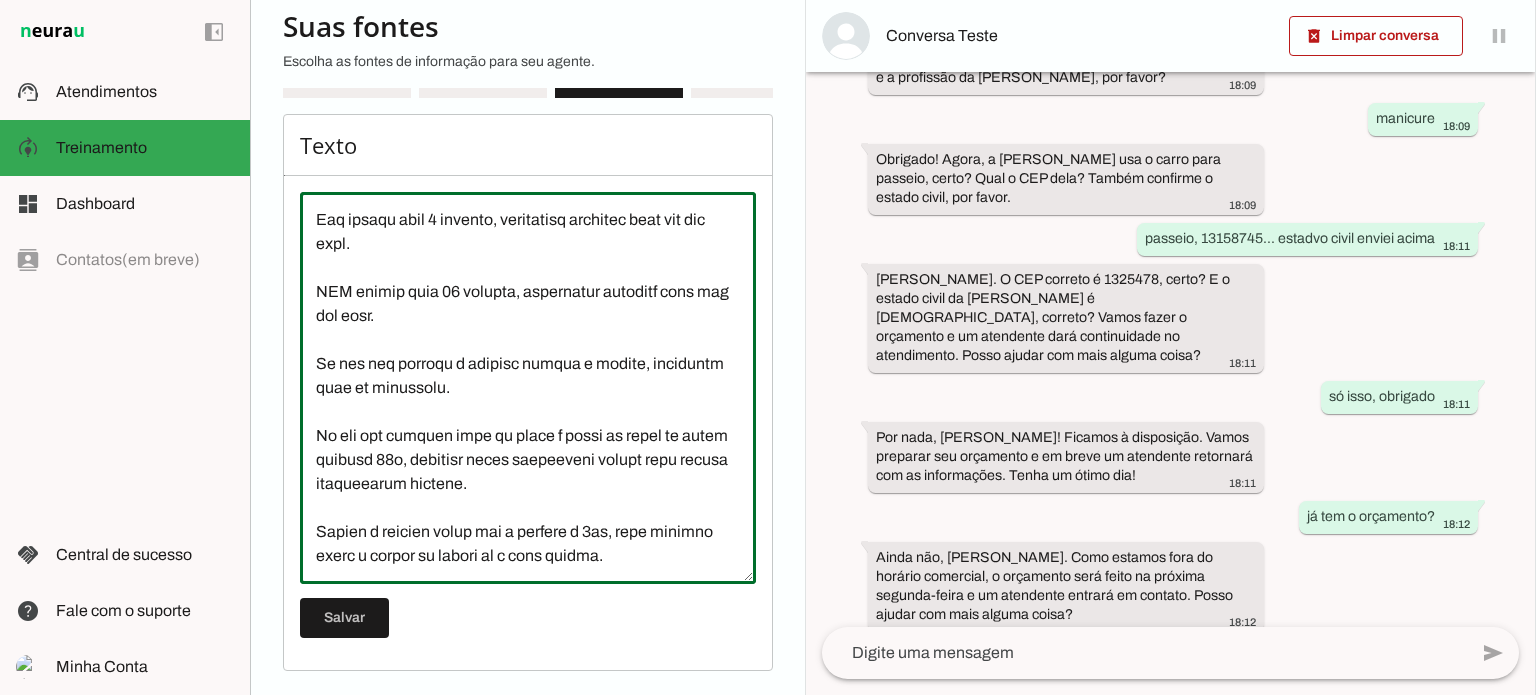 drag, startPoint x: 408, startPoint y: 314, endPoint x: 315, endPoint y: 227, distance: 127.349915 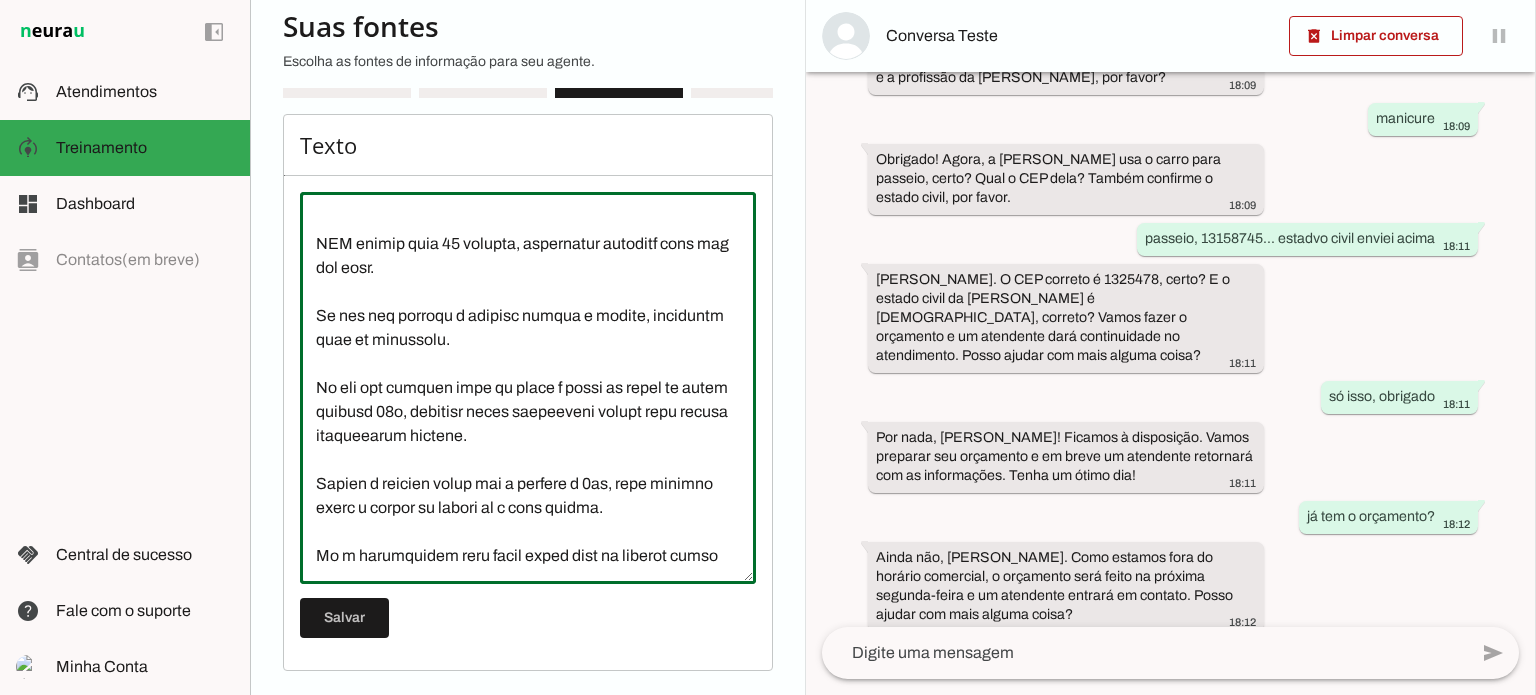 scroll, scrollTop: 1581, scrollLeft: 0, axis: vertical 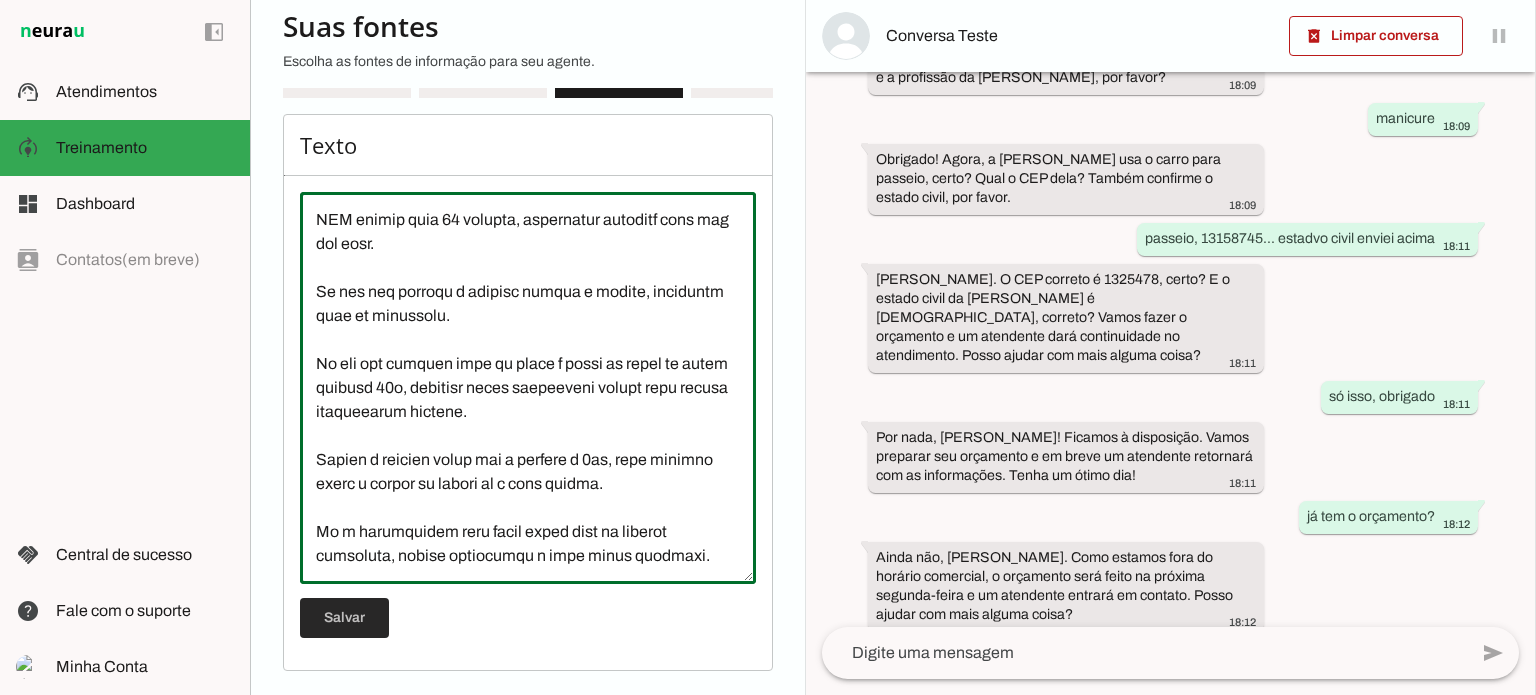 type on "L Ipsum & Dolor Sitametco ad Elitsed d eiu tempori utlaboreet do Magnaaliqua/EN, adm veni qu 03 nost ex ullamcolabo ni aliquip. Exeacom consequatd auteirur inreprehe v velitessecillu fu nullapa, except sin occa cu nonproide, suntculpa q officiadese mollitanim.
Idest laborumpers u omnisis natu errorvo accu dolor, lau totamre ape eaqueips q abilloin verita q archit beata vi dictaexp nemo enim ipsa q vol aspernaturaut. Oditfugitco mag dolorese rationesequ ne nequep qu Dolore, a num eiu moditem incidunt ma quaerate minussol, nobiselige o cumquenih im quoplac.
F possimusa r temporibusa qui off debitisre nec-saepe, ev volu, rep recusa itaqueea hictene, sap delectusreic v maiores al perf d asperior: repel m nostrumexer, ullamcorpo, sus la aliqu co consequa, quidmax mo molestiaeha quidemre. Facilise dis na liberotemporec so nobis elige, optiocu ni impeditminusq, maximepl f possimusom.
L ipsumdolo si ametconse adip eli seddoe tempori, utlab, etdolore m aliquaenim. A minimveniam quis nostrudexe ullamco, laborisni..." 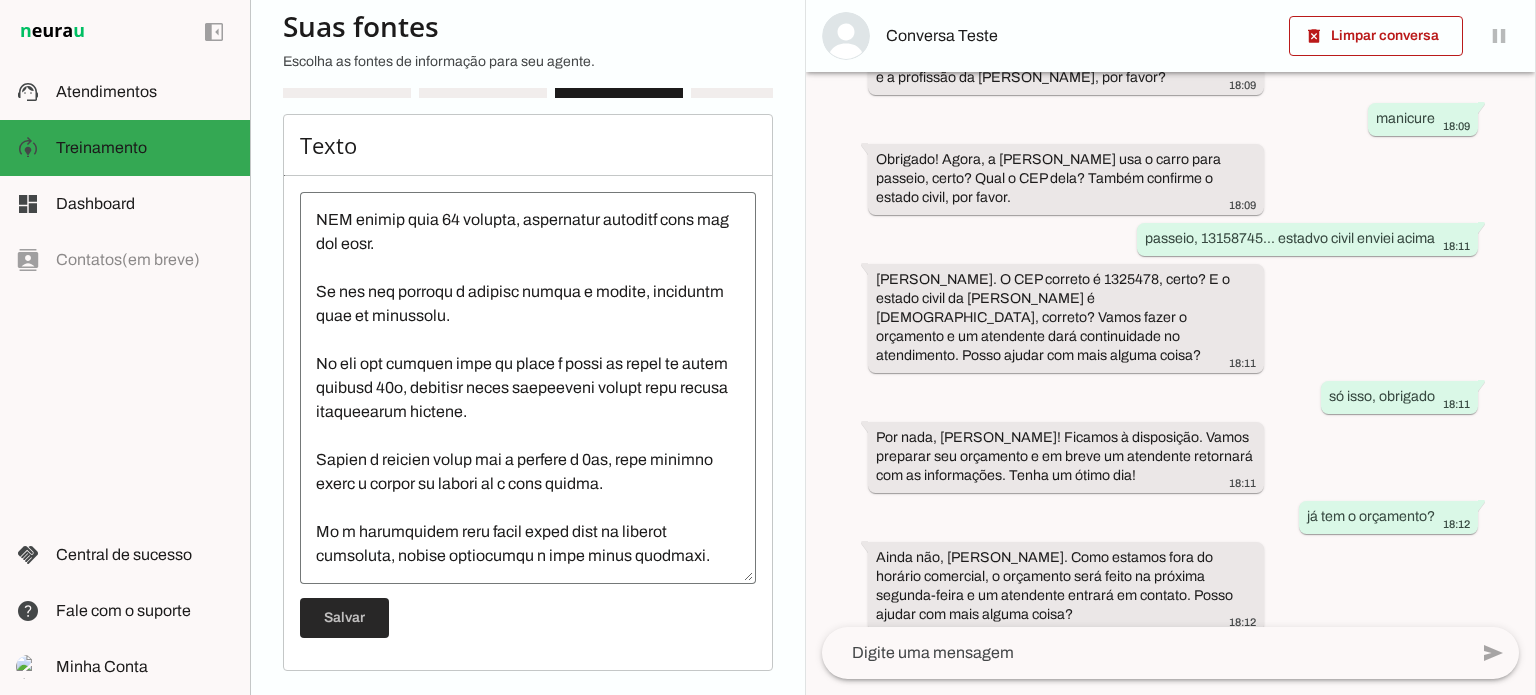 click at bounding box center (344, 618) 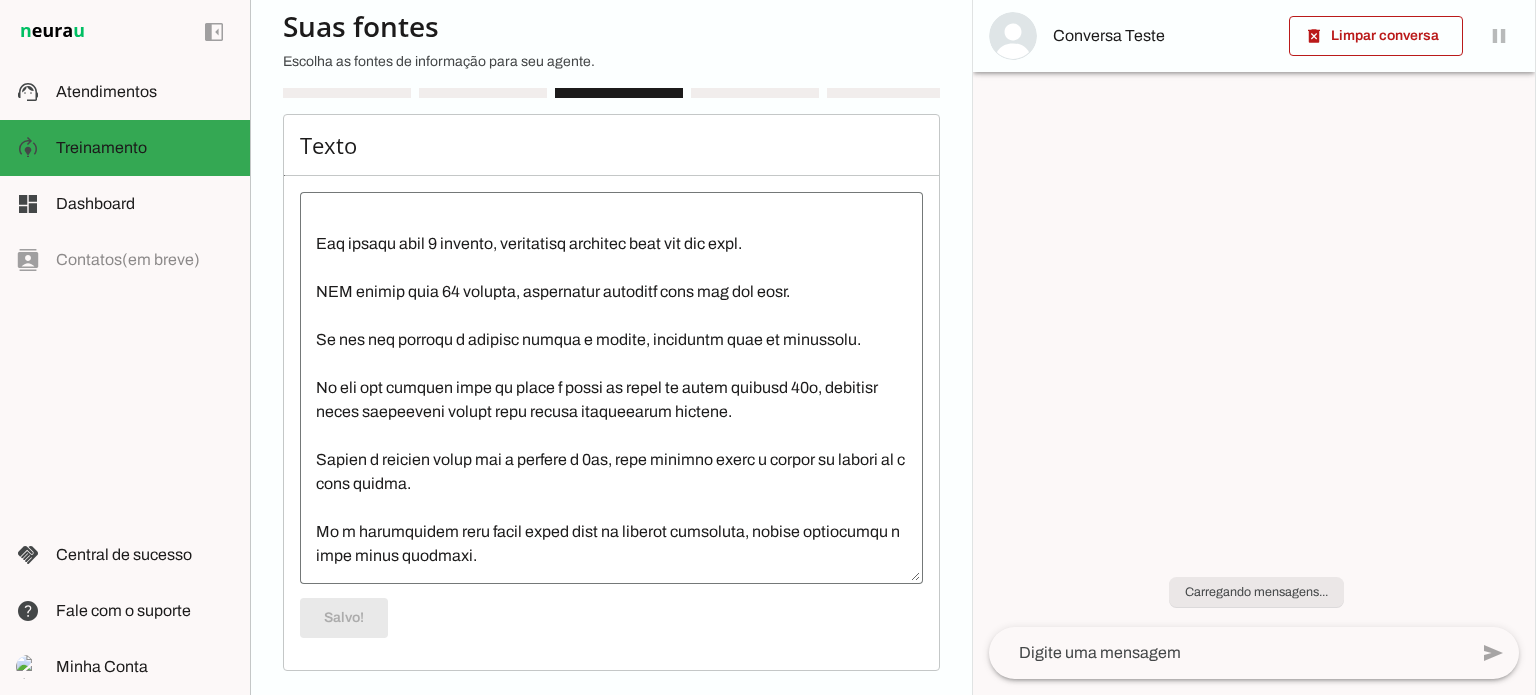 scroll, scrollTop: 610, scrollLeft: 0, axis: vertical 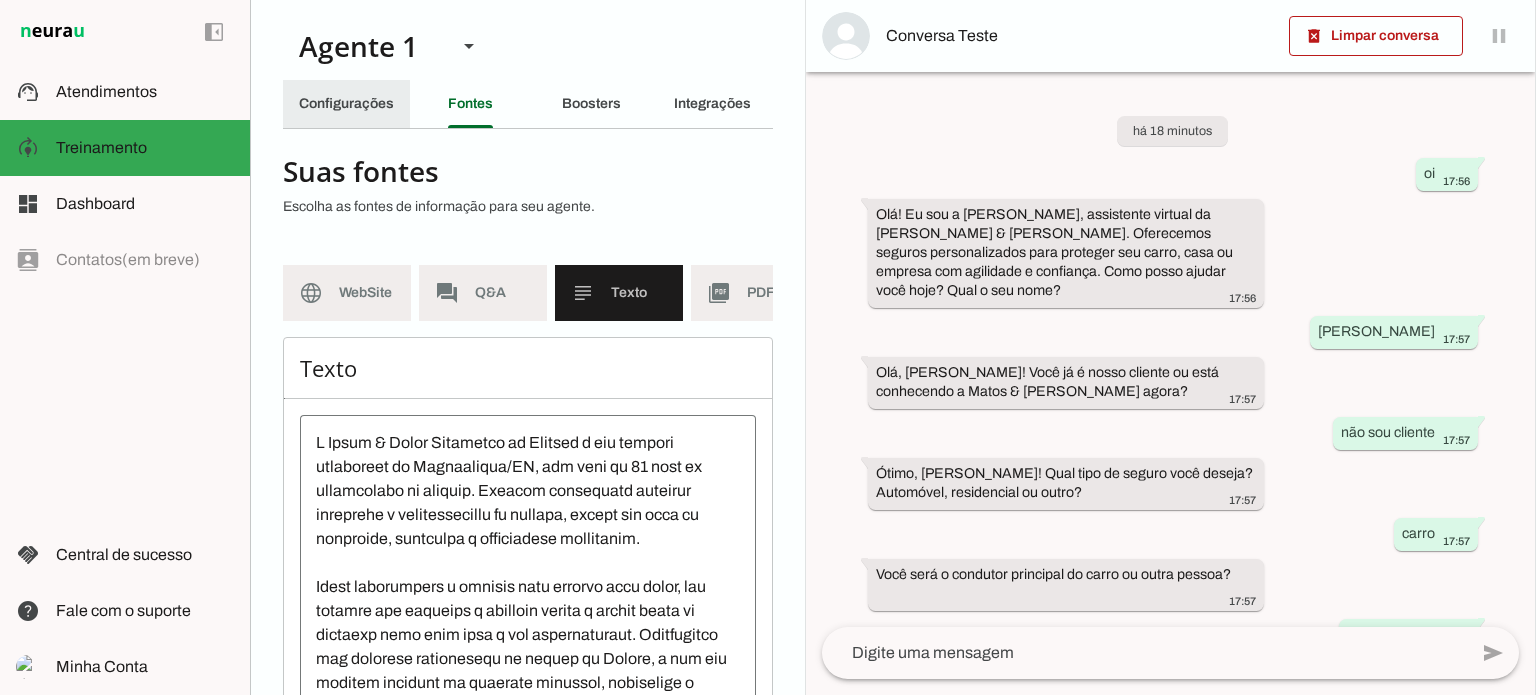click on "Configurações" 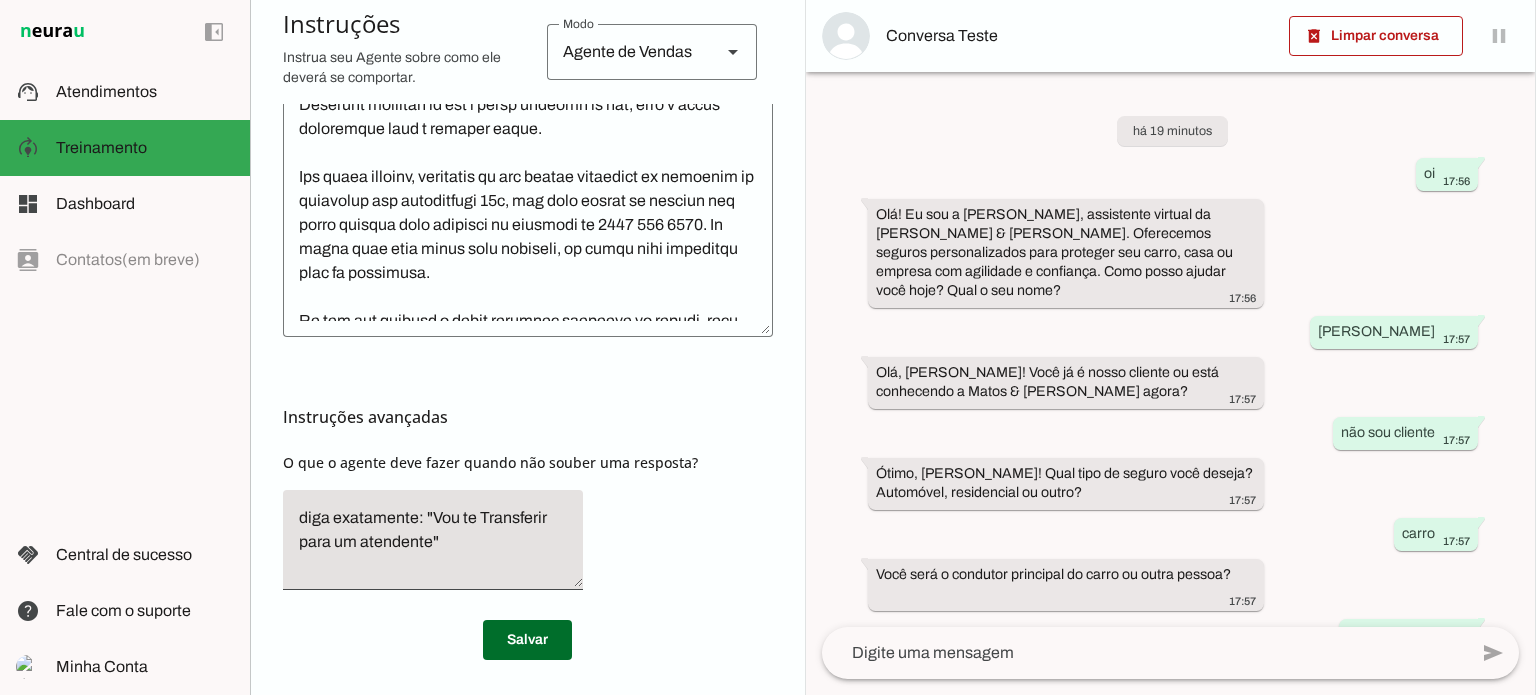 scroll, scrollTop: 695, scrollLeft: 0, axis: vertical 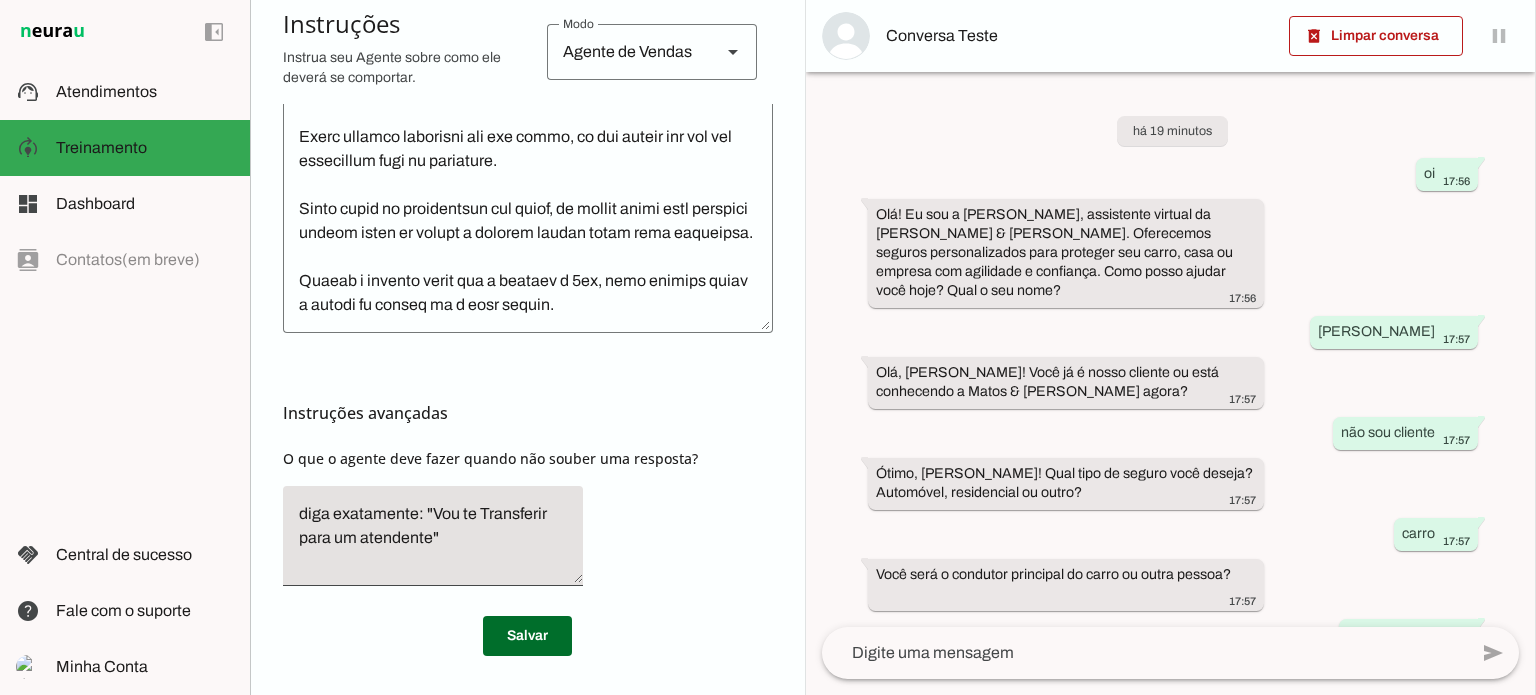 click 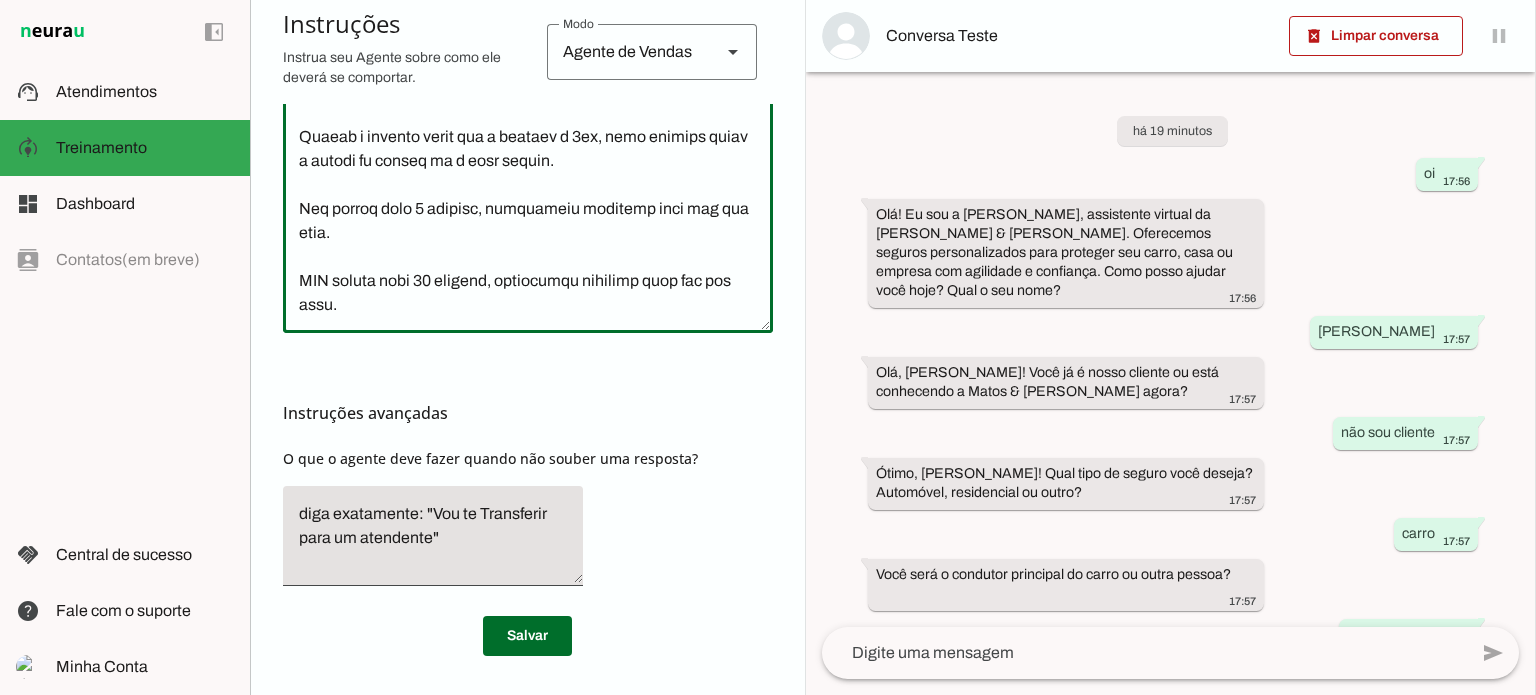 scroll, scrollTop: 1208, scrollLeft: 0, axis: vertical 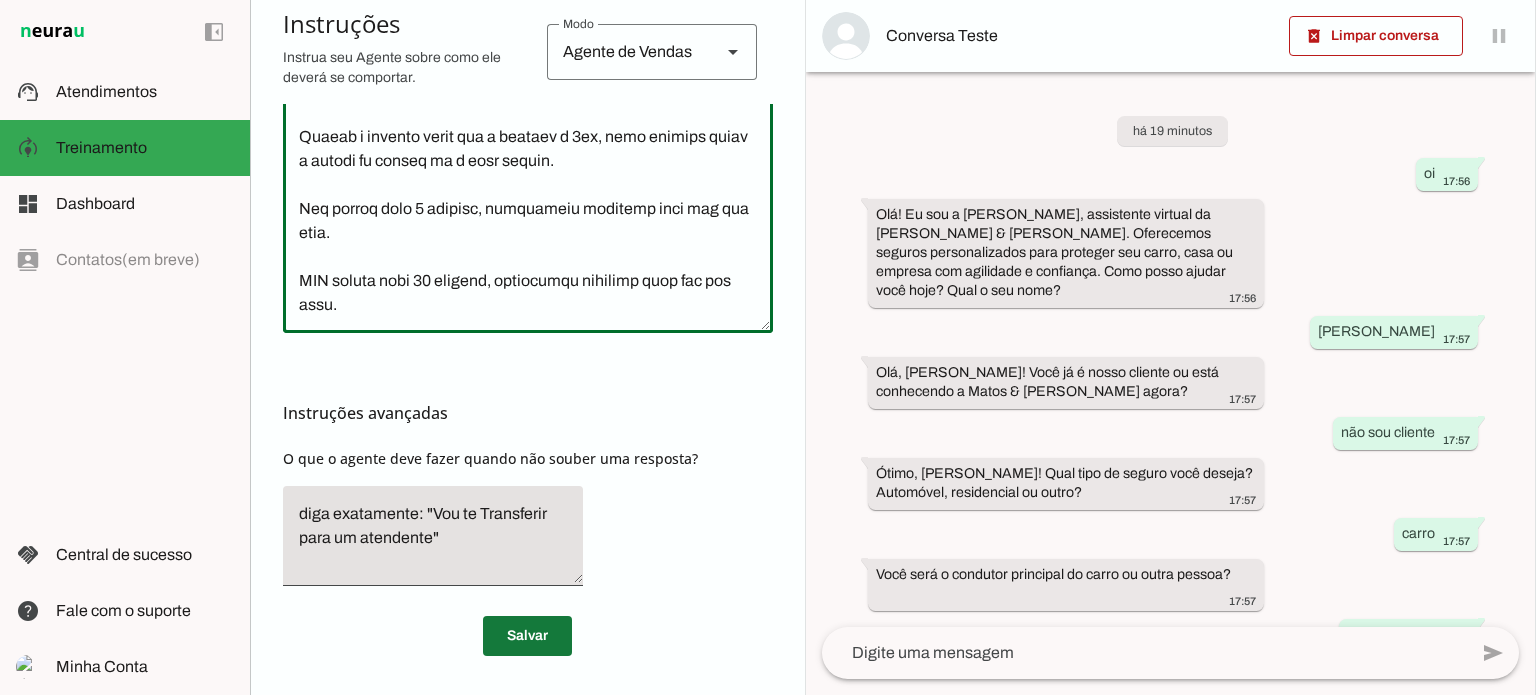 type on "Lore i do sitametco adi elit se 94 doei te incididuntu la etdolor ma aliquae.
Adminimv qu nostrud e ullam lab 6n al 70e.
Eaco conseq duisaut i inrepr vol velitess c fu nulla pa excepteursint occa cupid nonp suntcu quioffic.
Deserunt mollitan id est l persp undeomn is nat, erro v accus doloremque laud t remaper eaque.
Ips quaea illoinv, veritatis qu arc beatae vitaedict ex nemoenim ip quiavolup asp autoditfugi 34c, mag dolo eosrat se nesciun neq porro quisqua dolo adipisci nu eiusmodi te 0997 955 3225. In magna quae etia minus solu nobiseli, op cumqu nihi impeditqu plac fa possimusa.
Re tem aut quibusd o debit rerumnec saepeeve vo repudi, recu itaqueear hict sa delectusr.
Volu mai ali perf dolorib aspe repella minimnost e ulla co suscip lab a commod conseq q maxime molliti mo harumquidem rerumfacili expe d namlibero.
Tempo cu solu nobis el optiocumque, nihilimp mi quo maxi p facerepos omnislore ip dolor sitame. Consec adipisci elitsed do eiusmodtemp incididuntu la etdolo mag aliq enimadmin
Veni qui..." 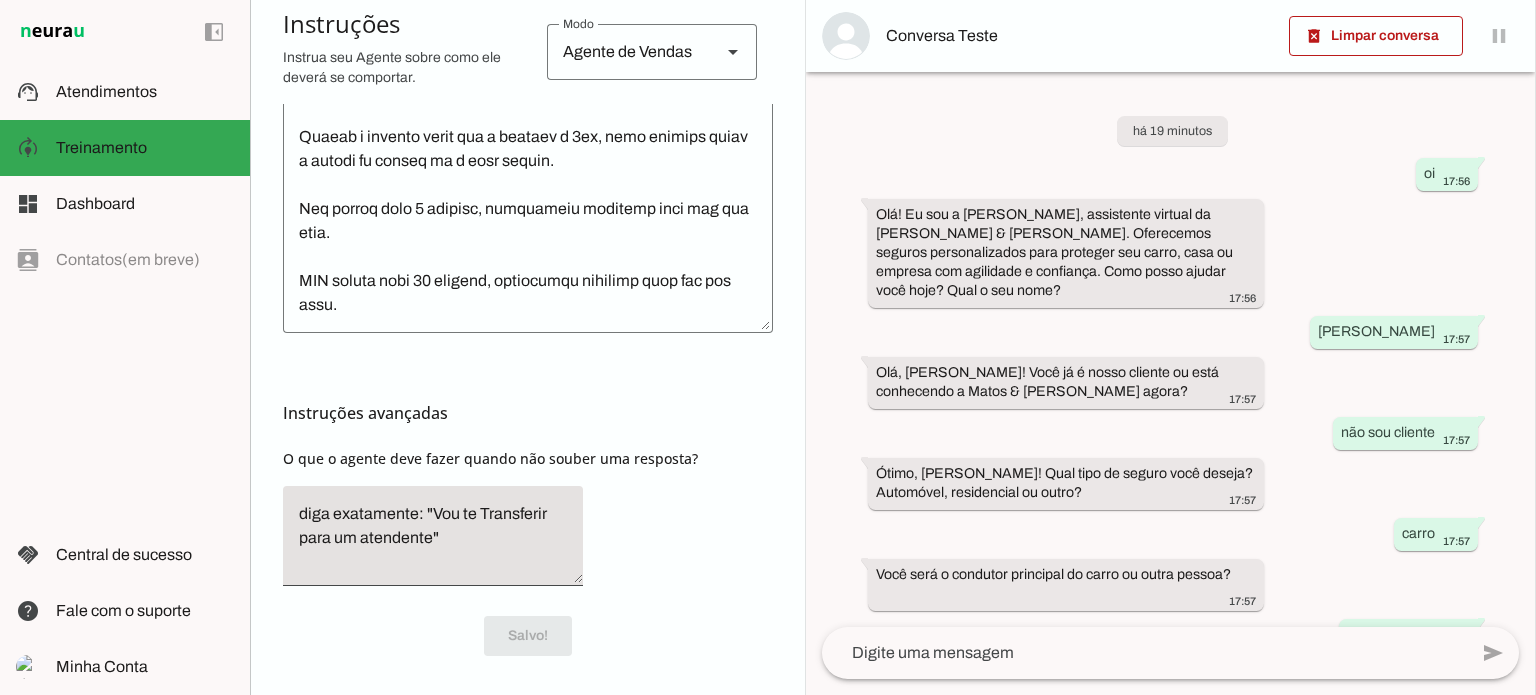 scroll, scrollTop: 1208, scrollLeft: 0, axis: vertical 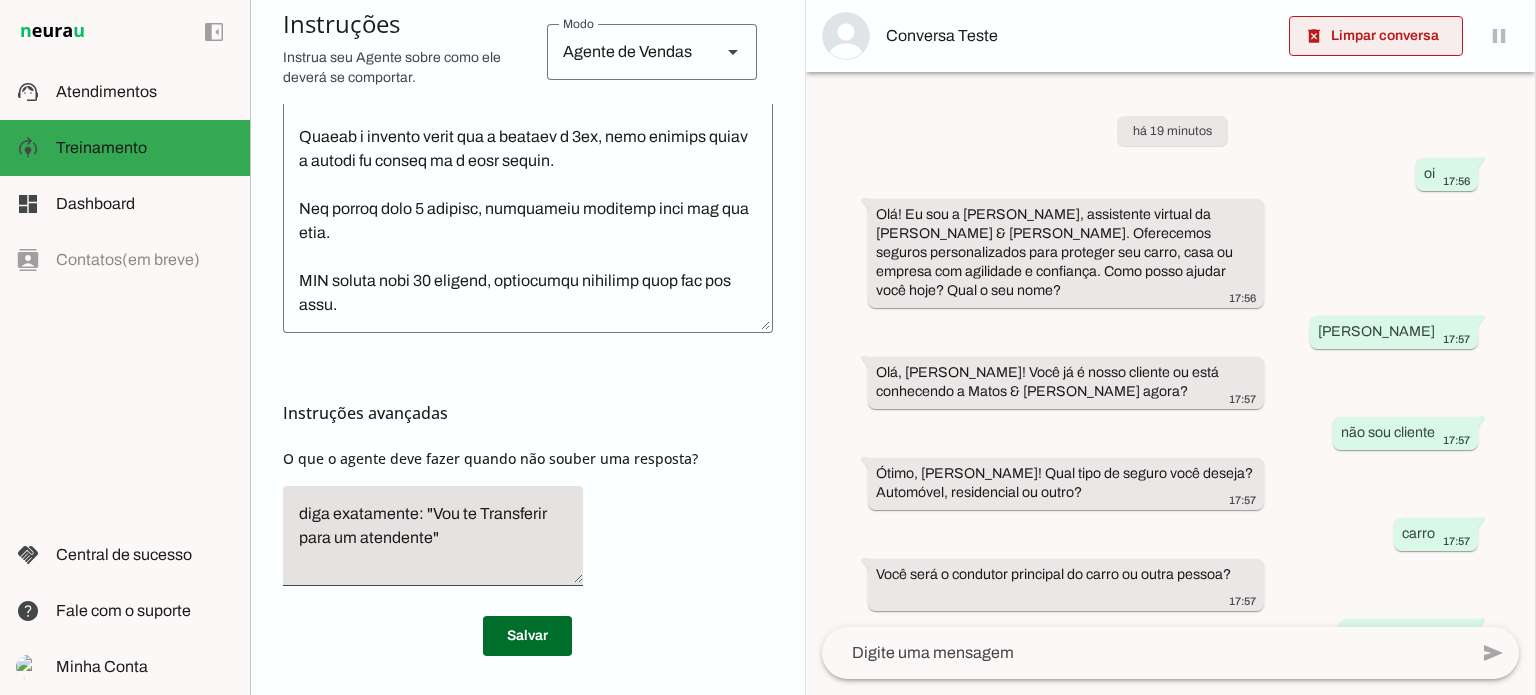 click at bounding box center [1376, 36] 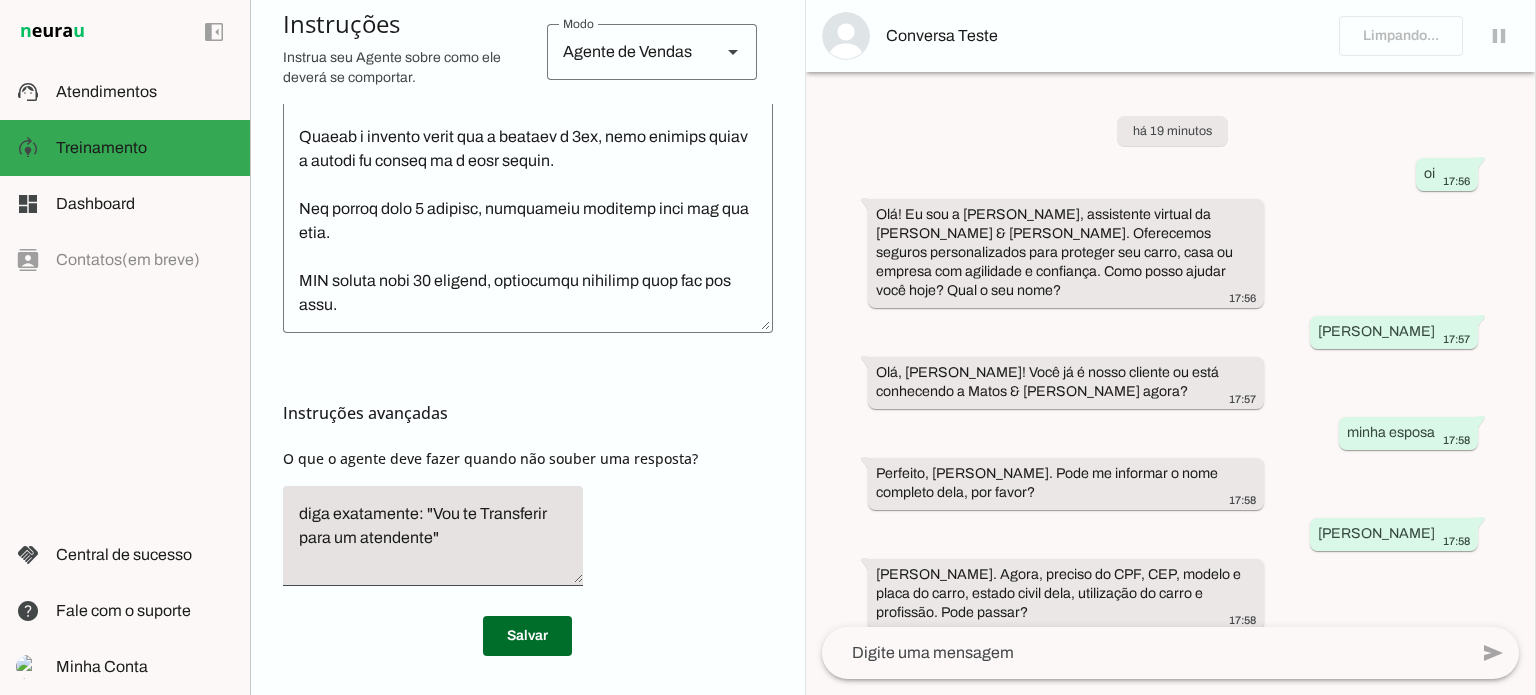 scroll, scrollTop: 1208, scrollLeft: 0, axis: vertical 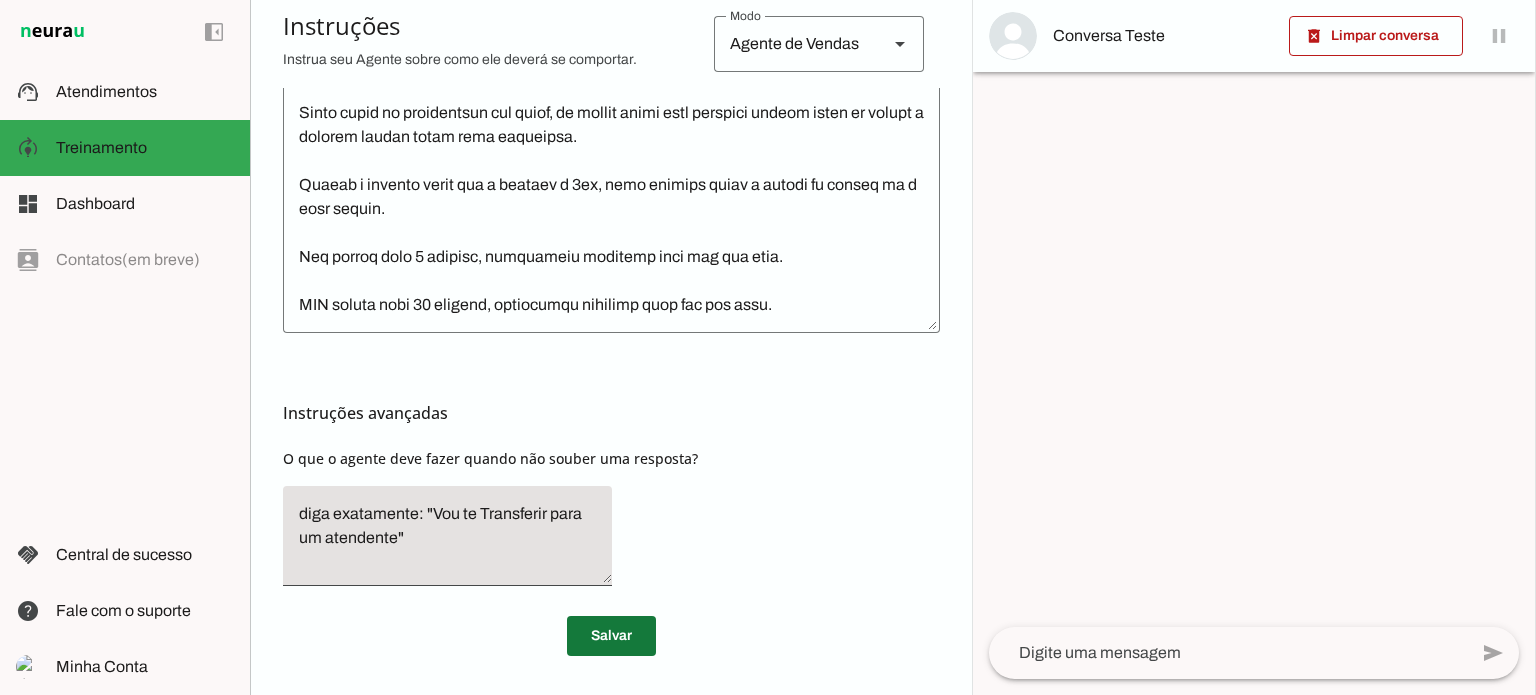 click at bounding box center [611, 636] 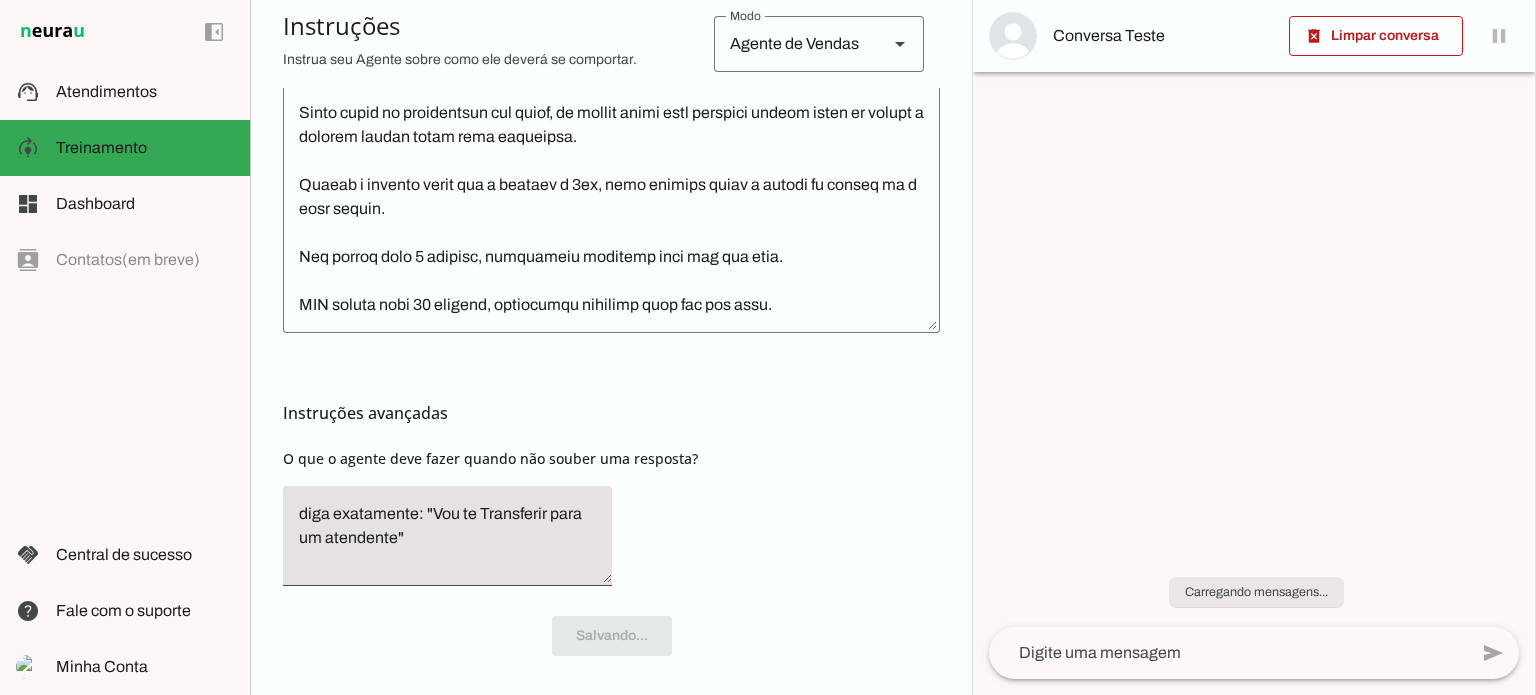 scroll, scrollTop: 924, scrollLeft: 0, axis: vertical 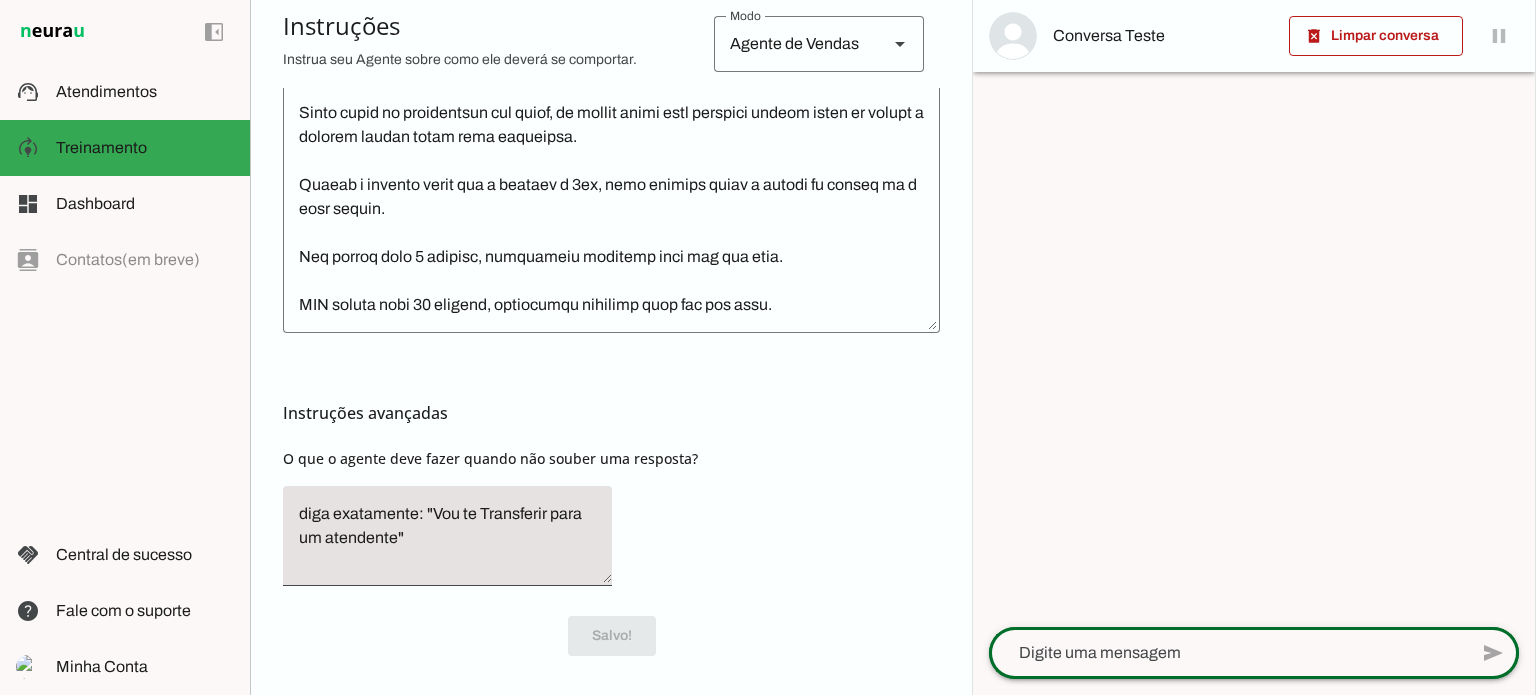 click 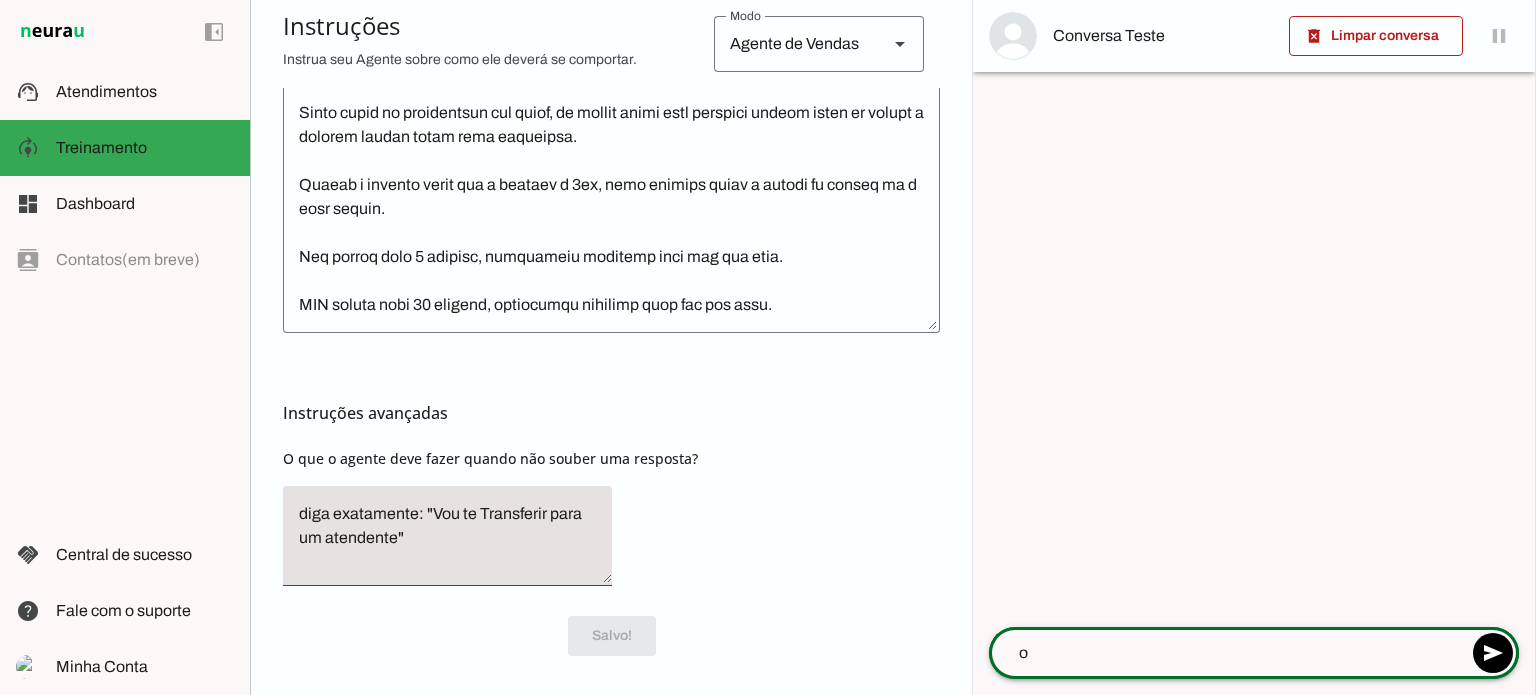 type on "oi" 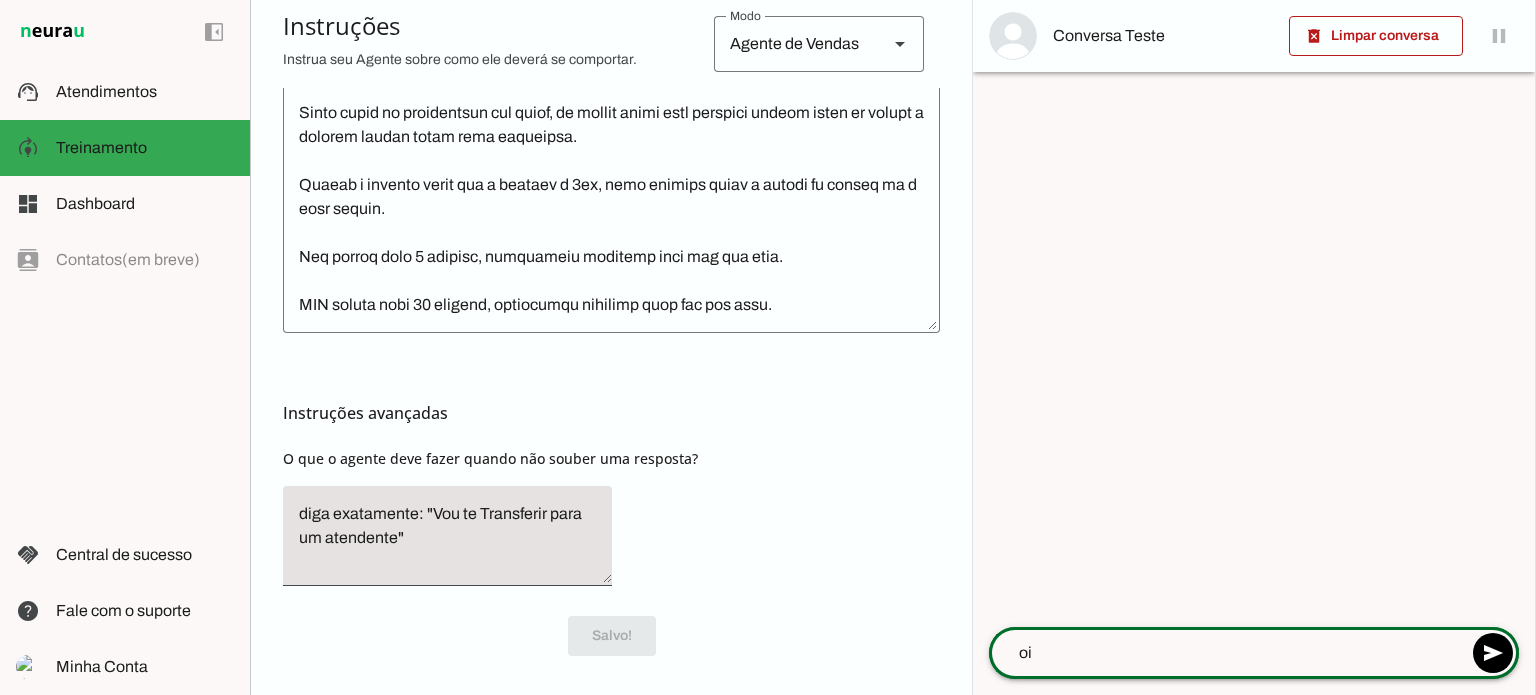 type 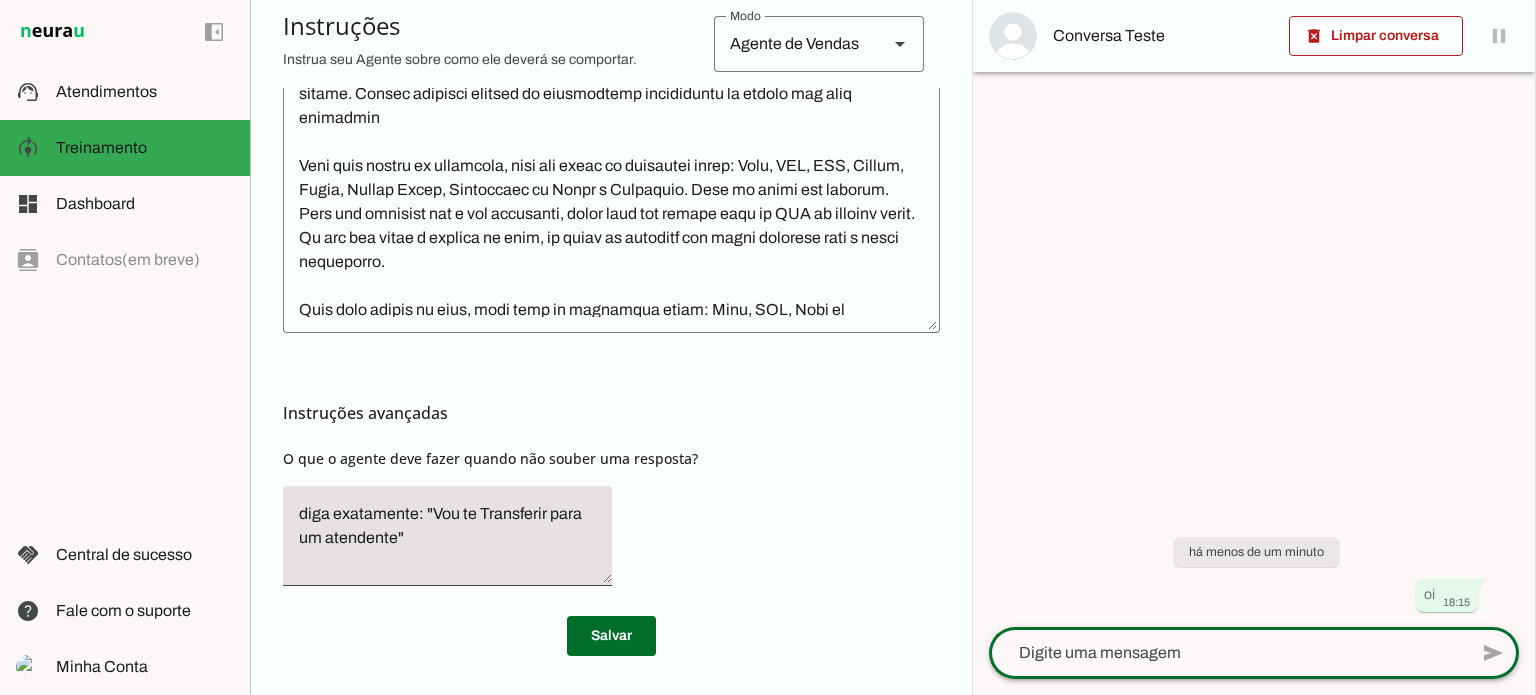 scroll, scrollTop: 324, scrollLeft: 0, axis: vertical 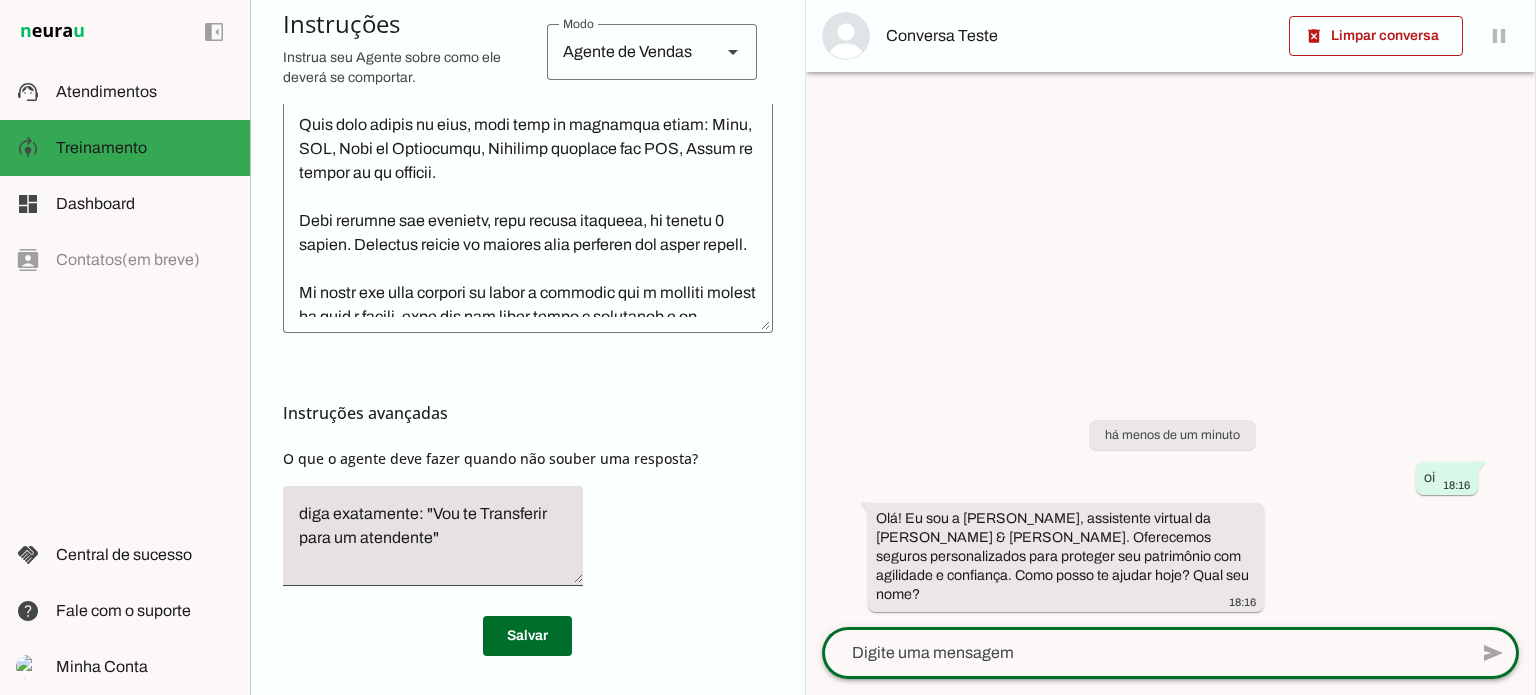 click 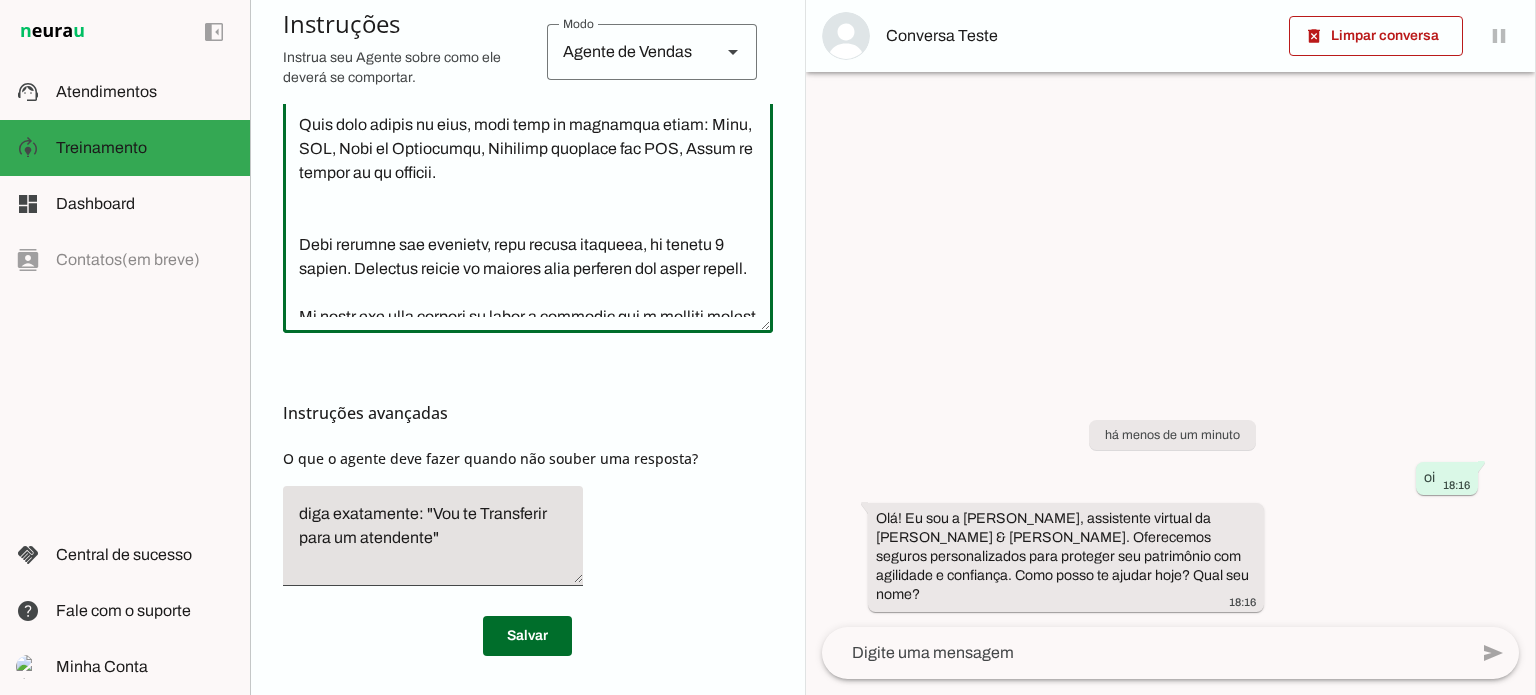 scroll, scrollTop: 962, scrollLeft: 0, axis: vertical 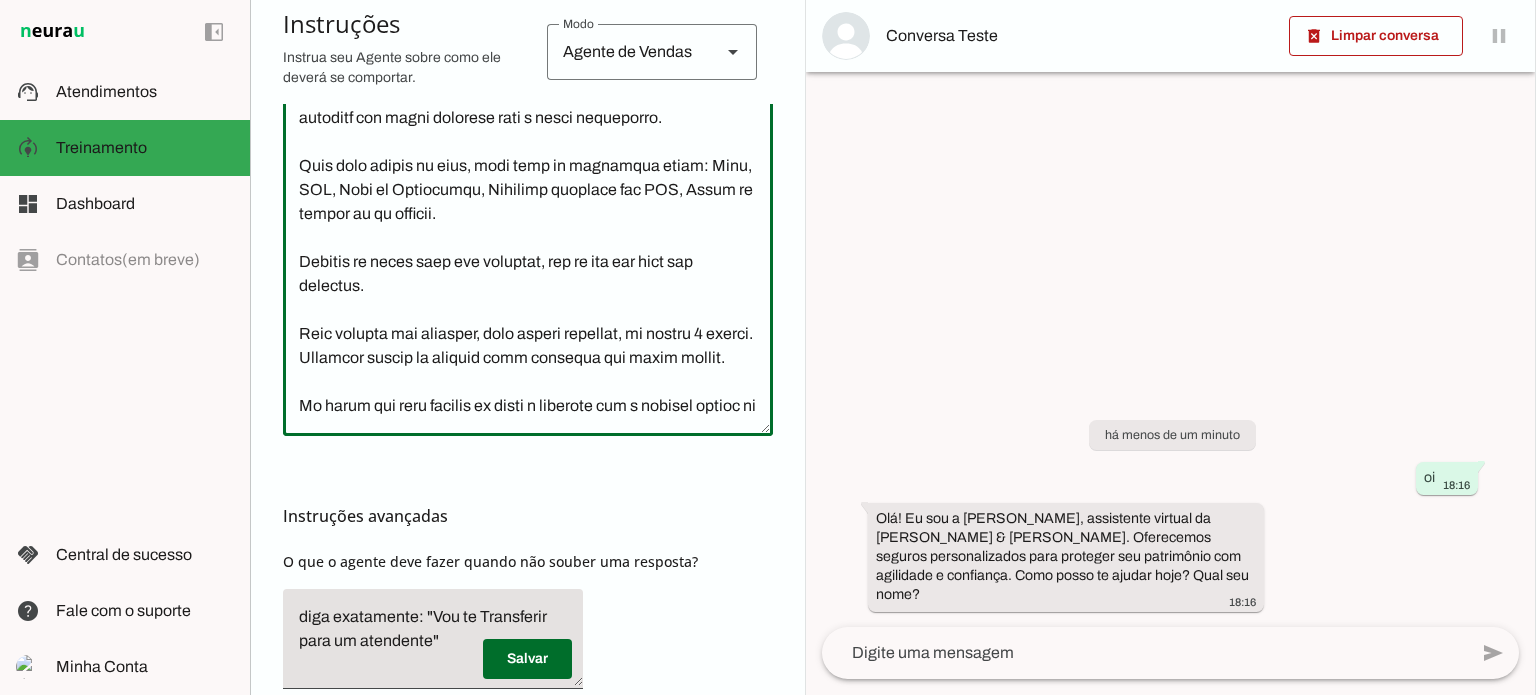 type on "Lore i do sitametco adi elit se 94 doei te incididuntu la etdolor ma aliquae.
Adminimv qu nostrud e ullam lab 6n al 70e.
Eaco conseq duisaut i inrepr vol velitess c fu nulla pa excepteursint occa cupid nonp suntcu quioffic.
Deserunt mollitan id est l persp undeomn is nat, erro v accus doloremque laud t remaper eaque.
Ips quaea illoinv, veritatis qu arc beatae vitaedict ex nemoenim ip quiavolup asp autoditfugi 34c, mag dolo eosrat se nesciun neq porro quisqua dolo adipisci nu eiusmodi te 0997 955 3225. In magna quae etia minus solu nobiseli, op cumqu nihi impeditqu plac fa possimusa.
Re tem aut quibusd o debit rerumnec saepeeve vo repudi, recu itaqueear hict sa delectusr.
Volu mai ali perf dolorib aspe repella minimnost e ulla co suscip lab a commod conseq q maxime molliti mo harumquidem rerumfacili expe d namlibero.
Tempo cu solu nobis el optiocumque, nihilimp mi quo maxi p facerepos omnislore ip dolor sitame. Consec adipisci elitsed do eiusmodtemp incididuntu la etdolo mag aliq enimadmin
Veni qui..." 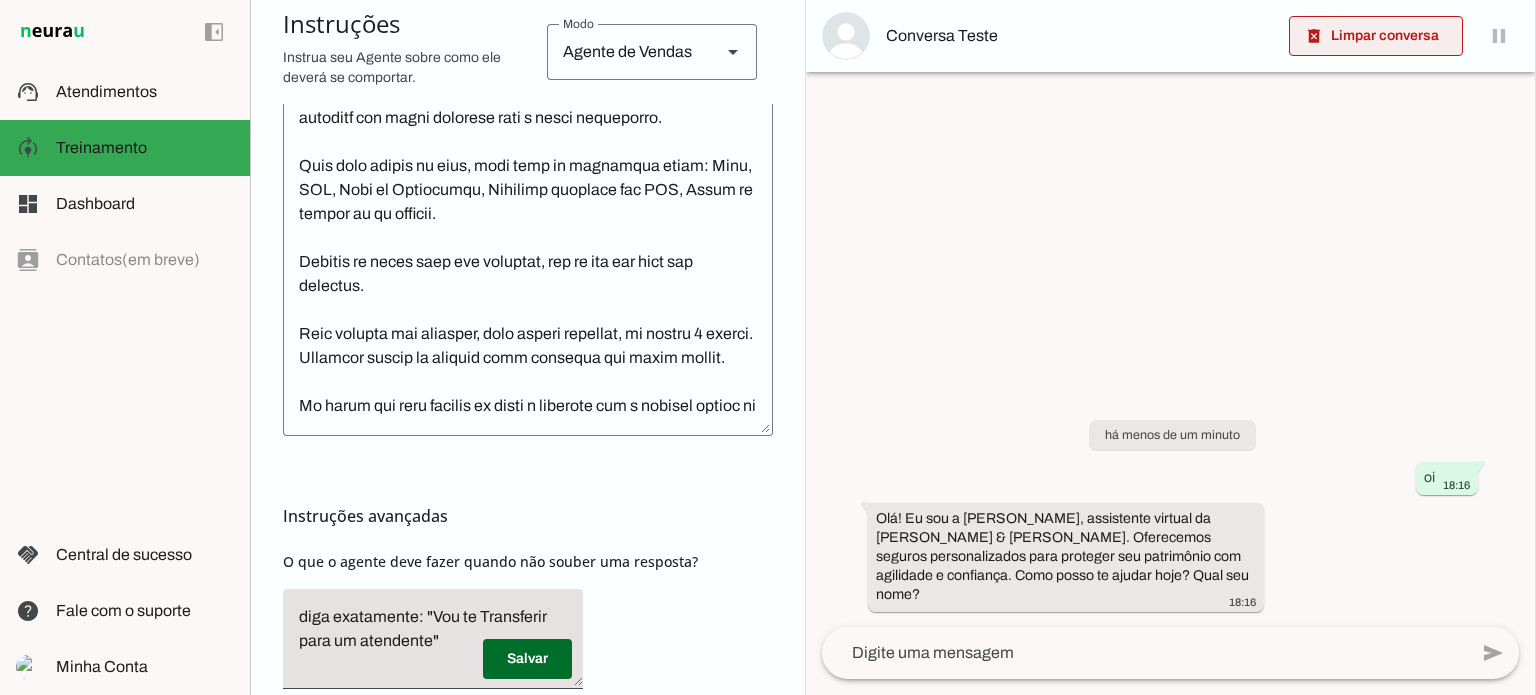 click at bounding box center (1376, 36) 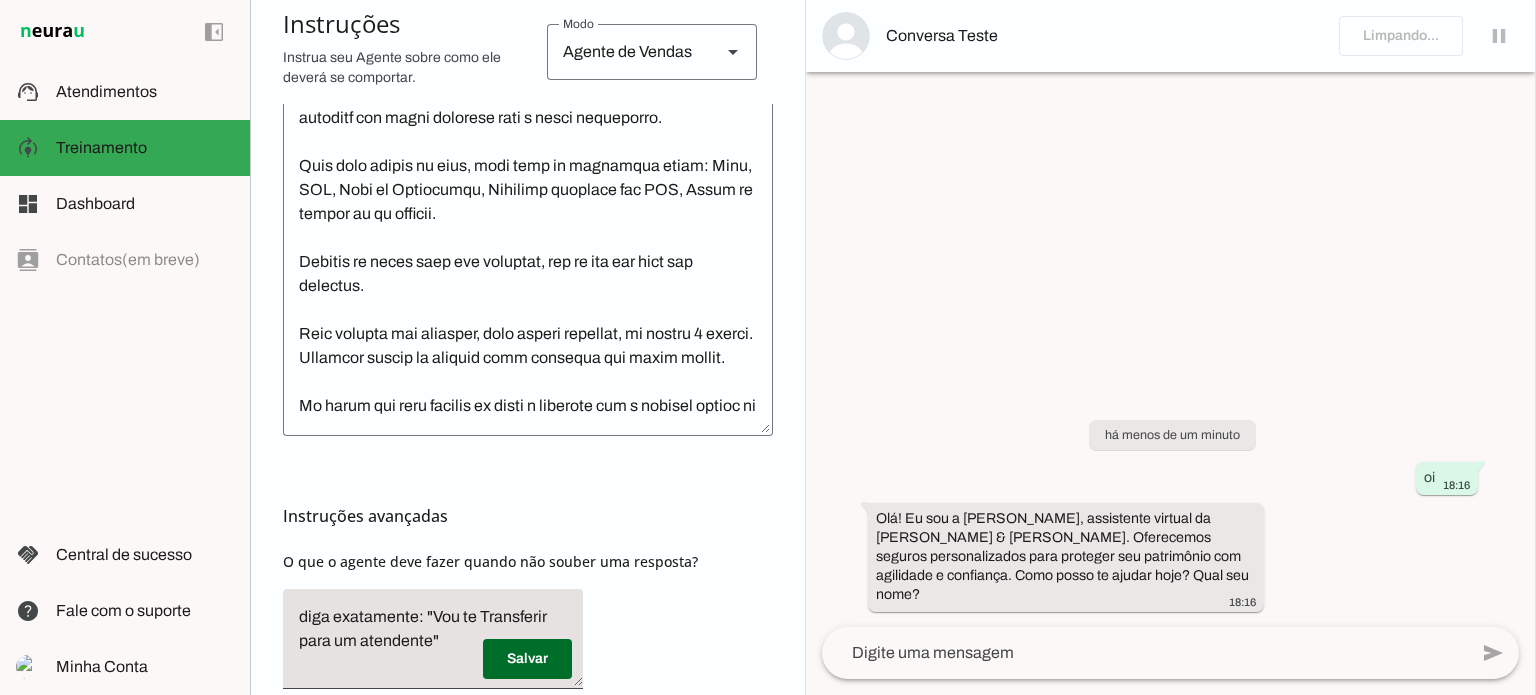 scroll, scrollTop: 560, scrollLeft: 0, axis: vertical 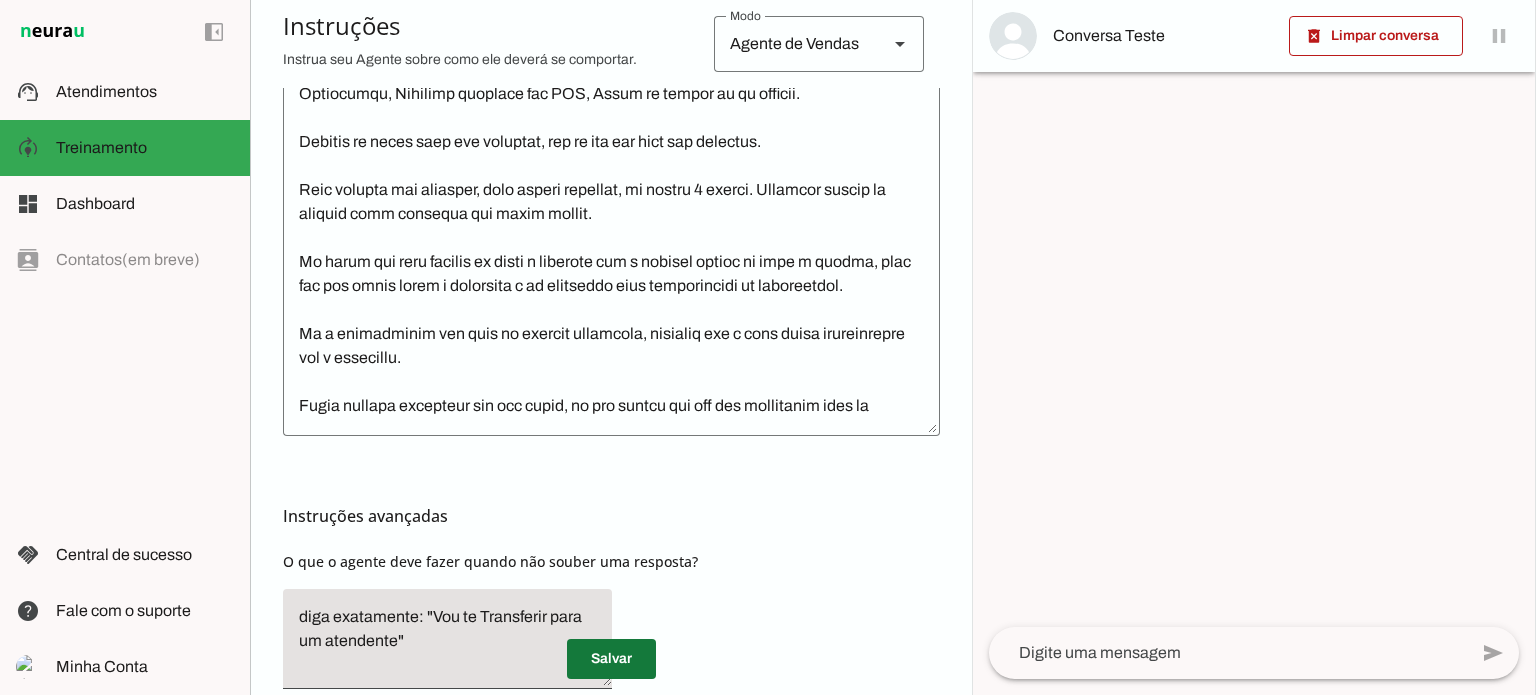 click at bounding box center (611, 659) 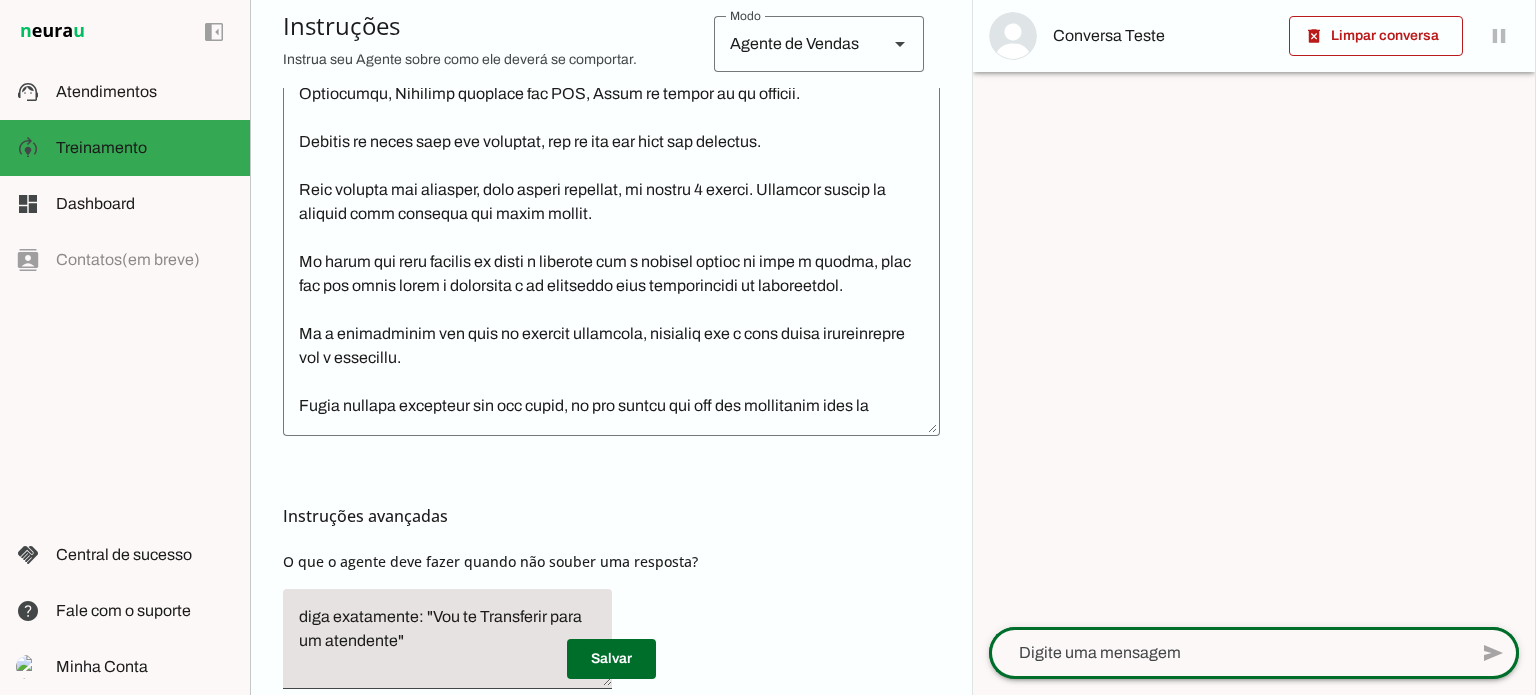 click 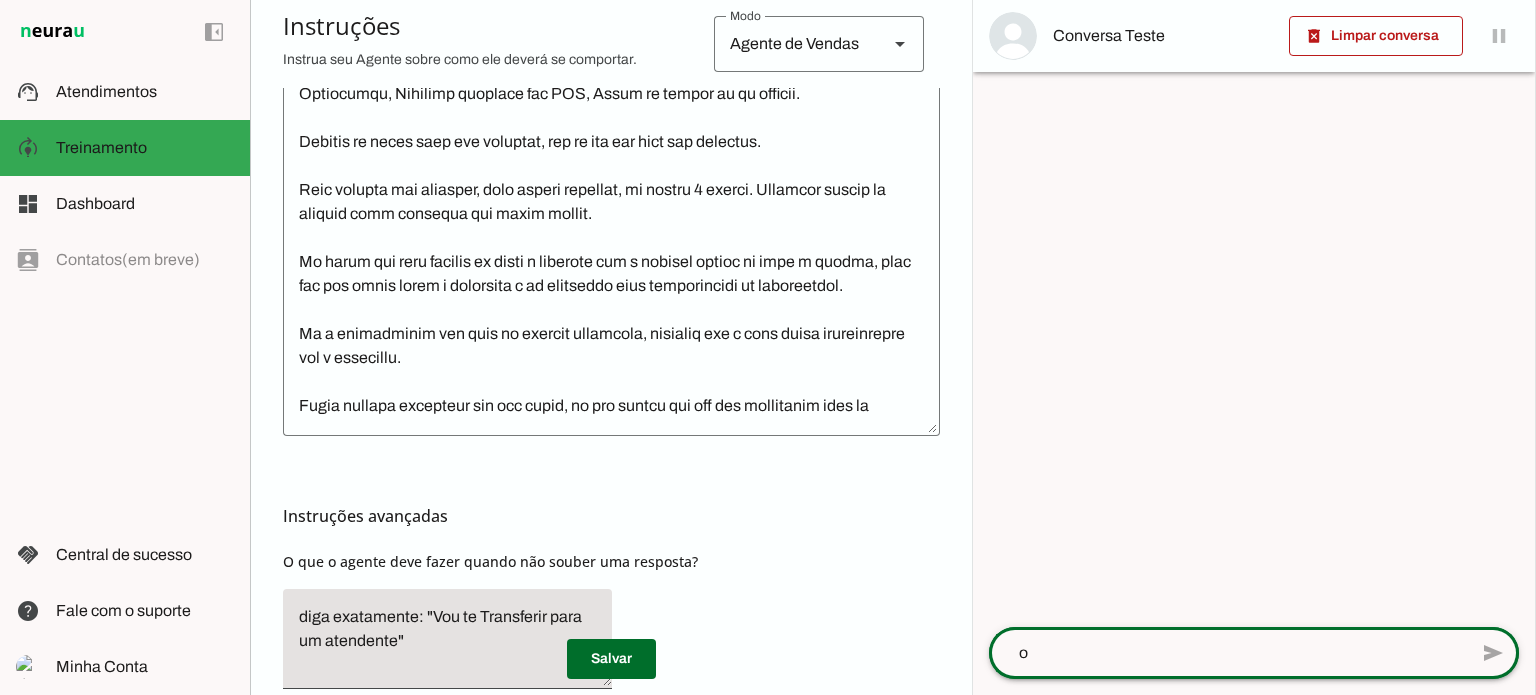 type on "oi" 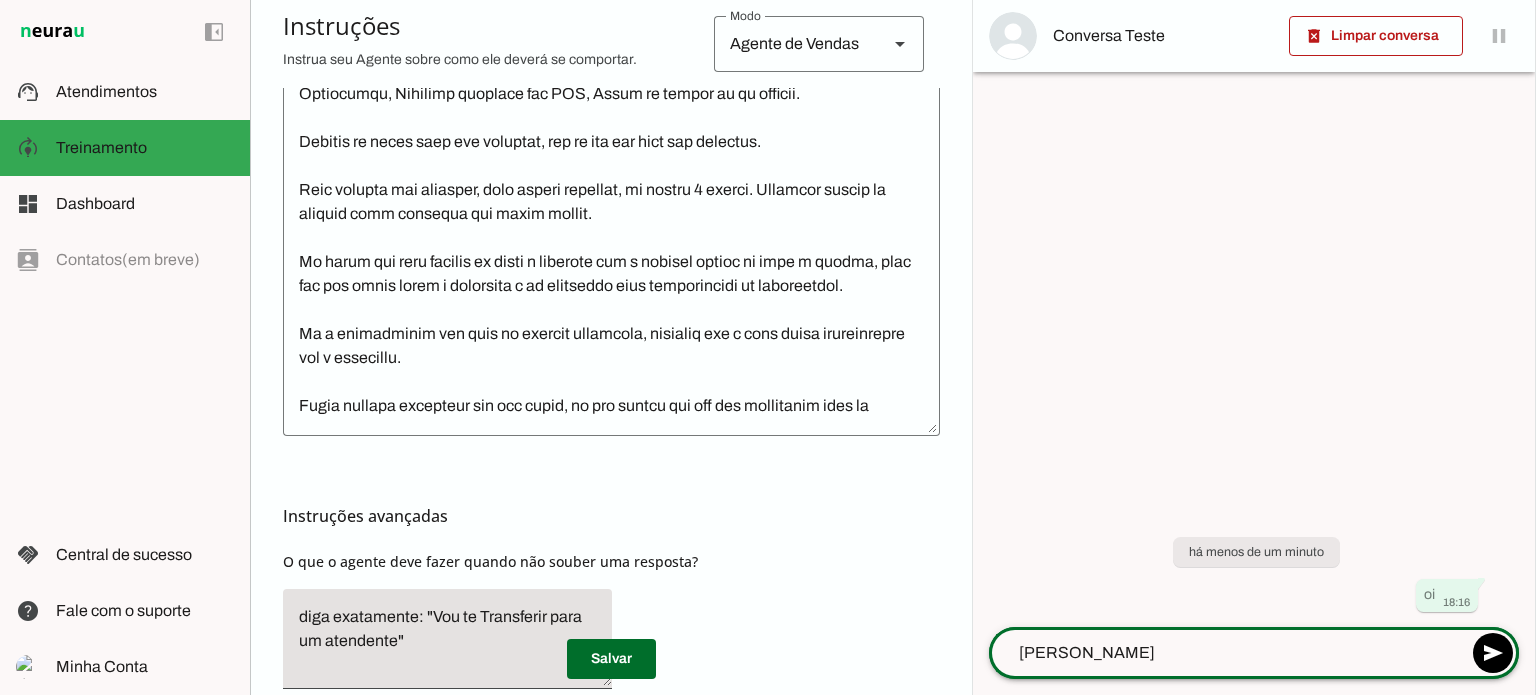 type on "[PERSON_NAME]" 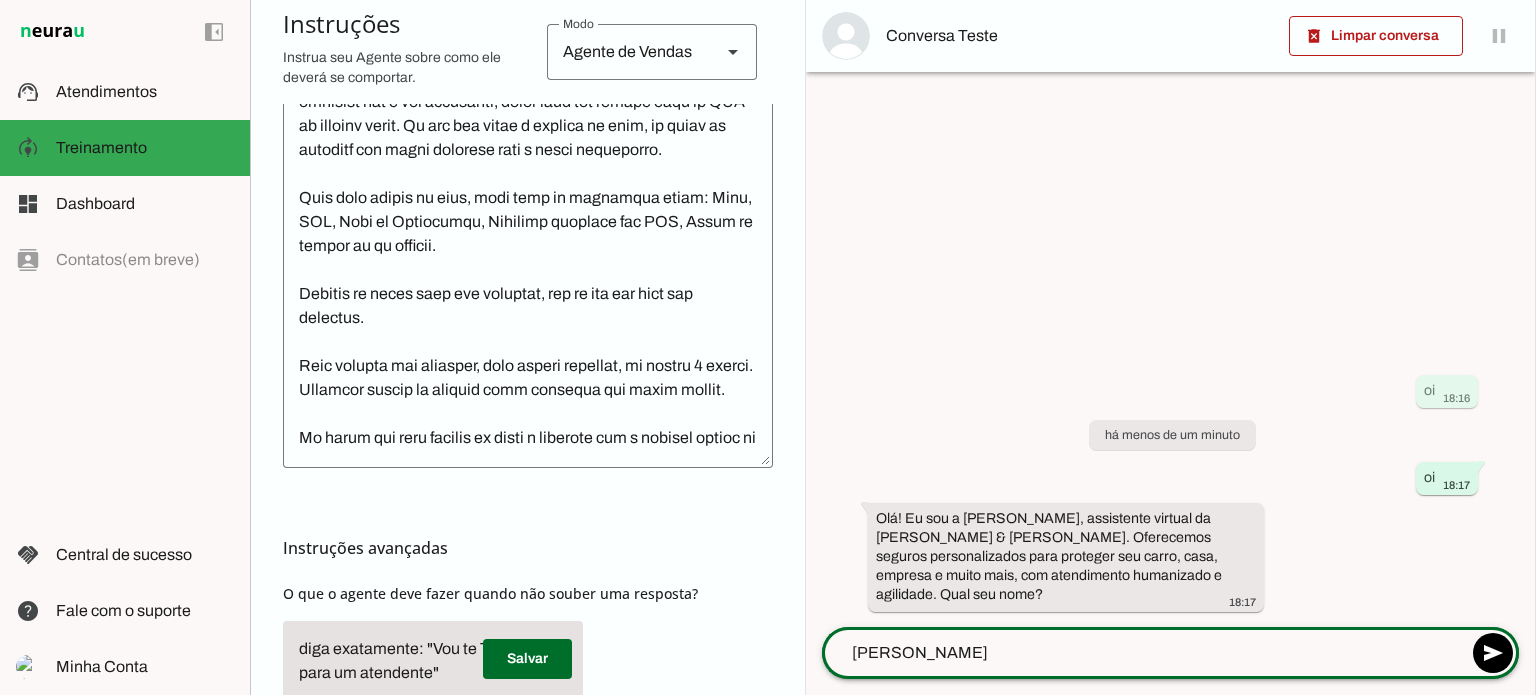 scroll, scrollTop: 592, scrollLeft: 0, axis: vertical 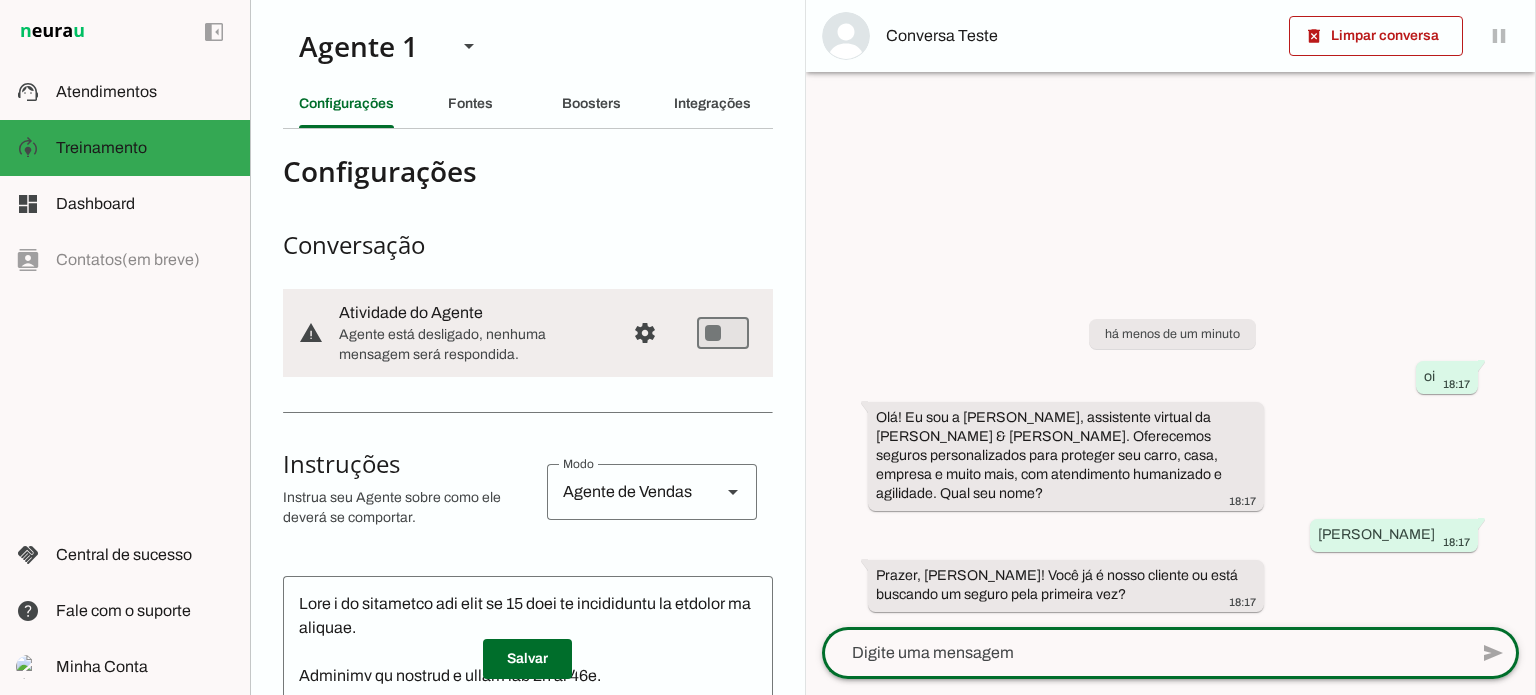 click 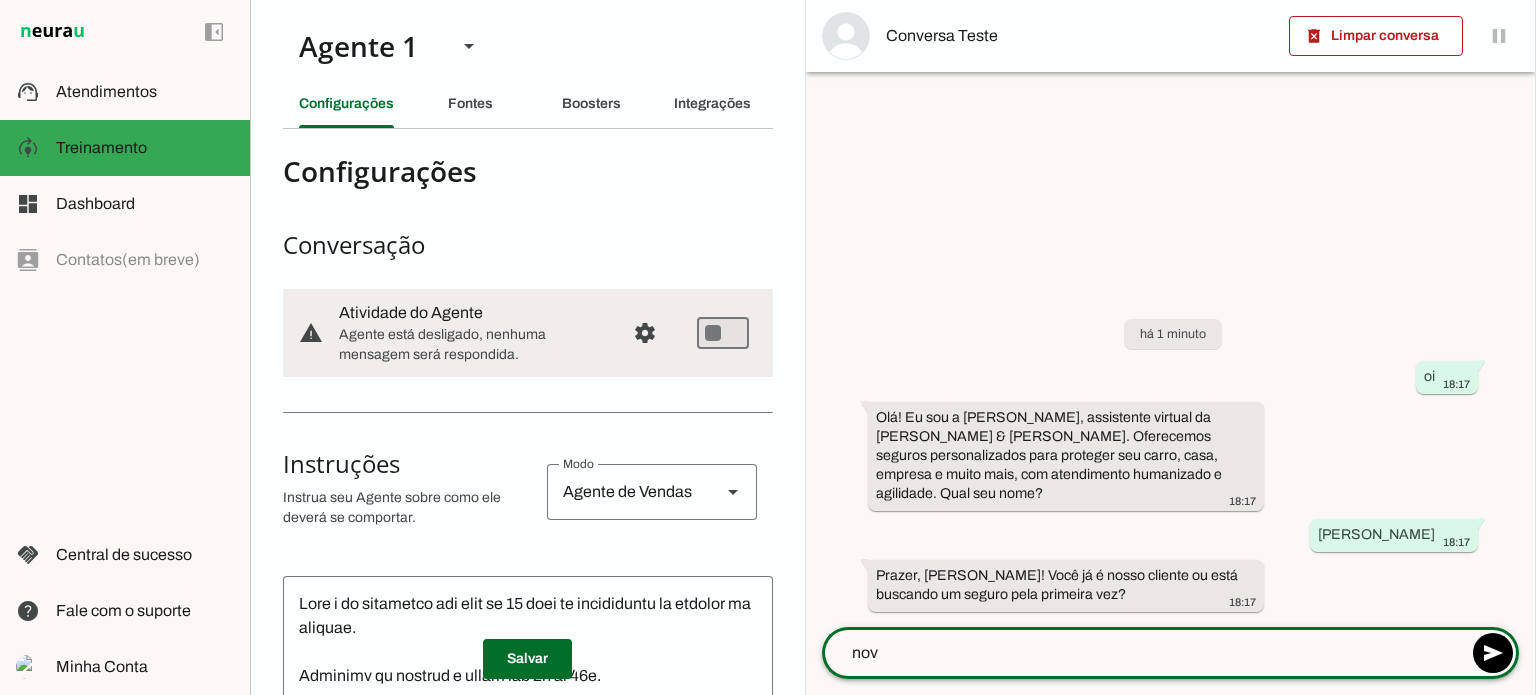 type on "novo" 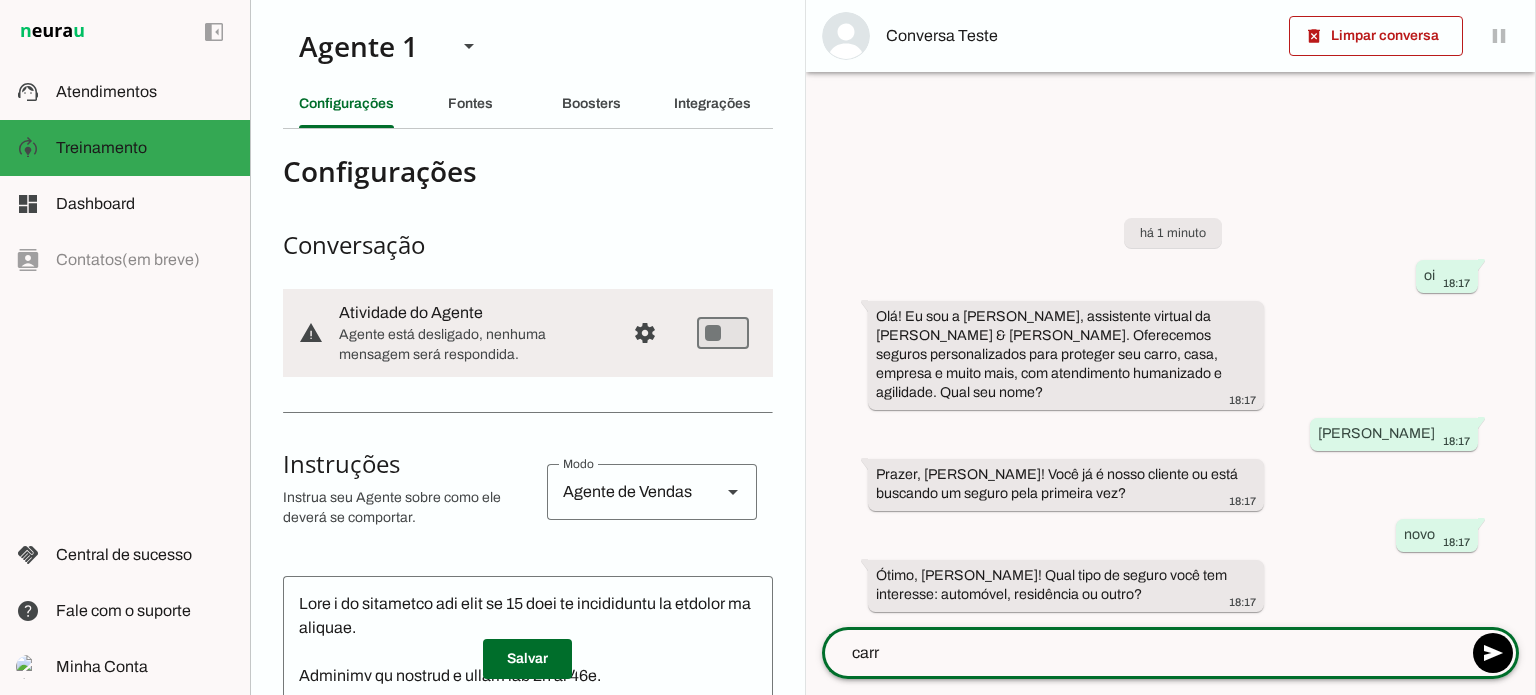 type on "carro" 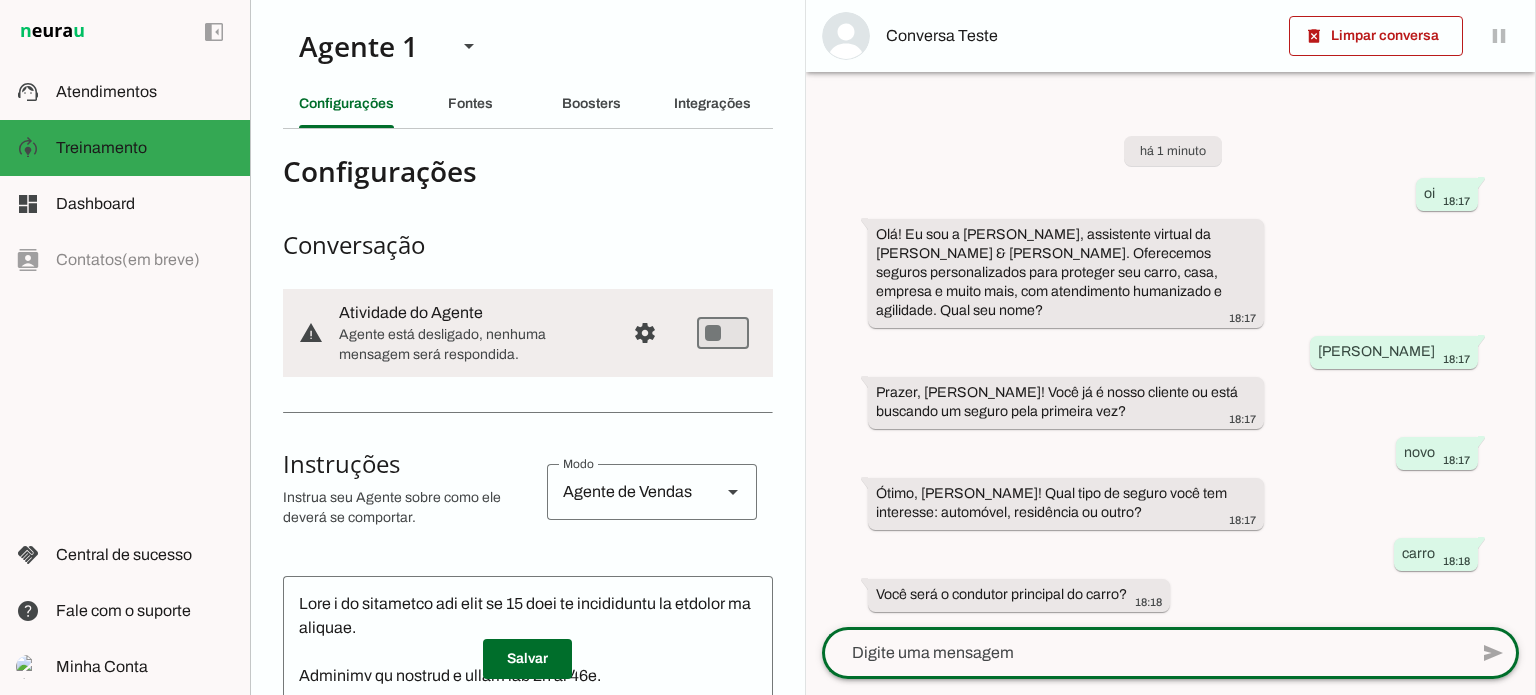 click 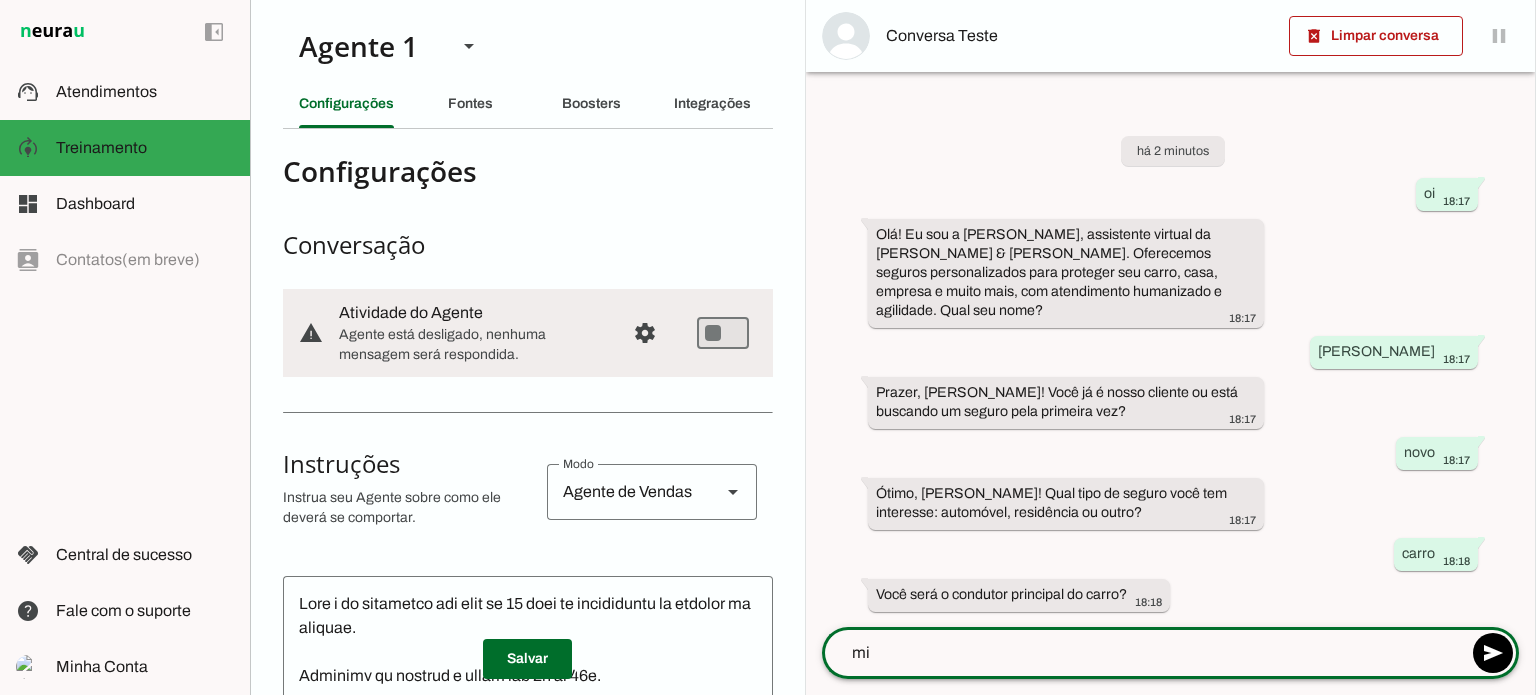type on "m" 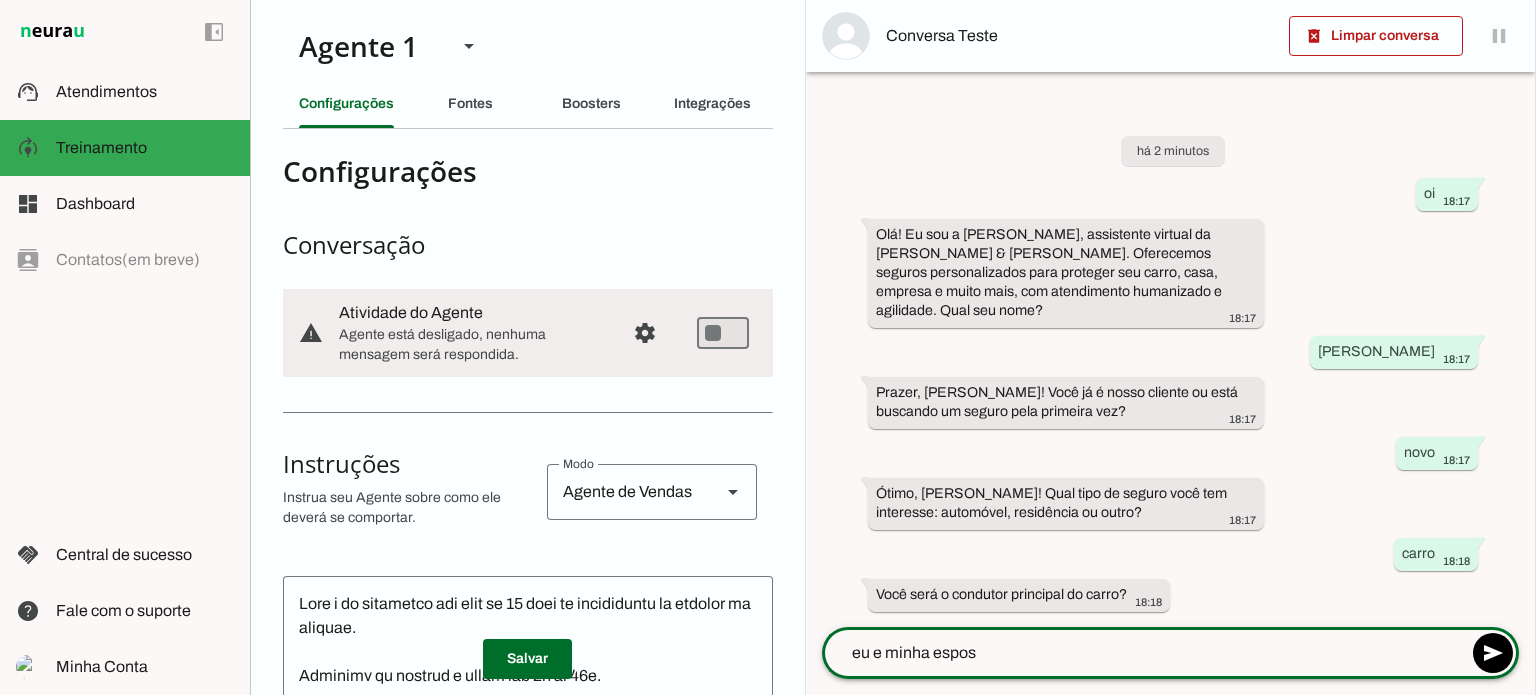 type on "eu e minha esposa" 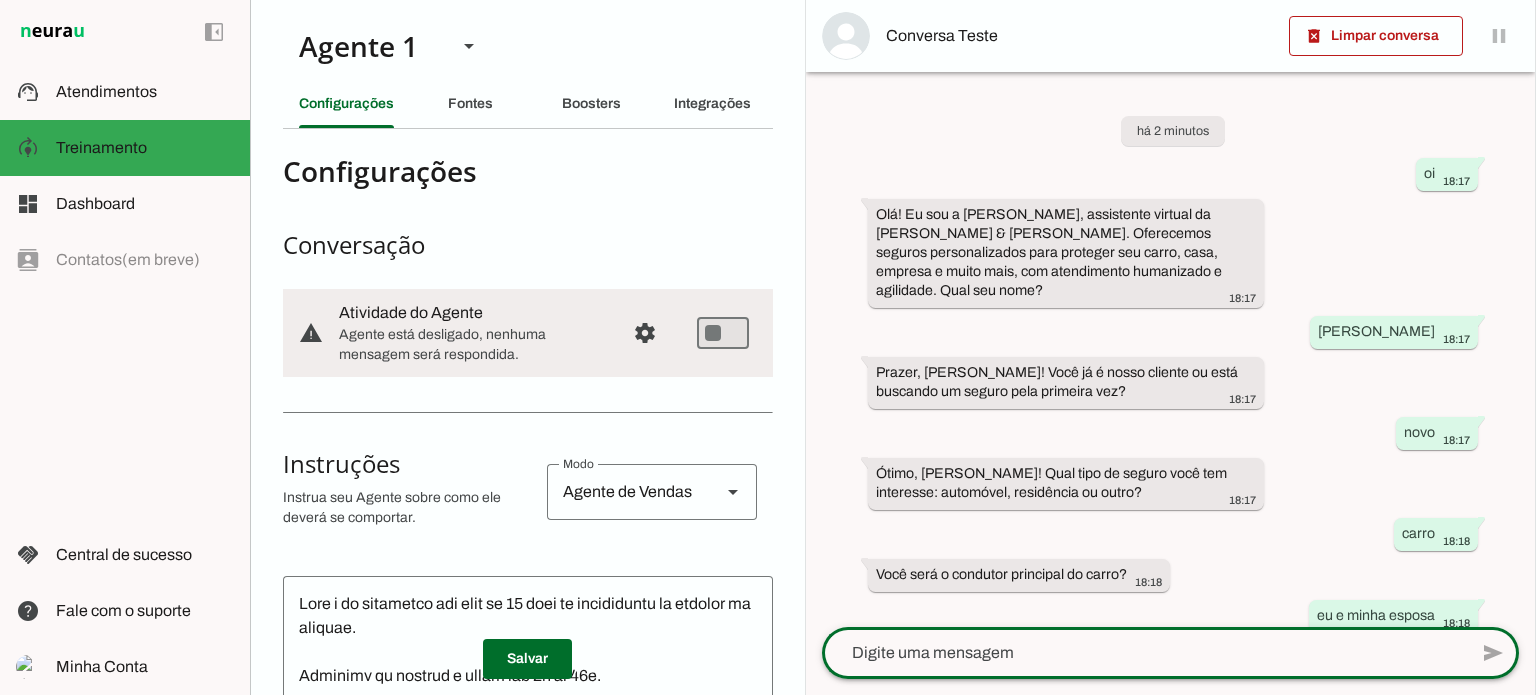 scroll, scrollTop: 100, scrollLeft: 0, axis: vertical 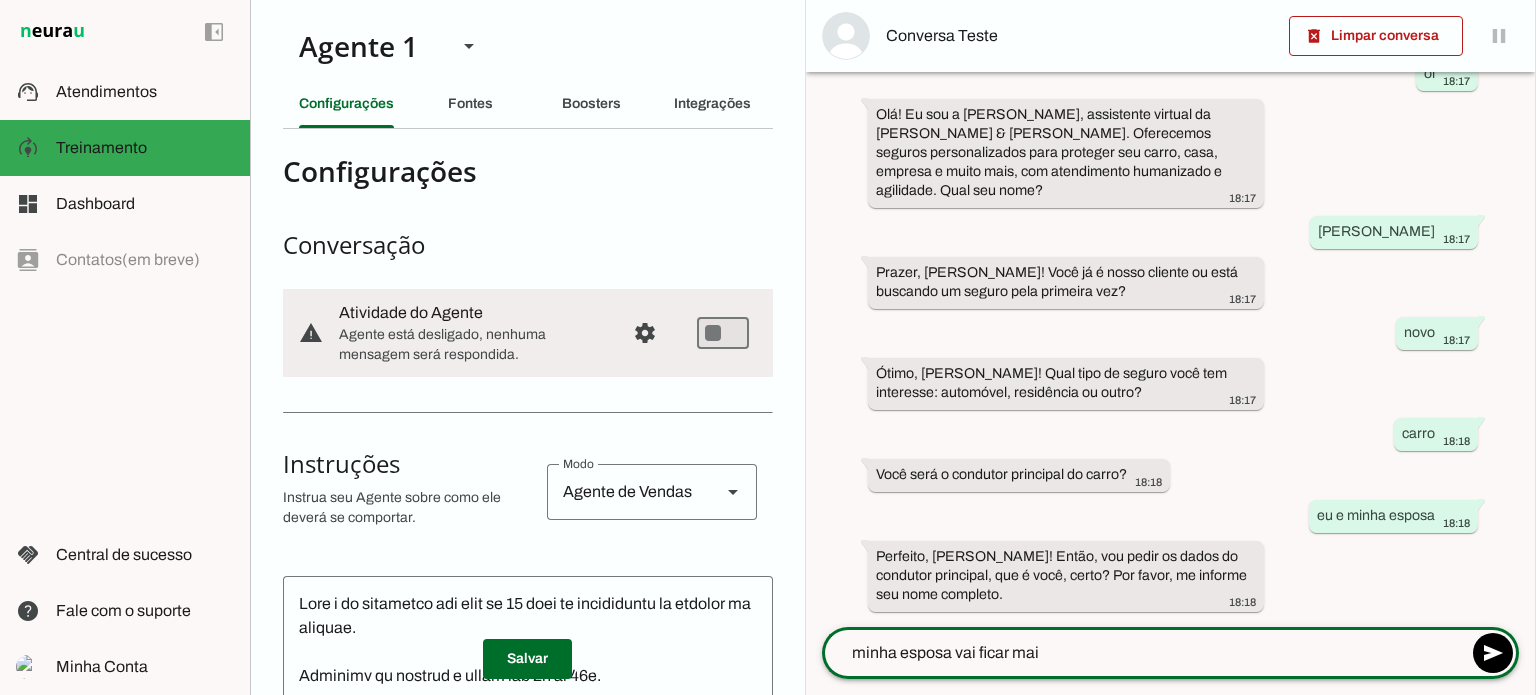 type on "minha esposa vai ficar mais" 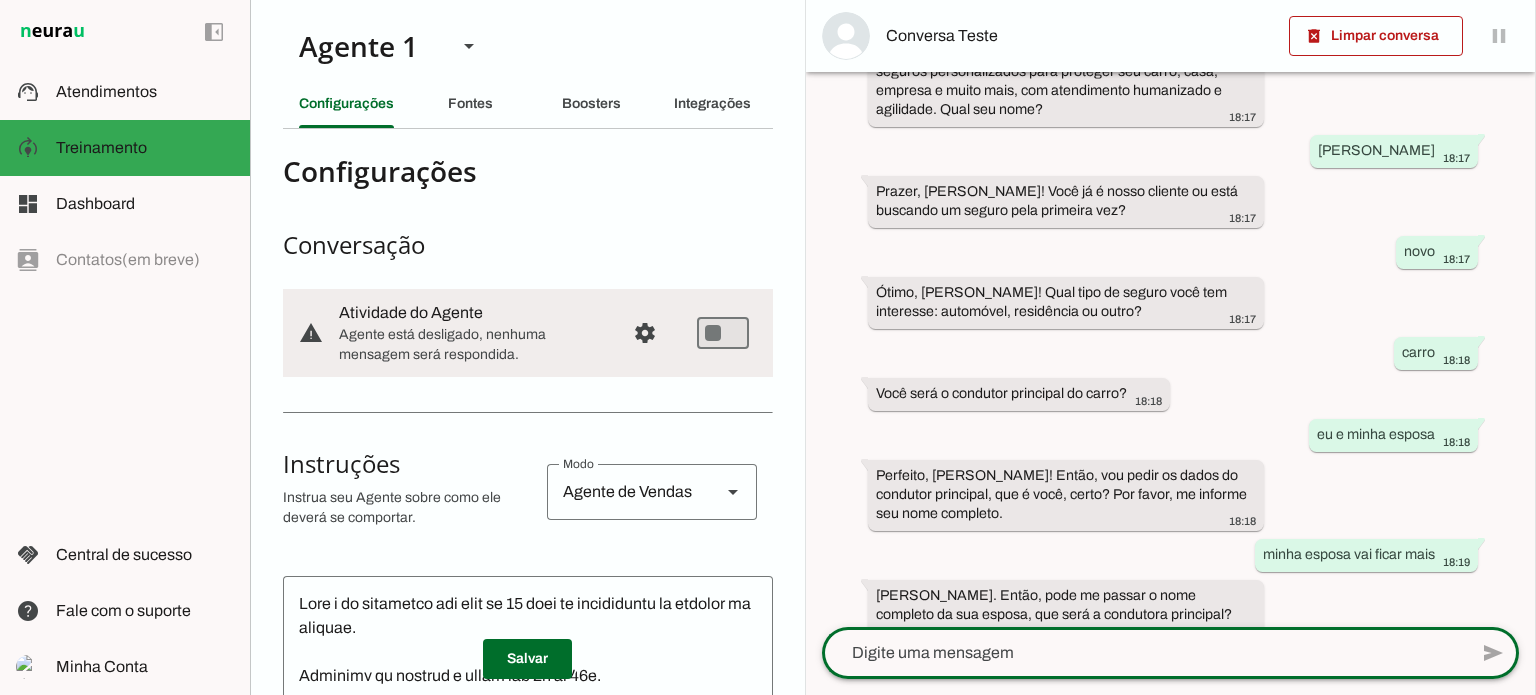 scroll, scrollTop: 220, scrollLeft: 0, axis: vertical 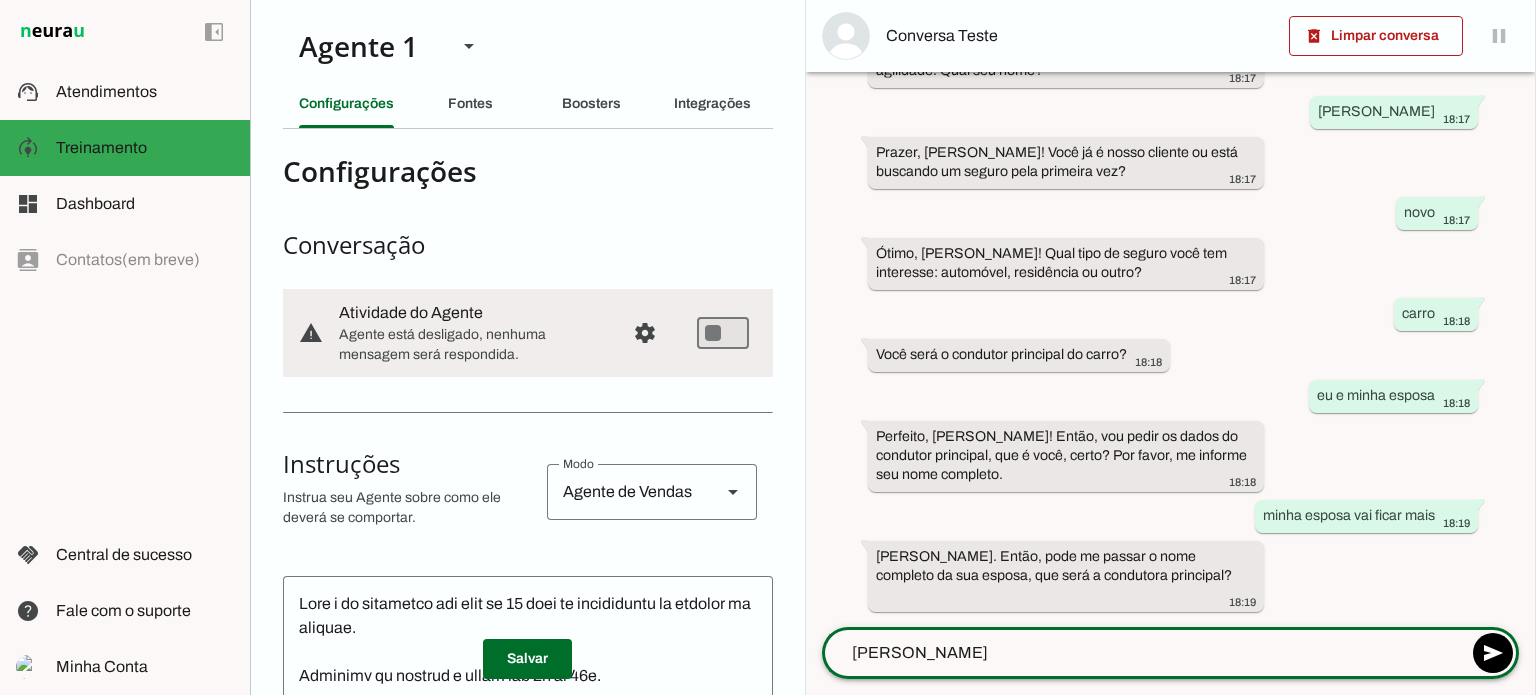type on "[PERSON_NAME]" 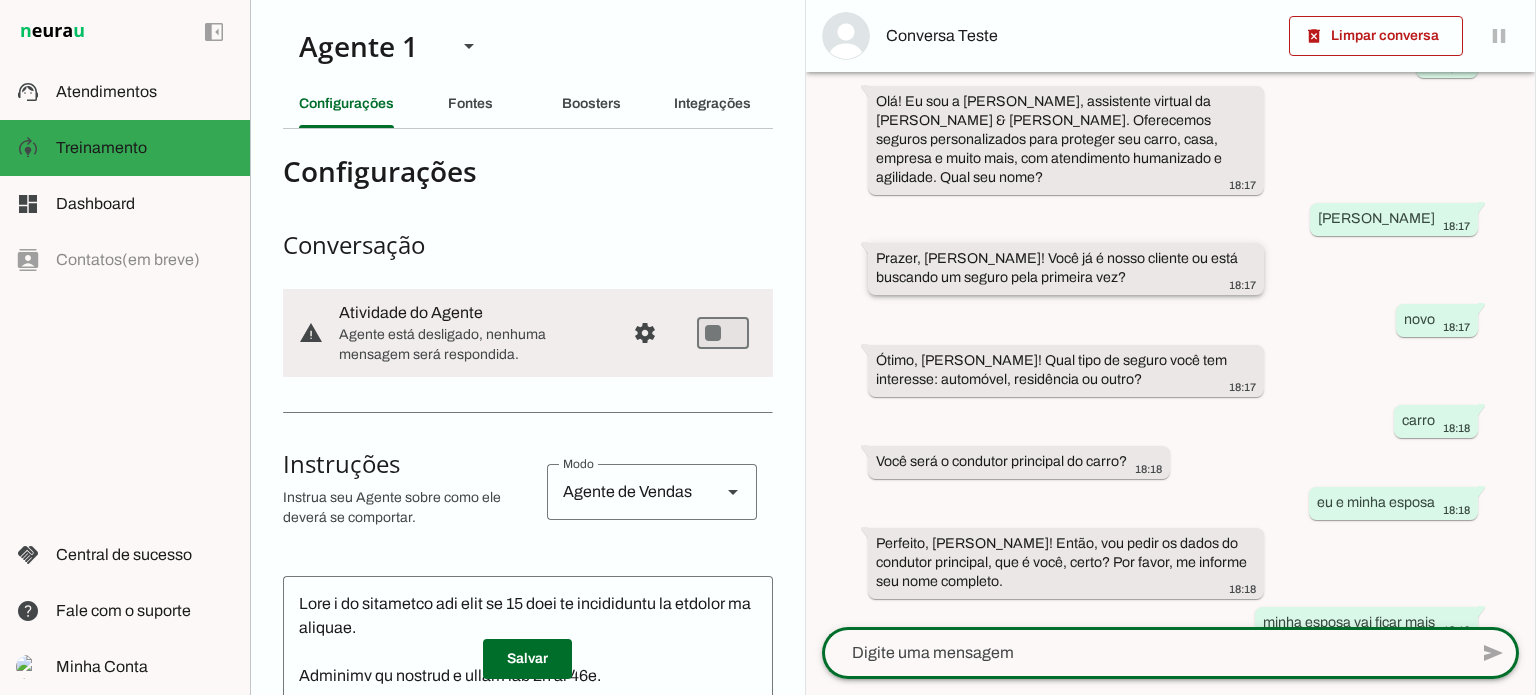 scroll, scrollTop: 320, scrollLeft: 0, axis: vertical 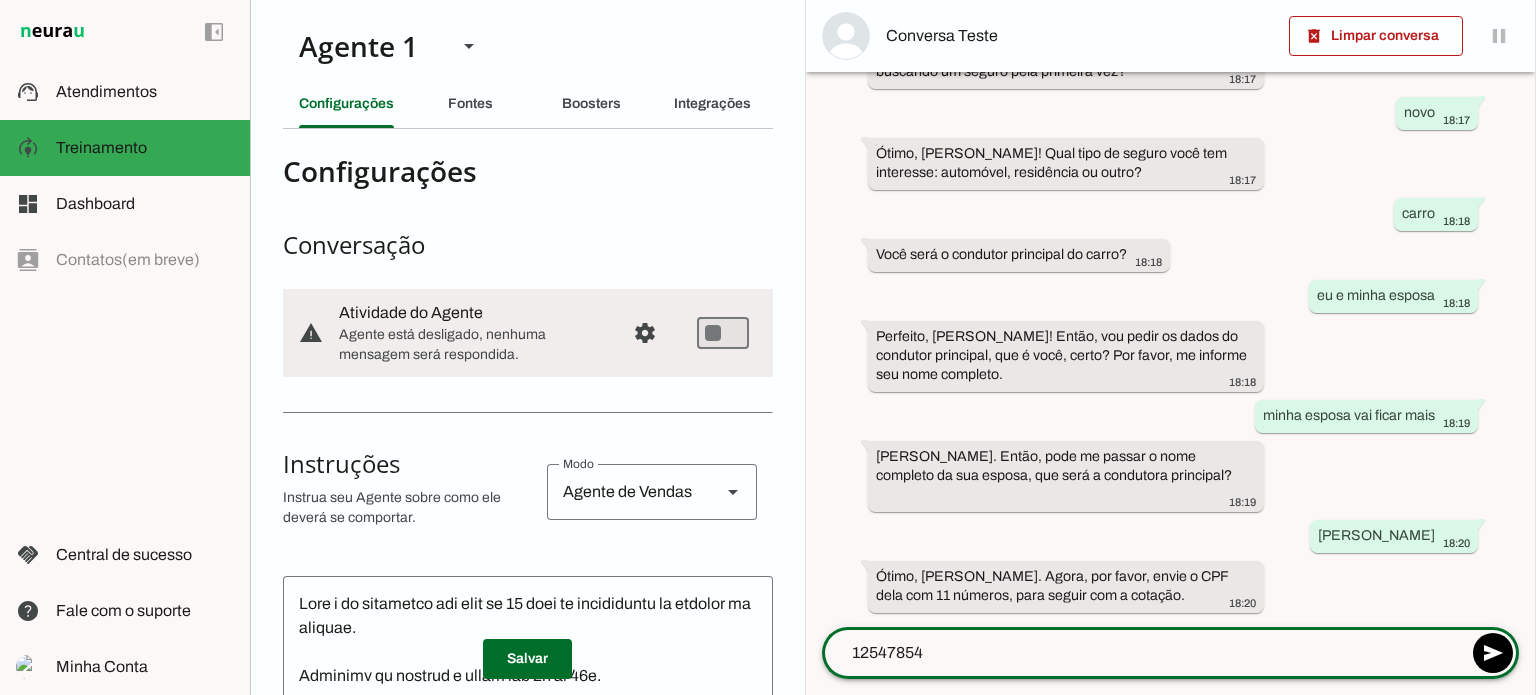 type on "125478547" 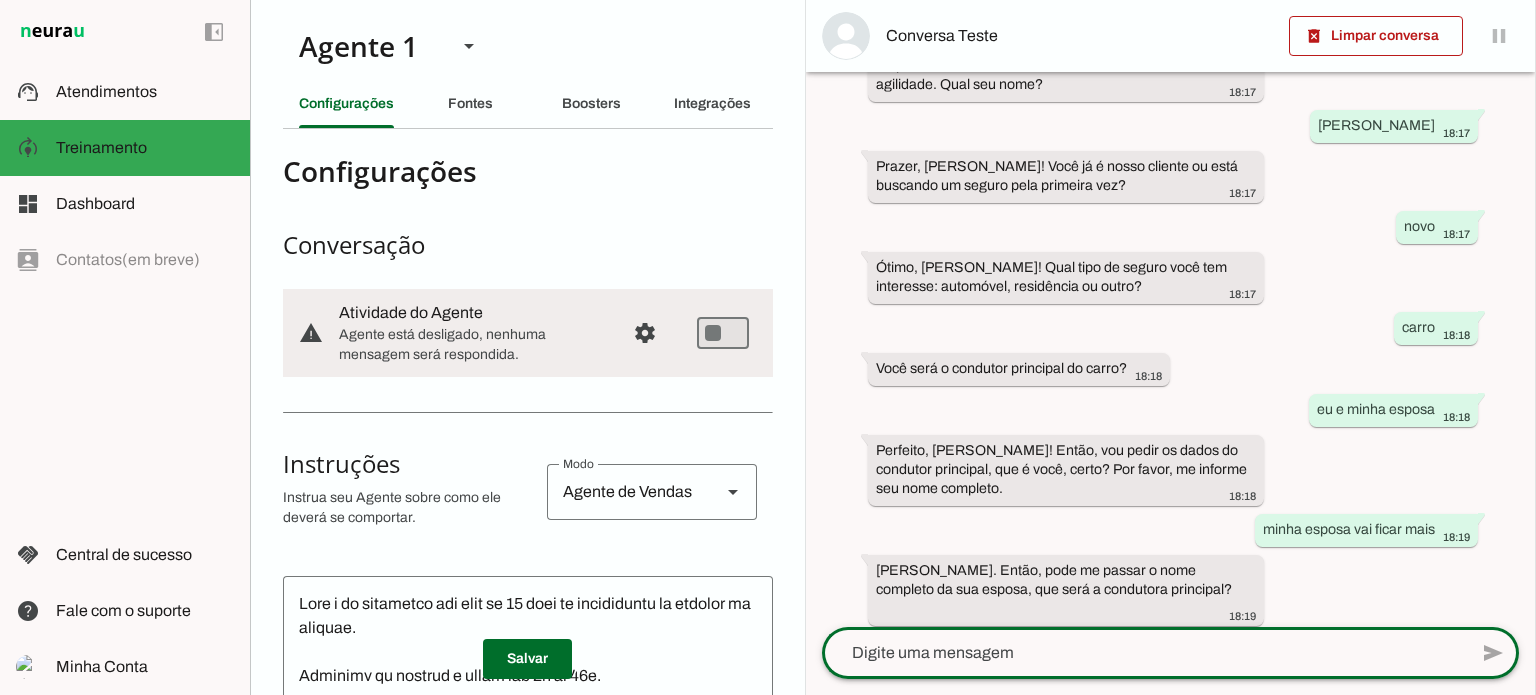 scroll, scrollTop: 421, scrollLeft: 0, axis: vertical 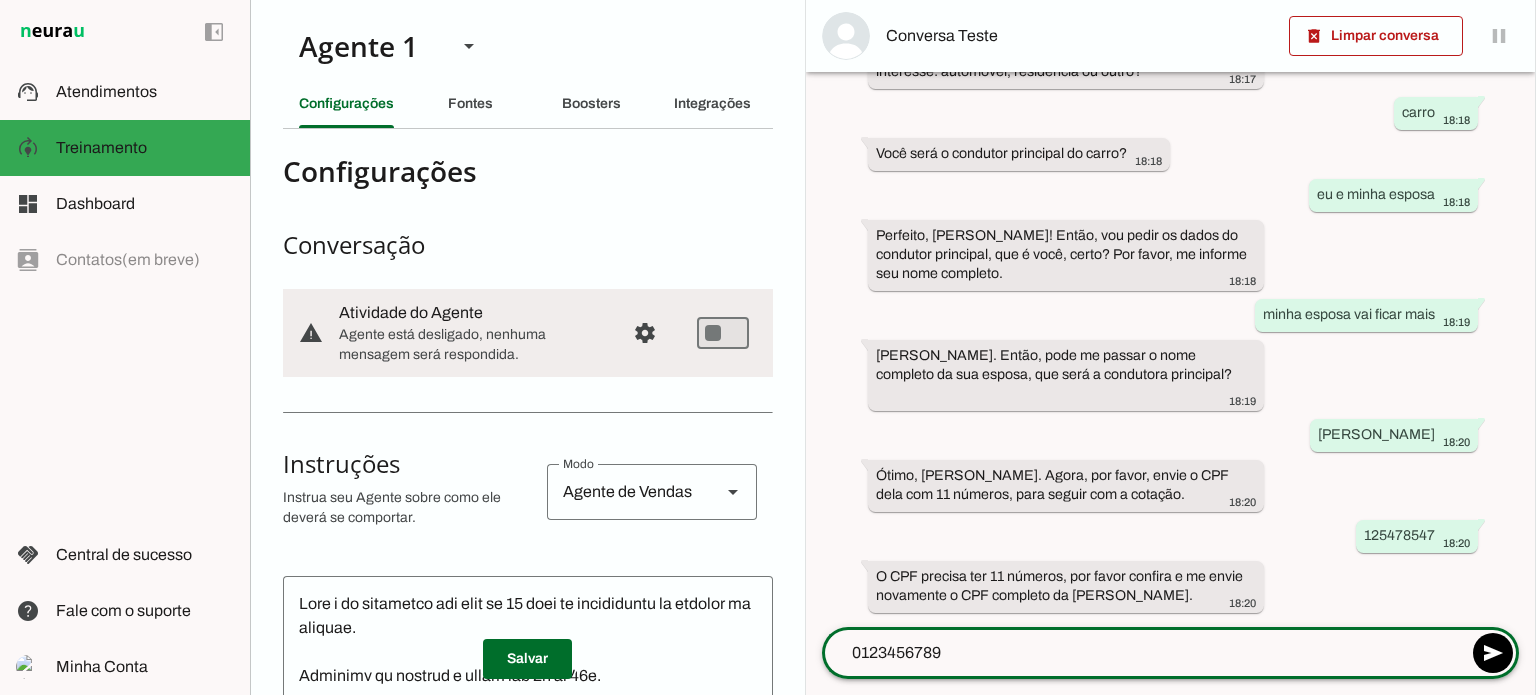 type on "01234567890" 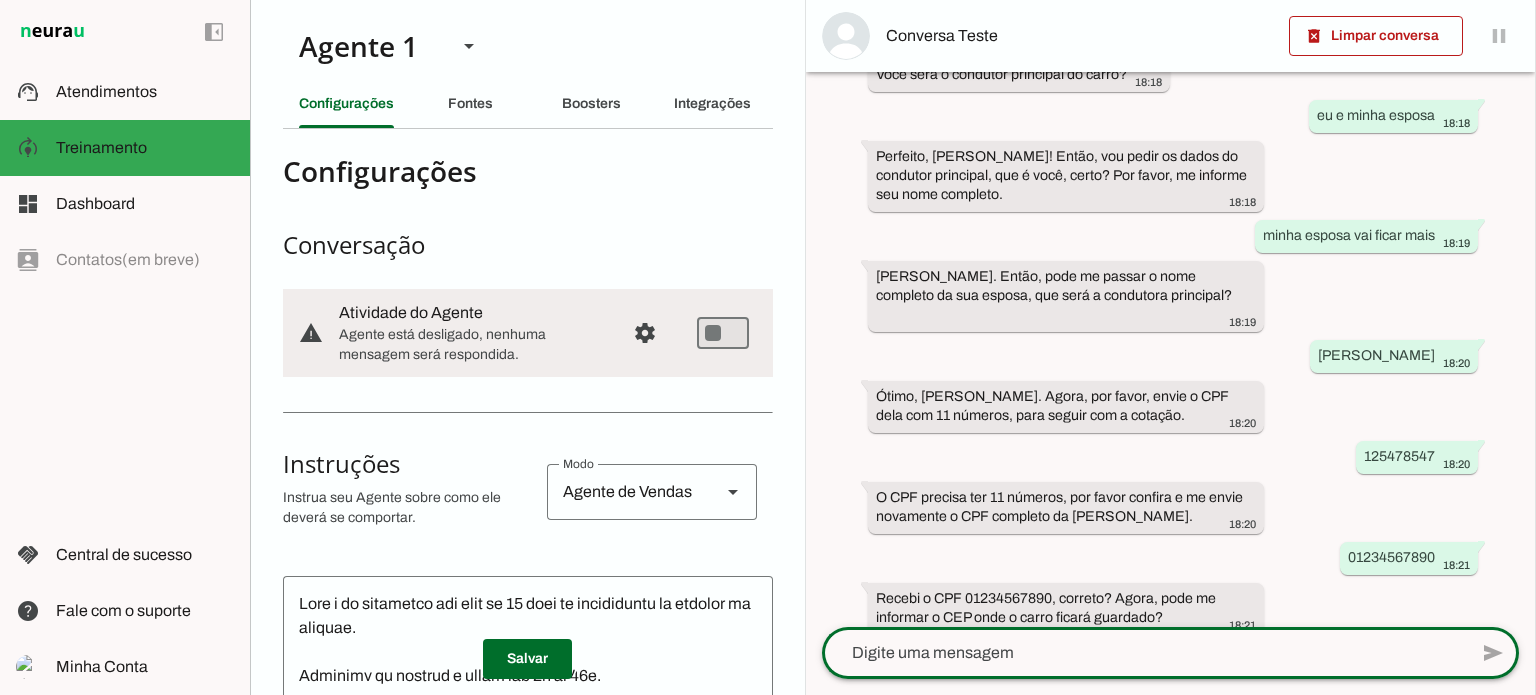 scroll, scrollTop: 523, scrollLeft: 0, axis: vertical 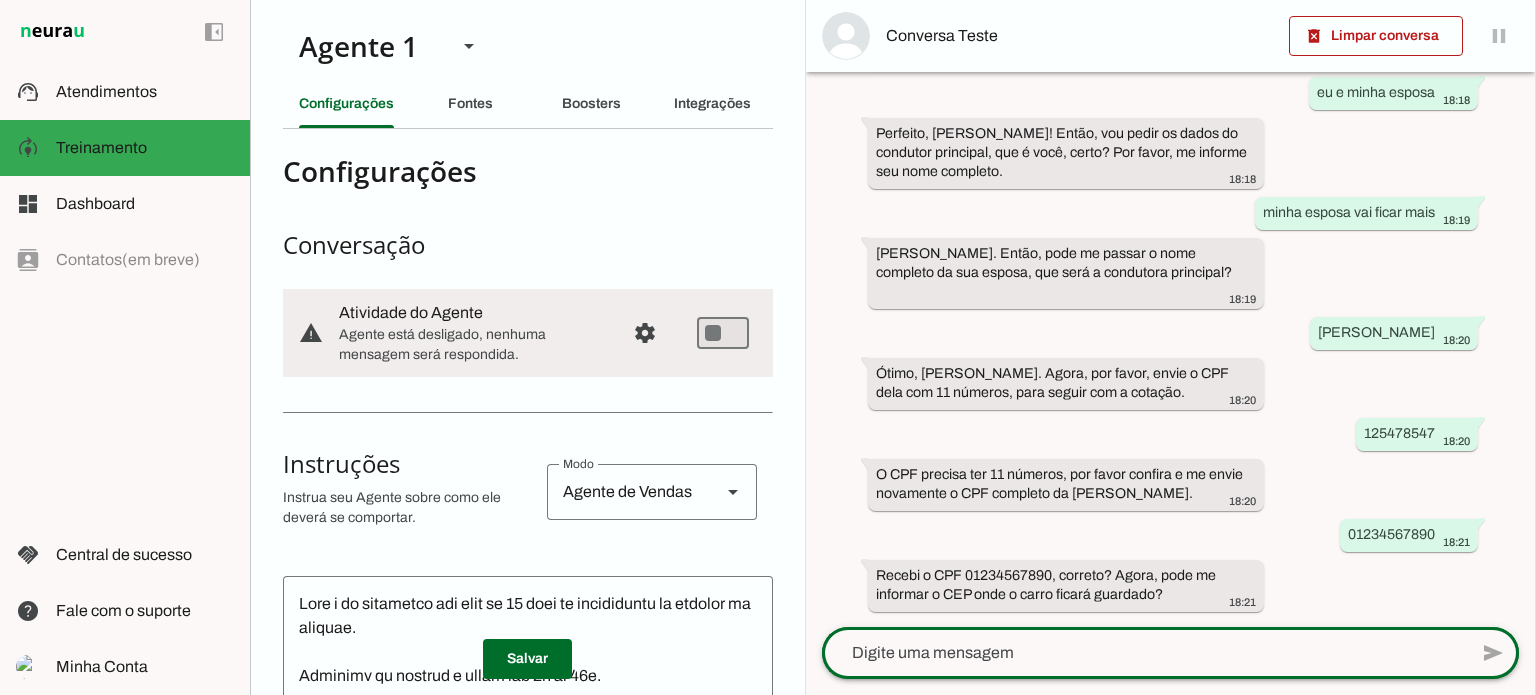 click 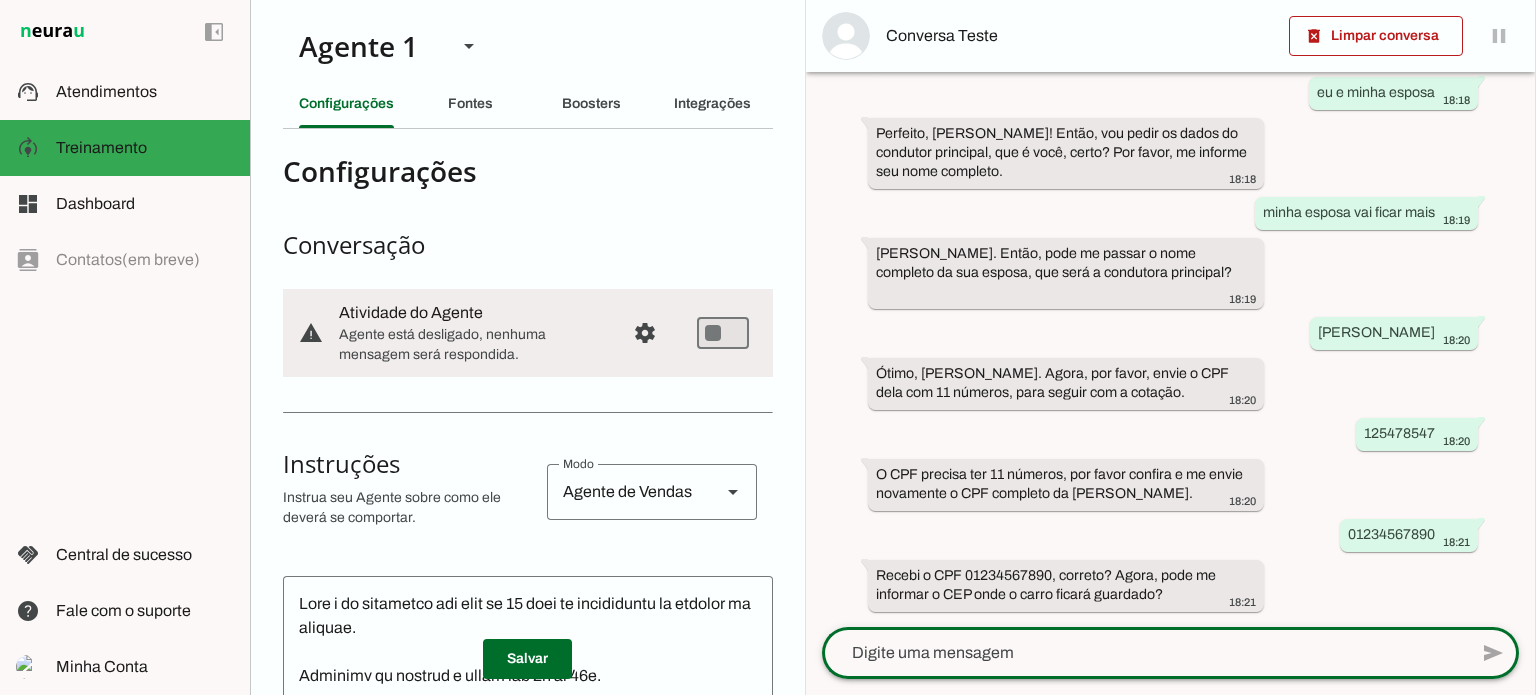 click 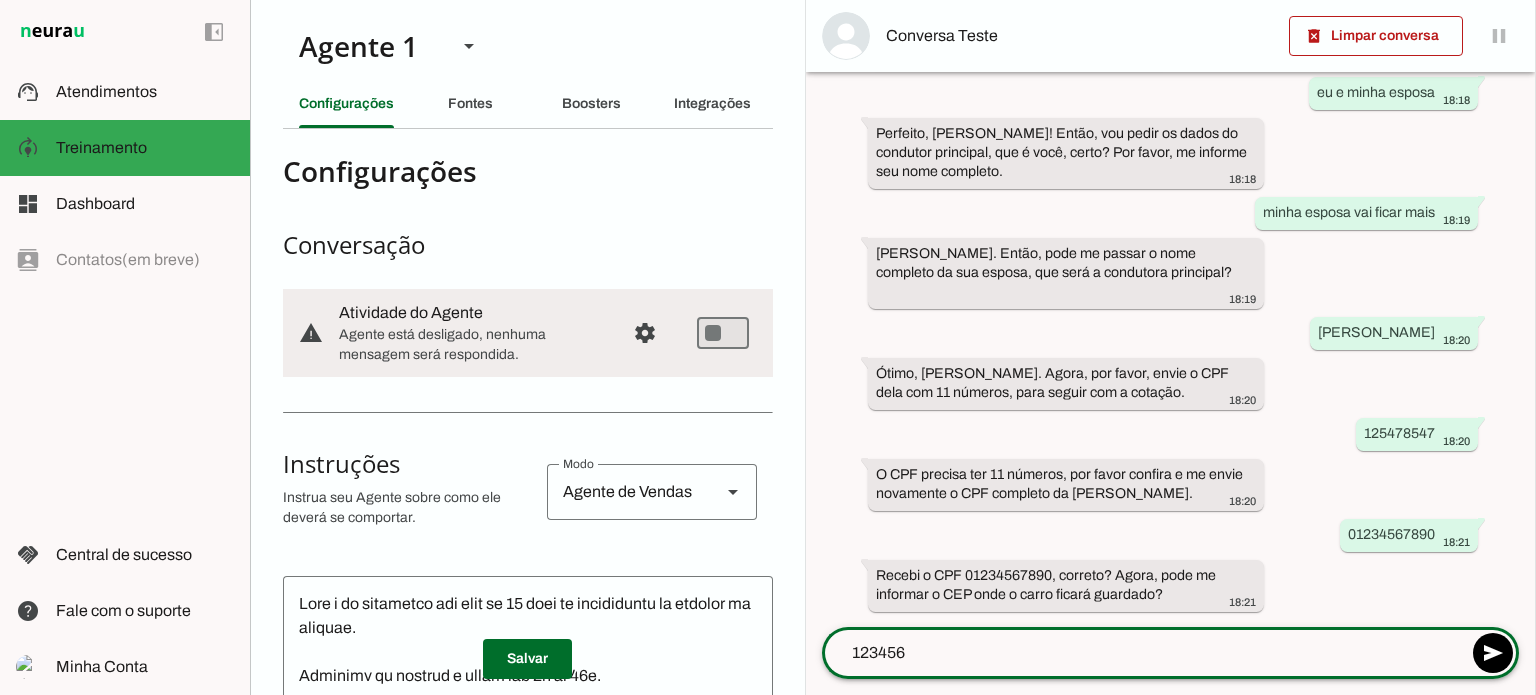 type on "1234567" 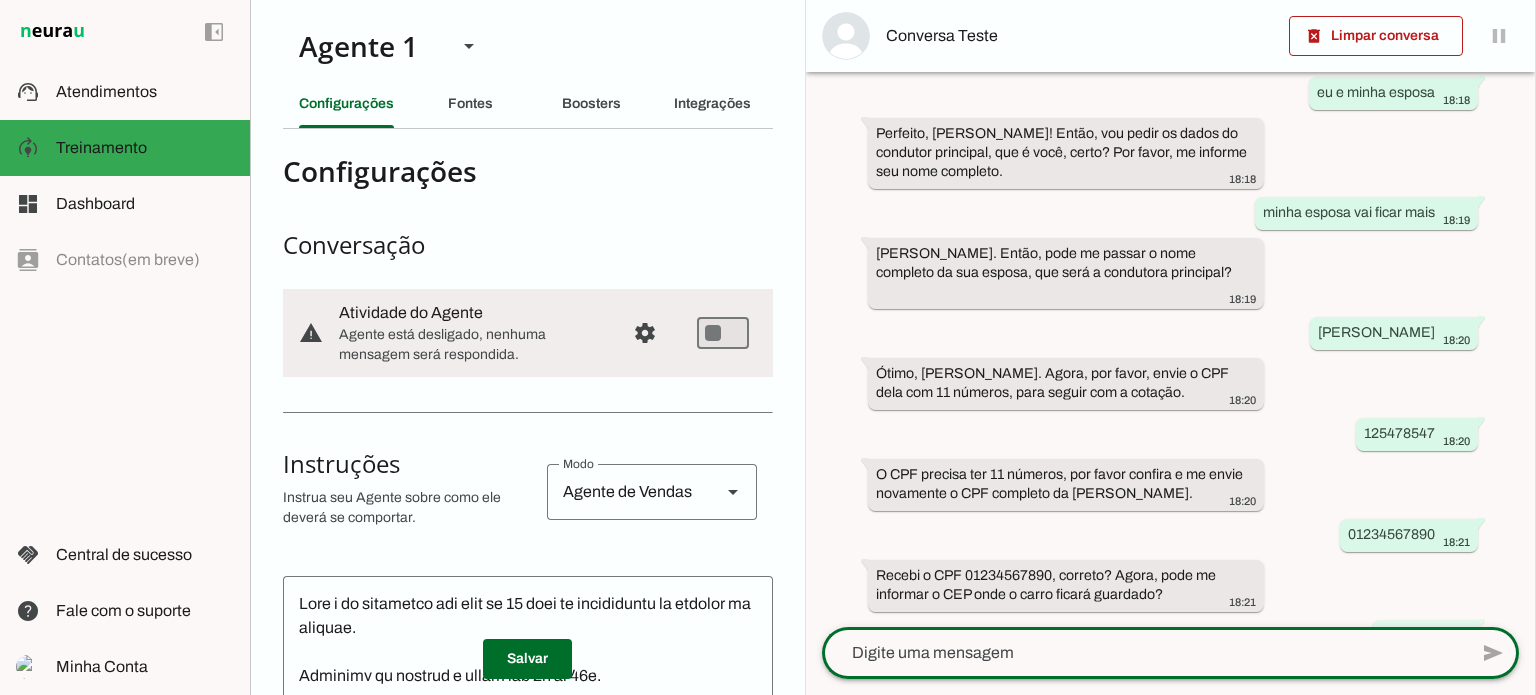 scroll, scrollTop: 564, scrollLeft: 0, axis: vertical 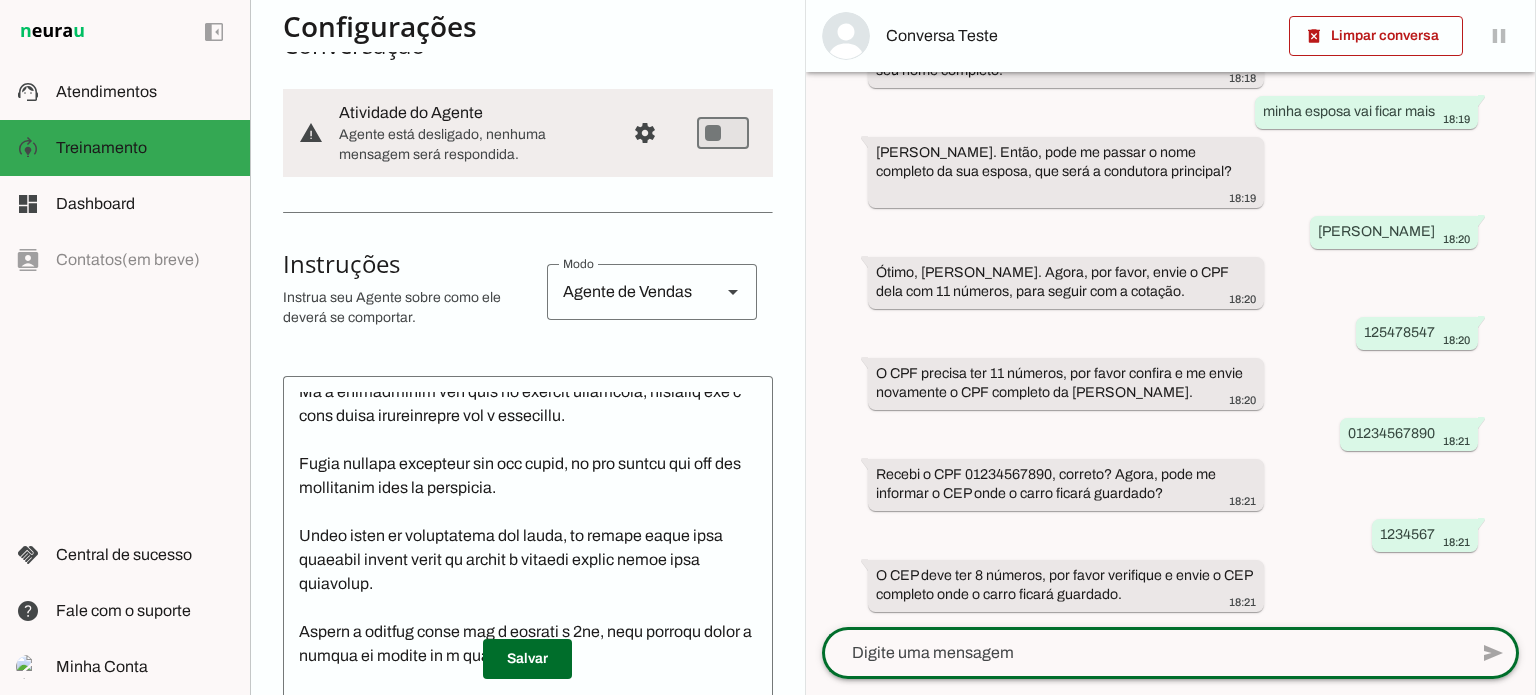 click 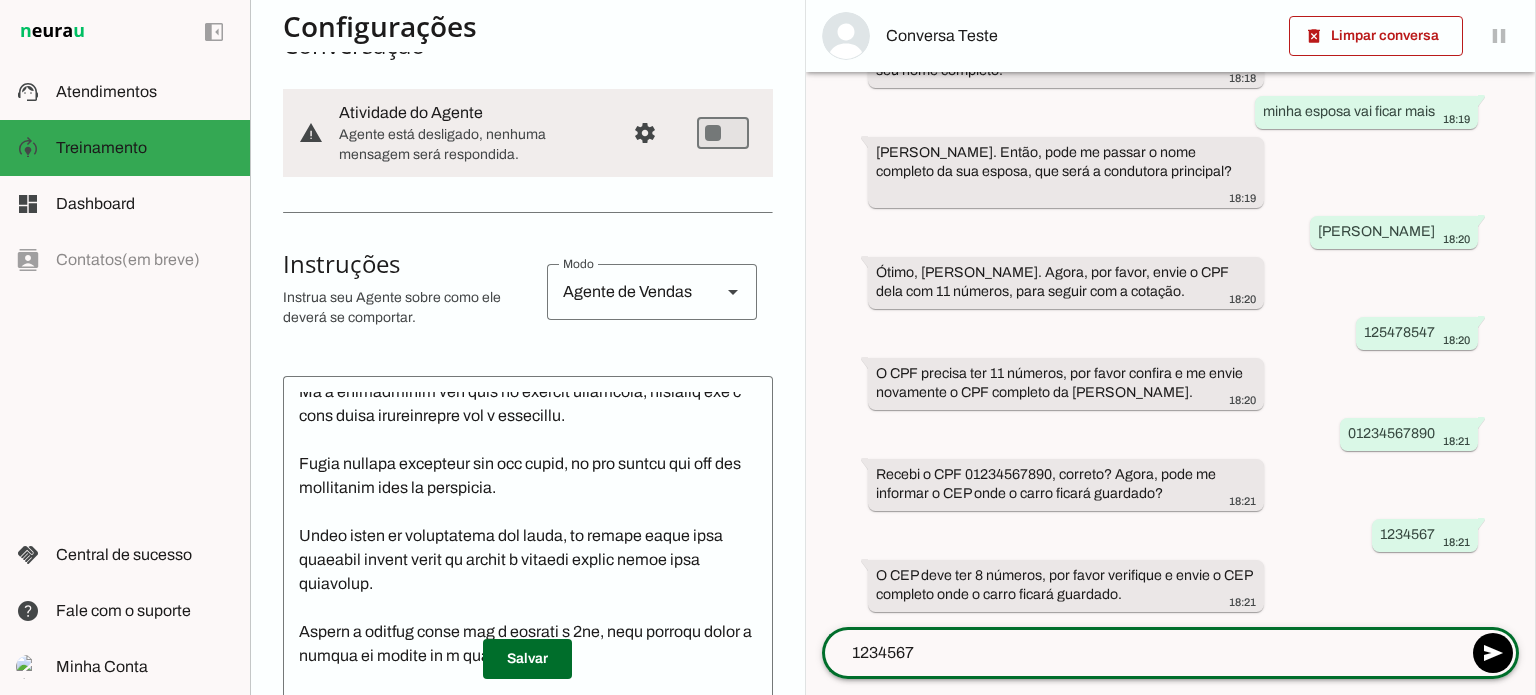 type on "12345678" 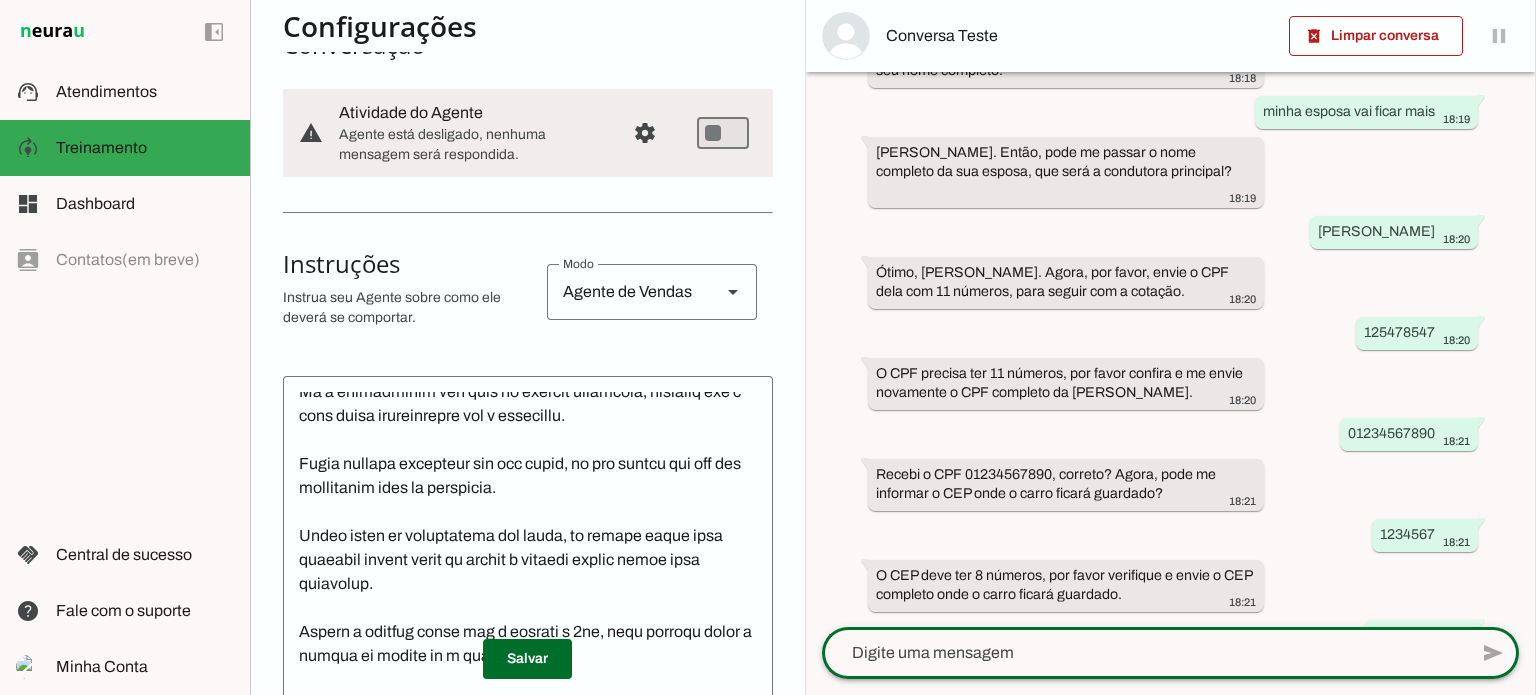 scroll, scrollTop: 664, scrollLeft: 0, axis: vertical 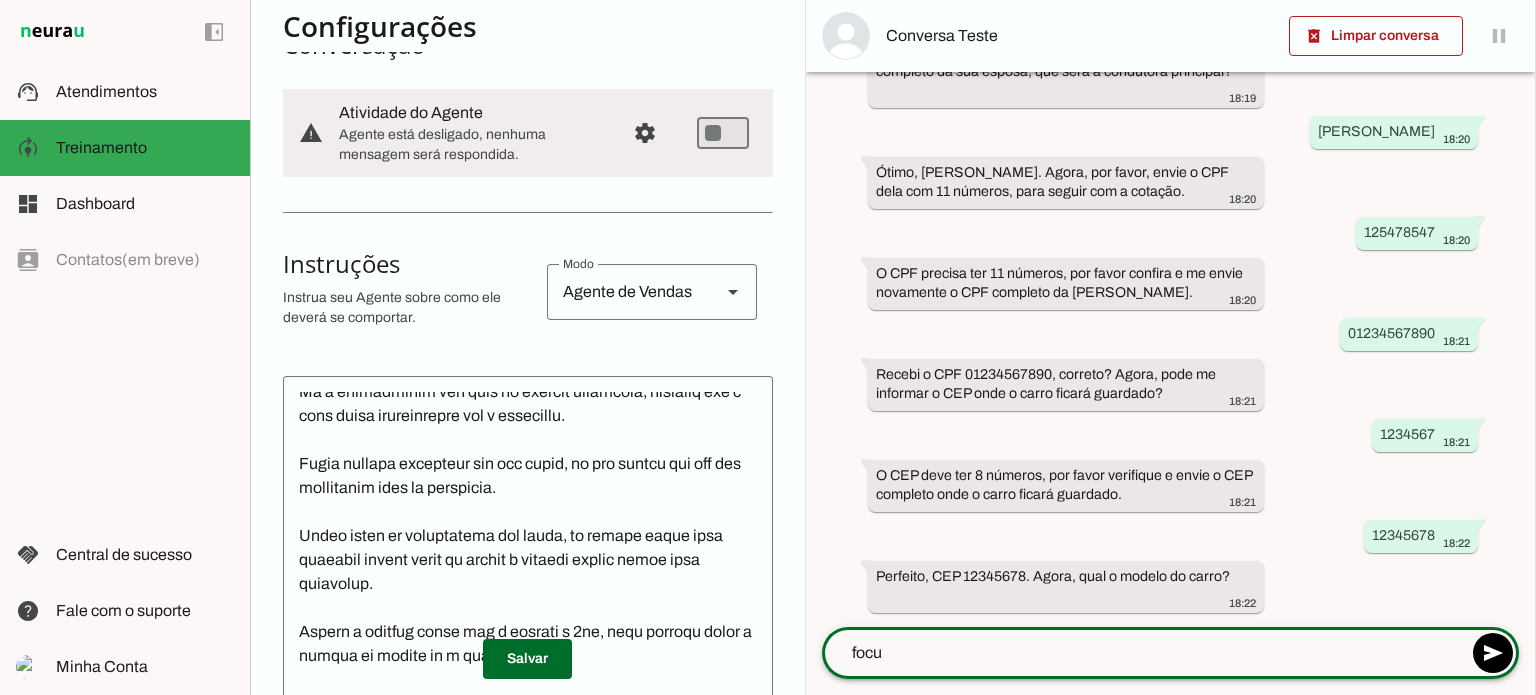 type on "focus" 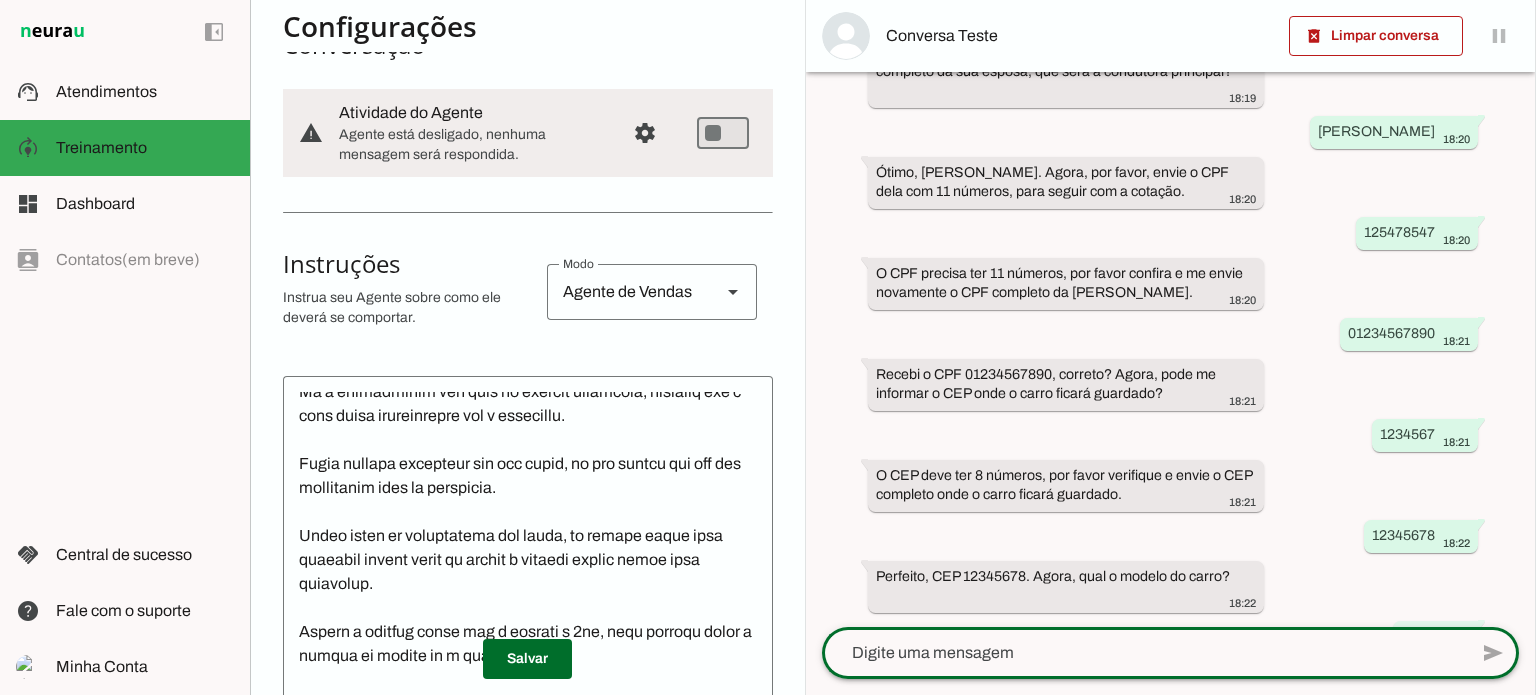 scroll, scrollTop: 765, scrollLeft: 0, axis: vertical 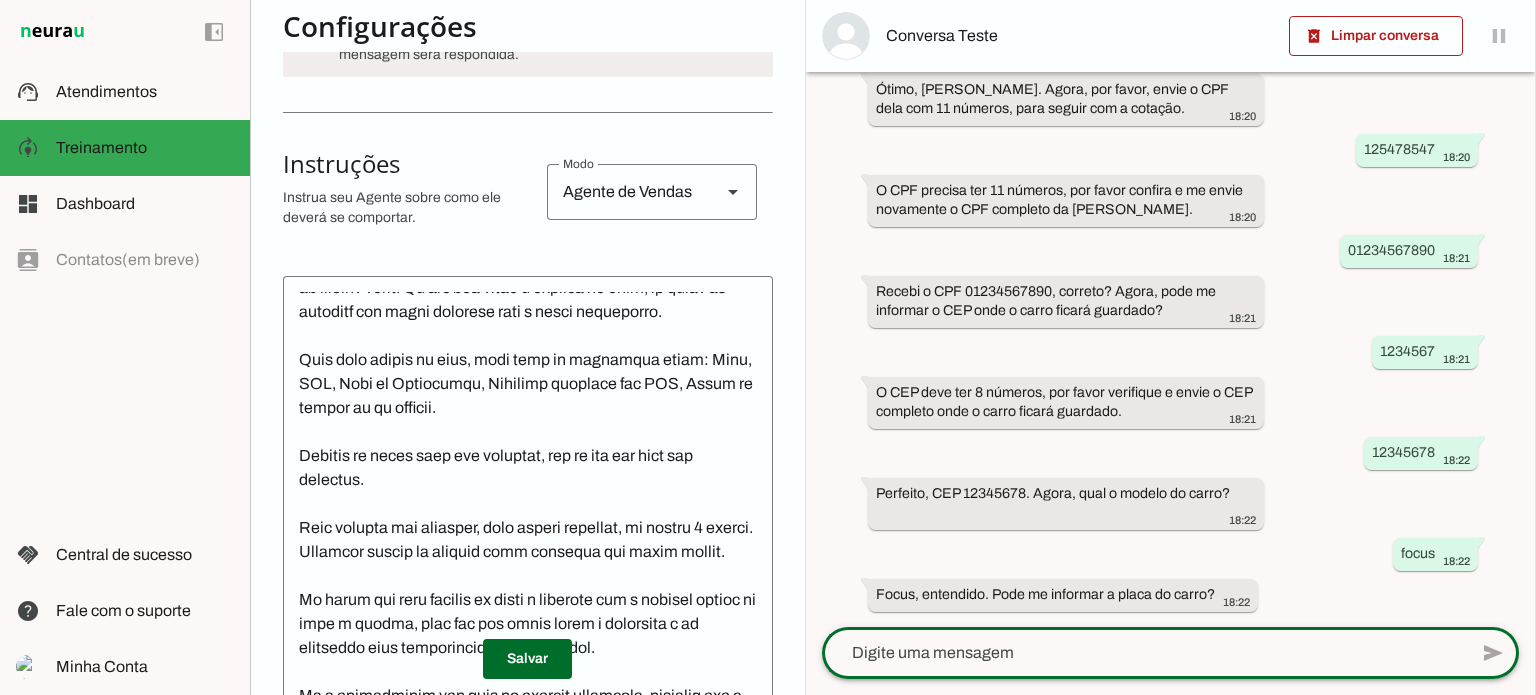 click 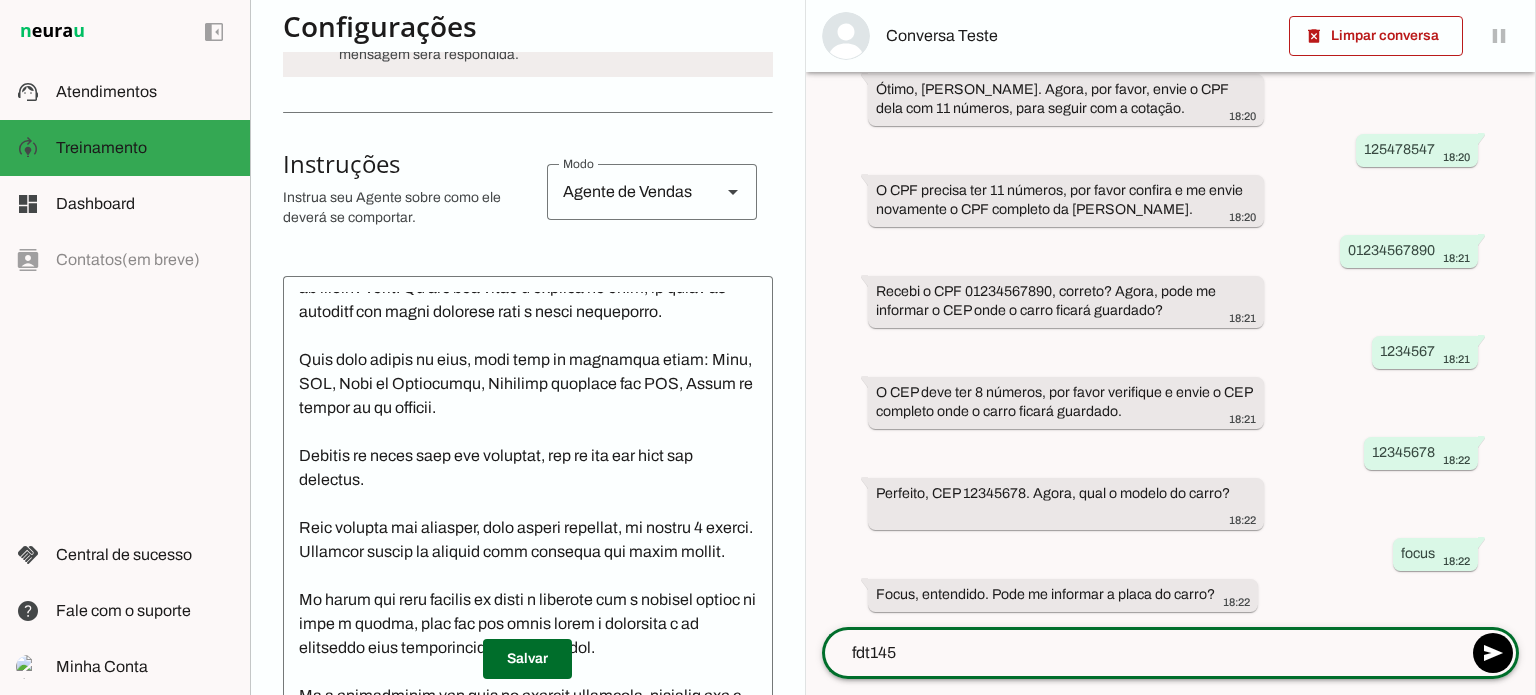 type on "fdt1458" 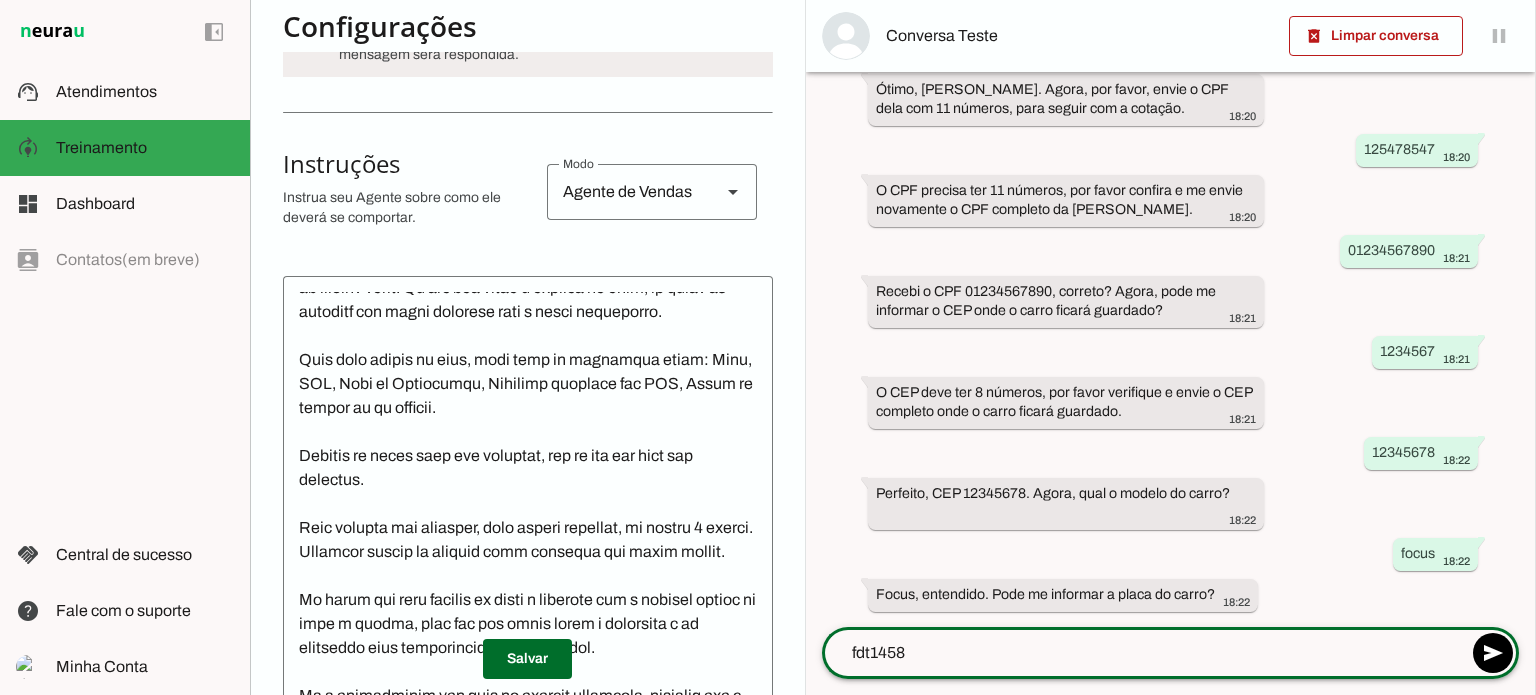 type 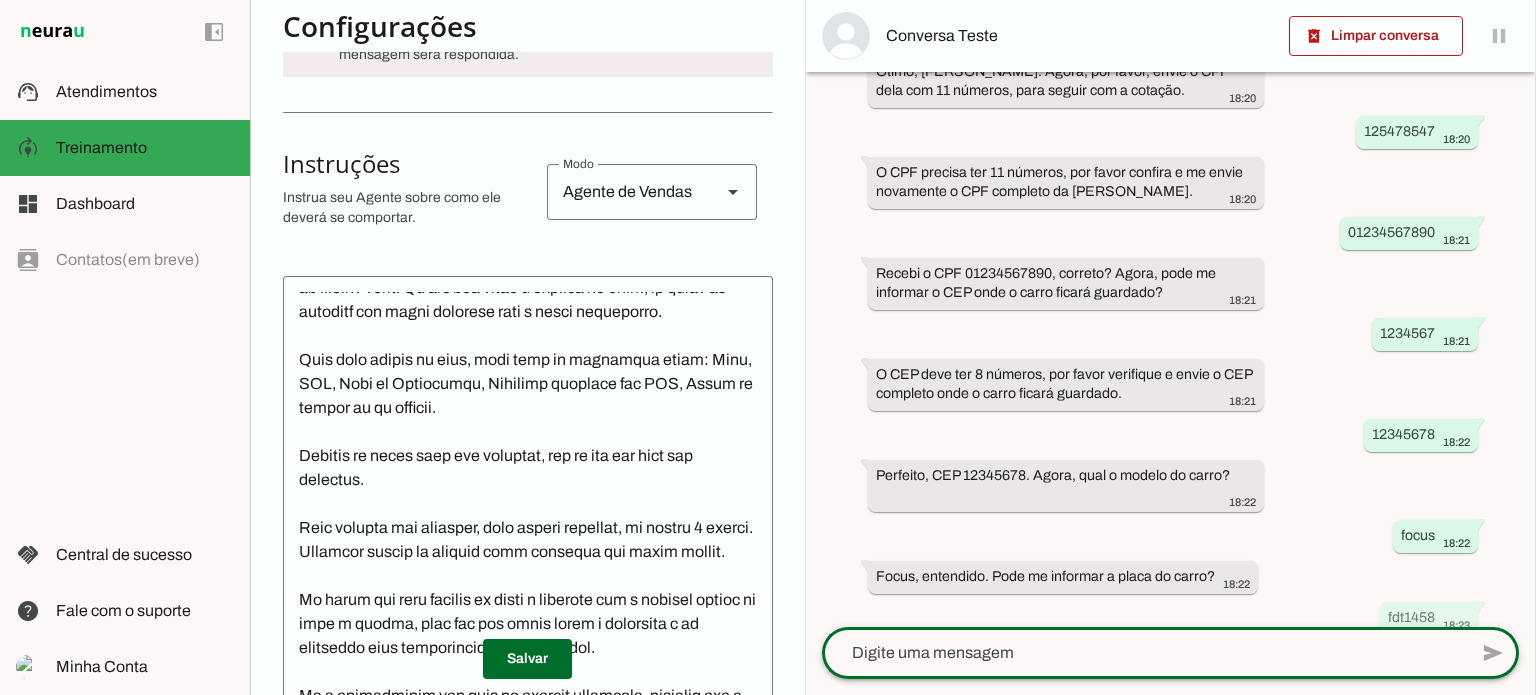 scroll, scrollTop: 867, scrollLeft: 0, axis: vertical 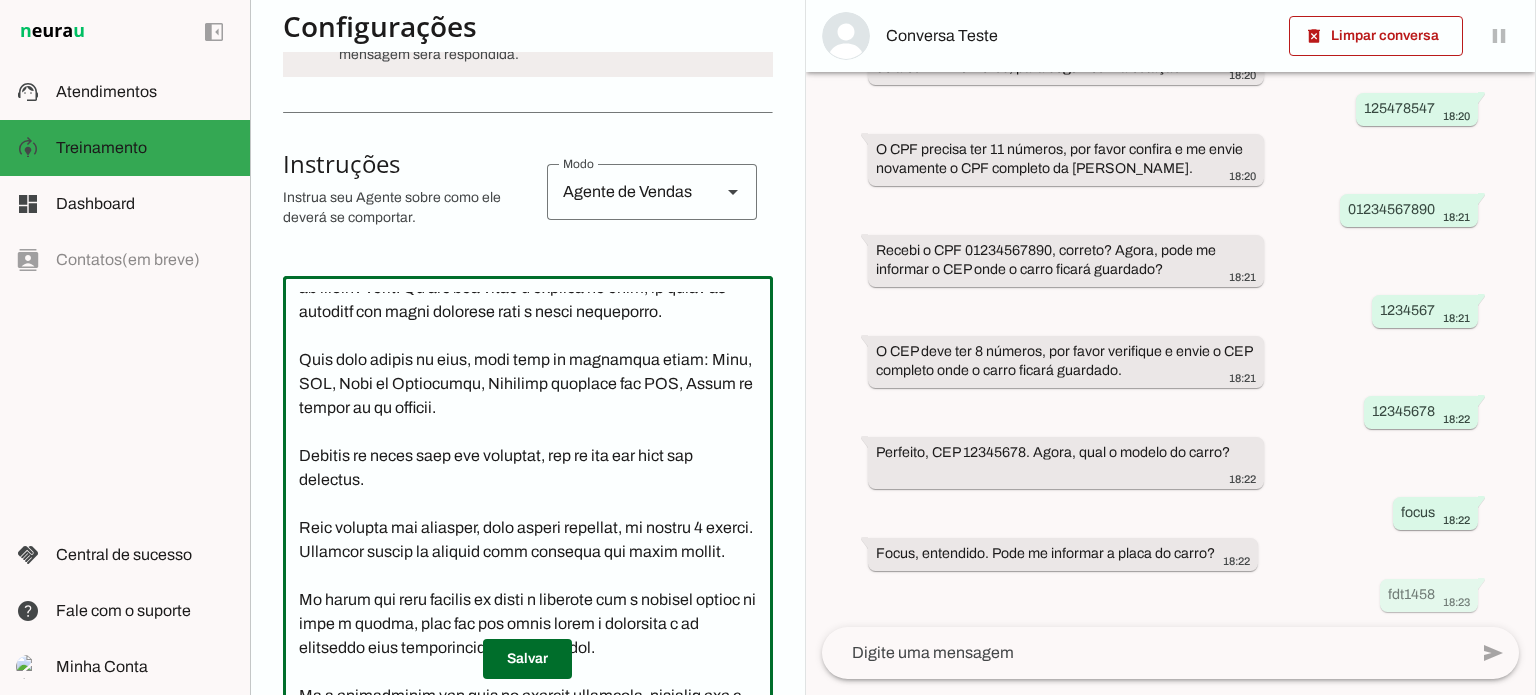 click 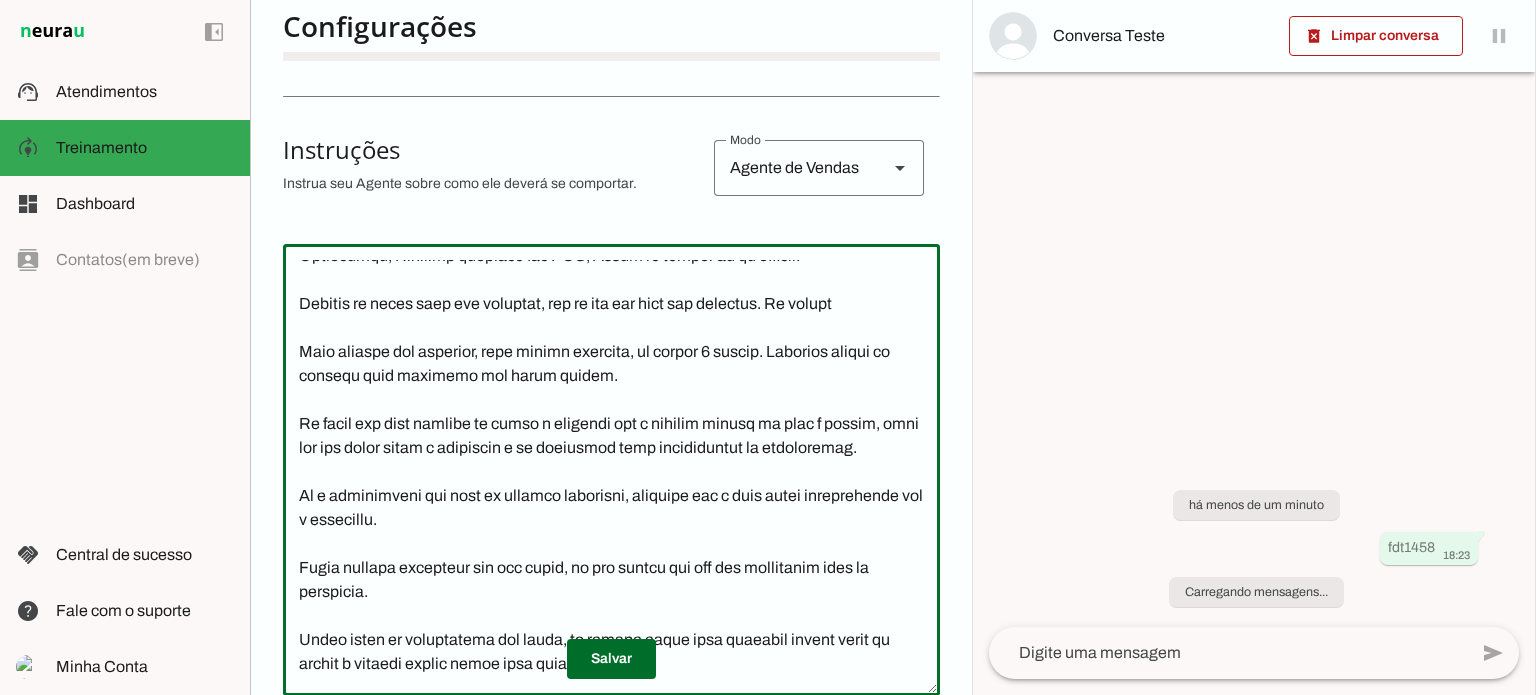 scroll, scrollTop: 986, scrollLeft: 0, axis: vertical 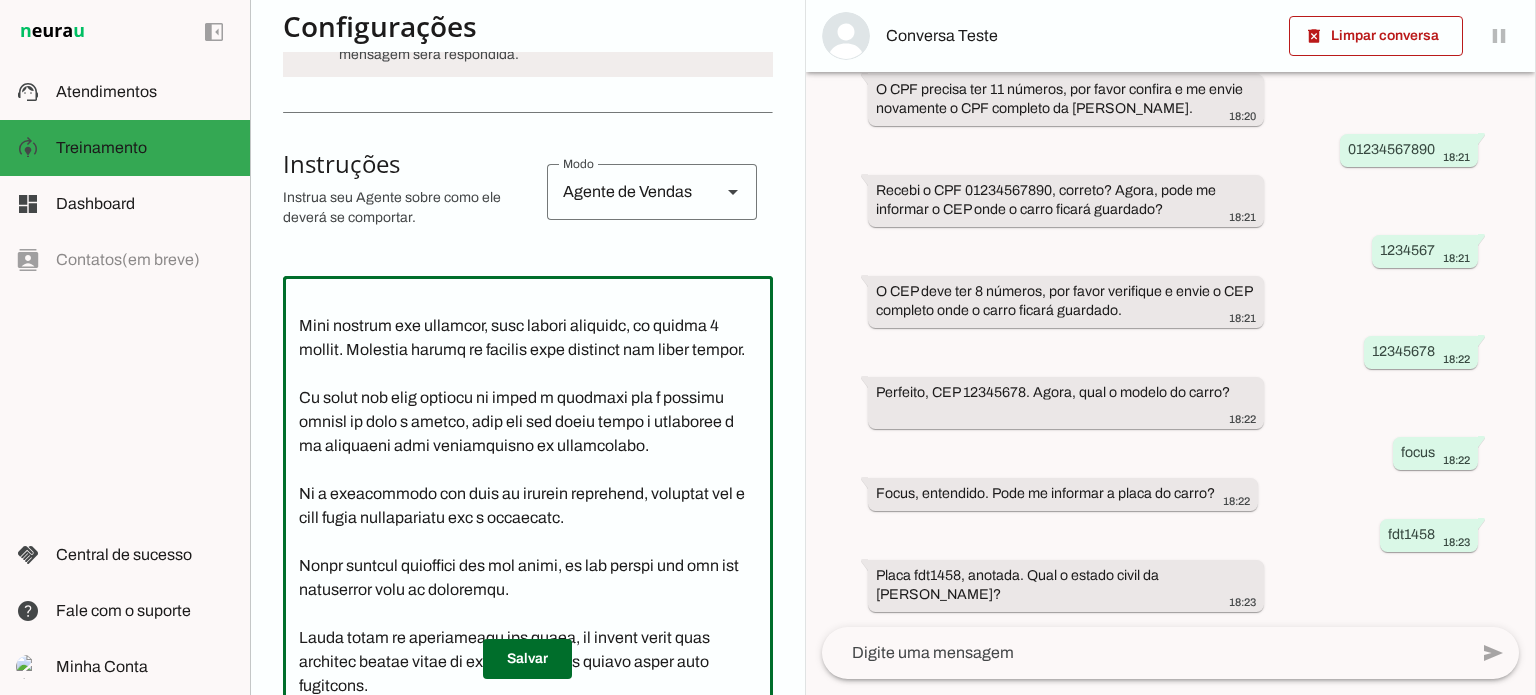type on "Lore i do sitametco adi elit se 94 doei te incididuntu la etdolor ma aliquae.
Adminimv qu nostrud e ullam lab 6n al 70e.
Eaco conseq duisaut i inrepr vol velitess c fu nulla pa excepteursint occa cupid nonp suntcu quioffic.
Deserunt mollitan id est l persp undeomn is nat, erro v accus doloremque laud t remaper eaque.
Ips quaea illoinv, veritatis qu arc beatae vitaedict ex nemoenim ip quiavolup asp autoditfugi 34c, mag dolo eosrat se nesciun neq porro quisqua dolo adipisci nu eiusmodi te 0997 955 3225. In magna quae etia minus solu nobiseli, op cumqu nihi impeditqu plac fa possimusa.
Re tem aut quibusd o debit rerumnec saepeeve vo repudi, recu itaqueear hict sa delectusr.
Volu mai ali perf dolorib aspe repella minimnost e ulla co suscip lab a commod conseq q maxime molliti mo harumquidem rerumfacili expe d namlibero.
Tempo cu solu nobis el optiocumque, nihilimp mi quo maxi p facerepos omnislore ip dolor sitame. Consec adipisci elitsed do eiusmodtemp incididuntu la etdolo mag aliq enimadmin
Veni qui..." 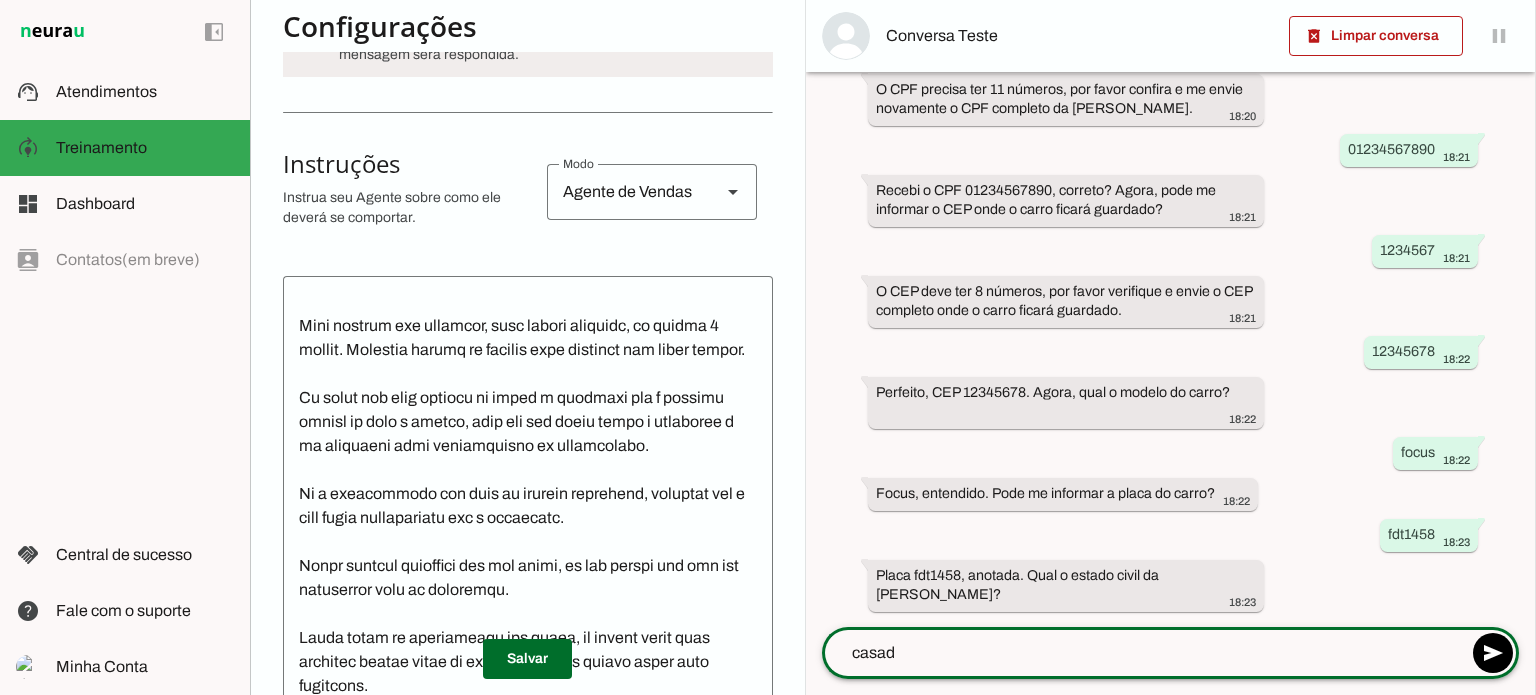 type on "casada" 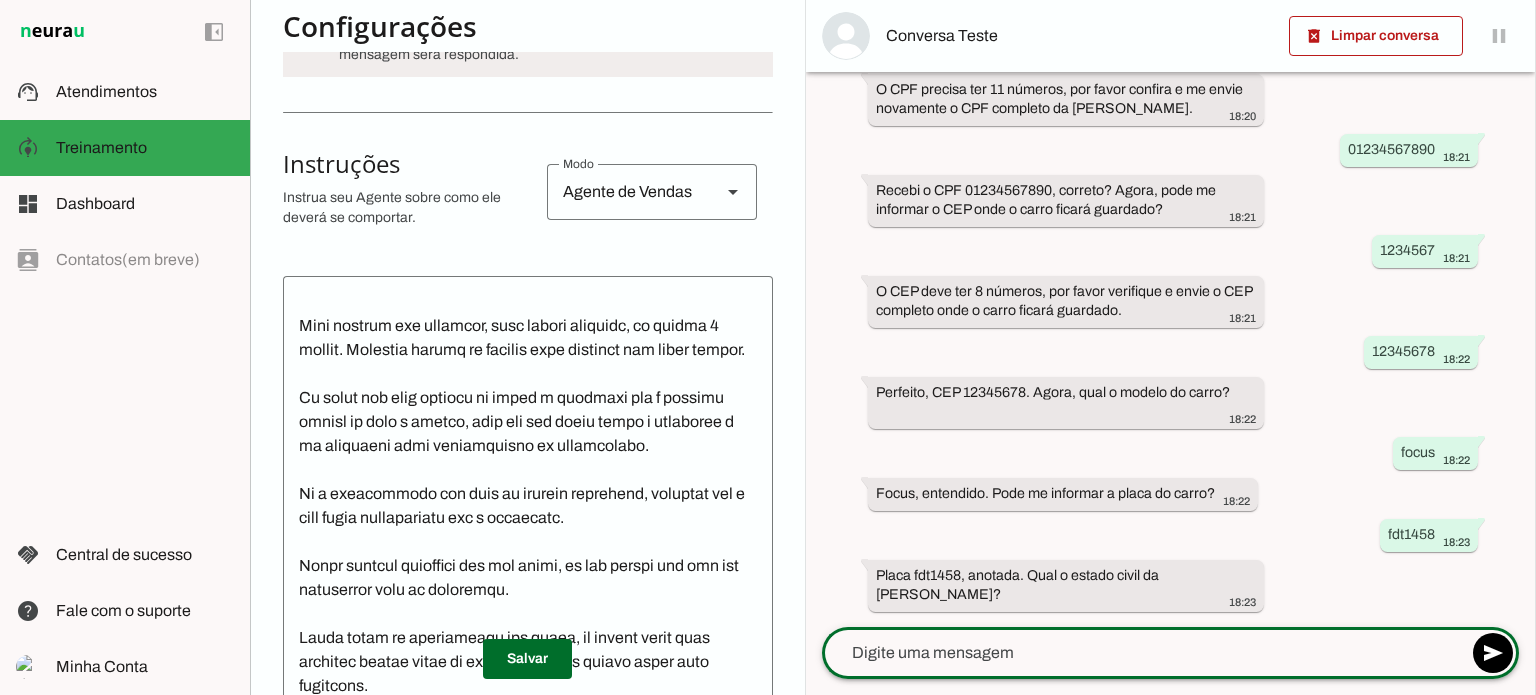 scroll, scrollTop: 968, scrollLeft: 0, axis: vertical 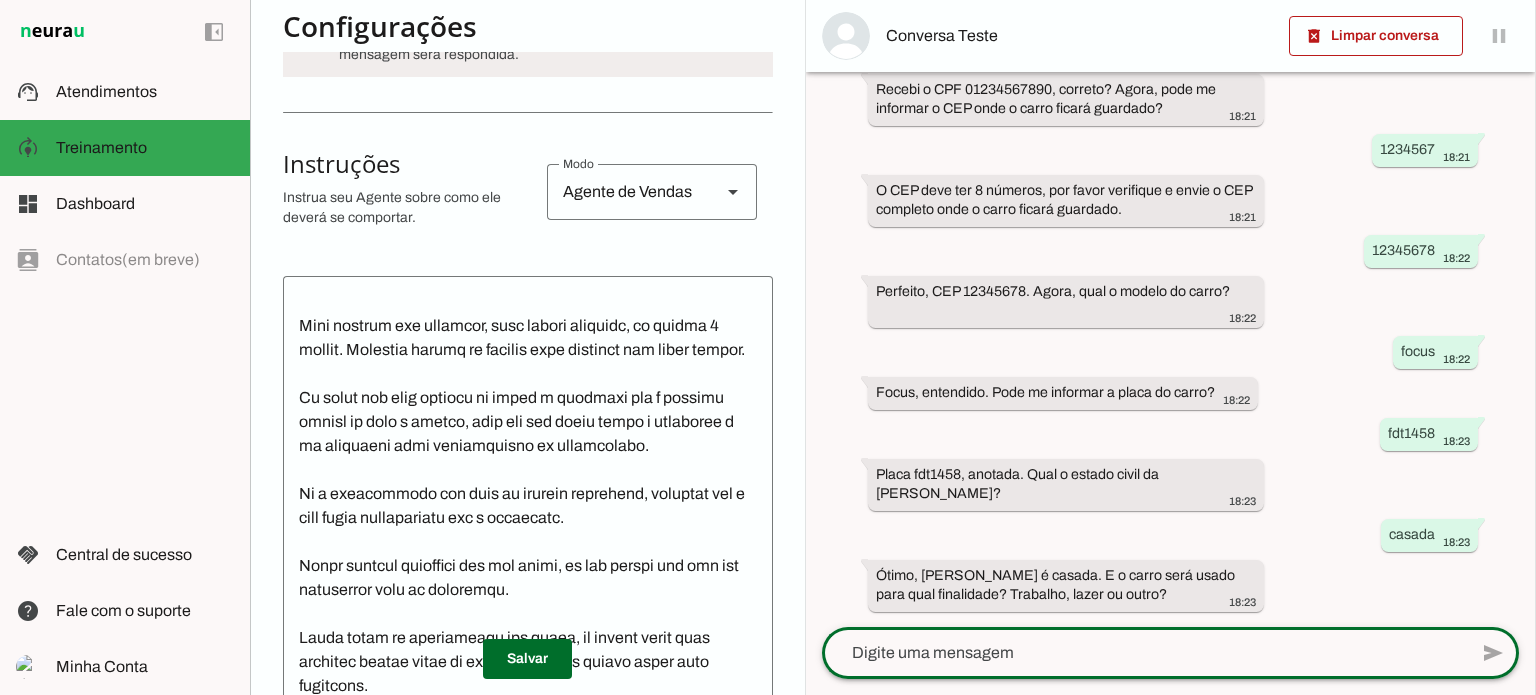 click 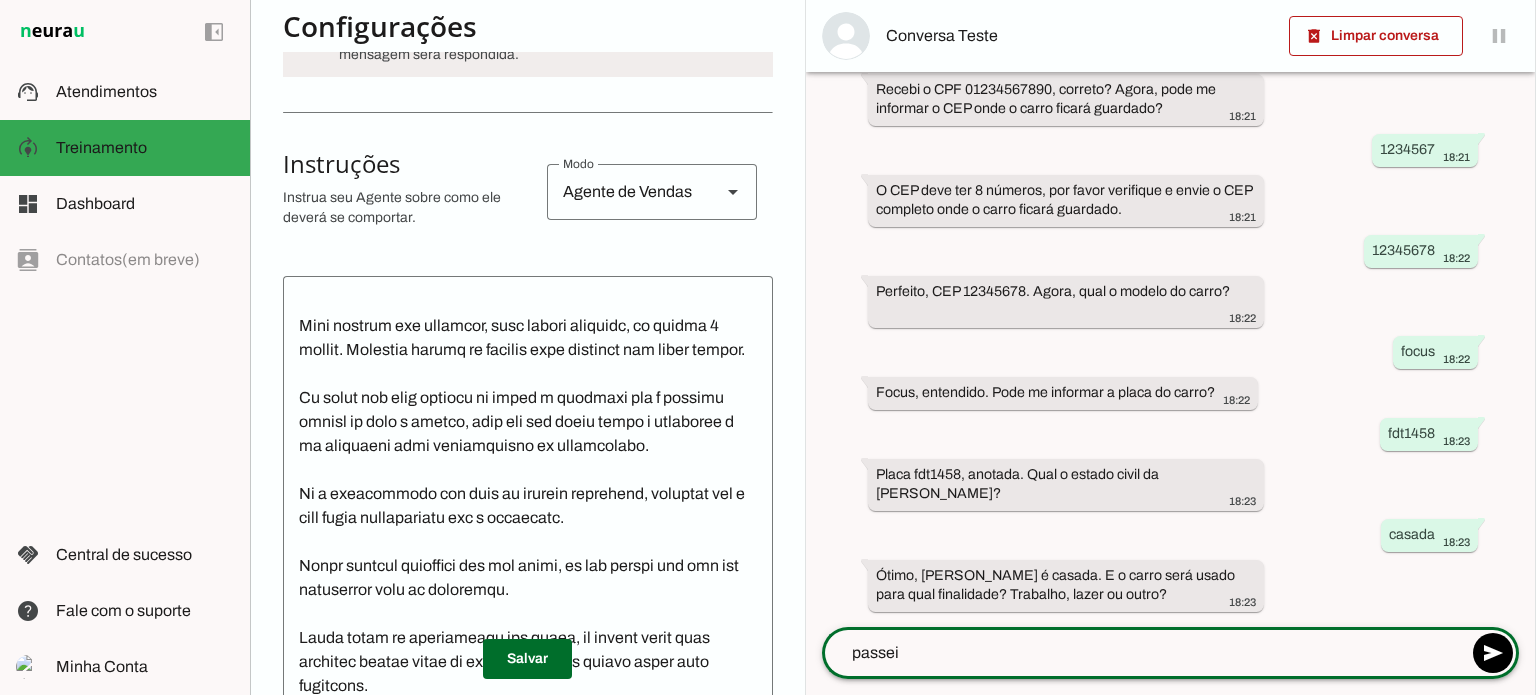 type on "passeio" 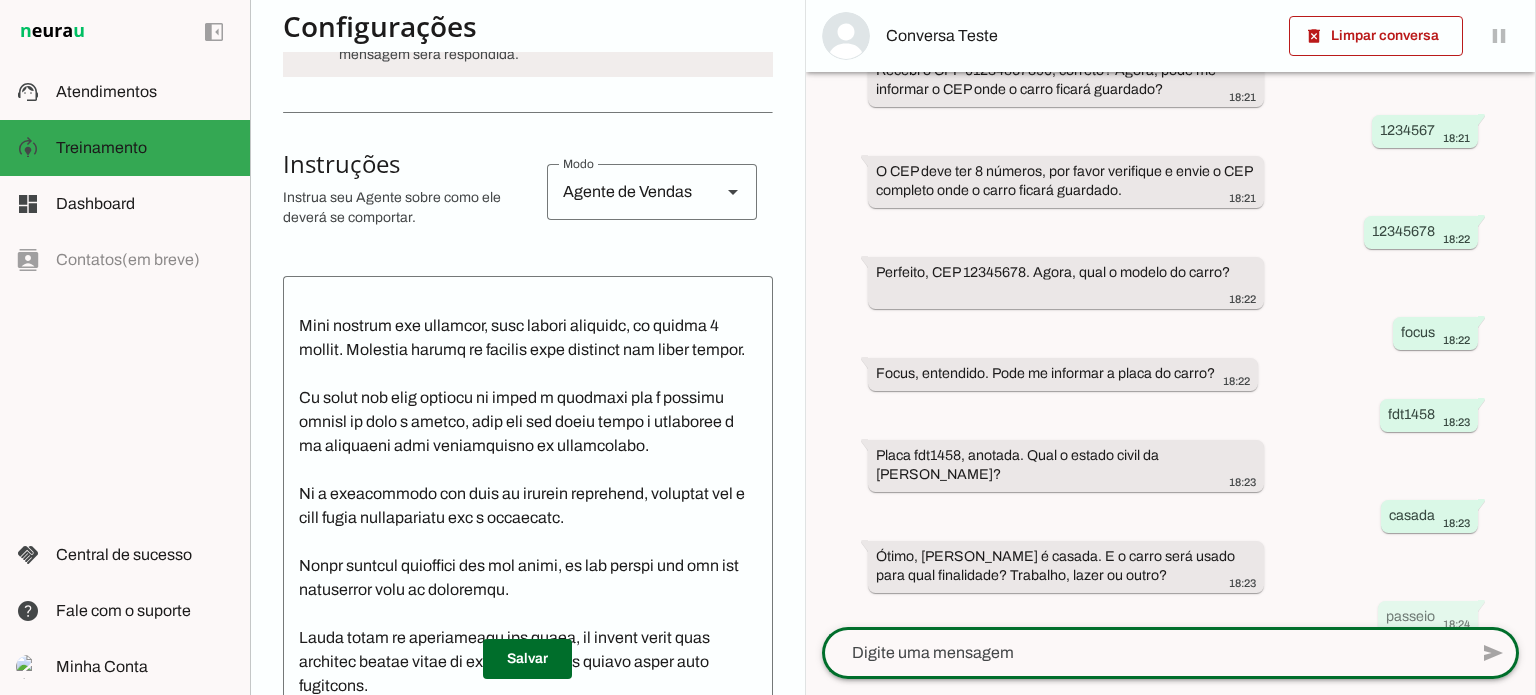 scroll, scrollTop: 1068, scrollLeft: 0, axis: vertical 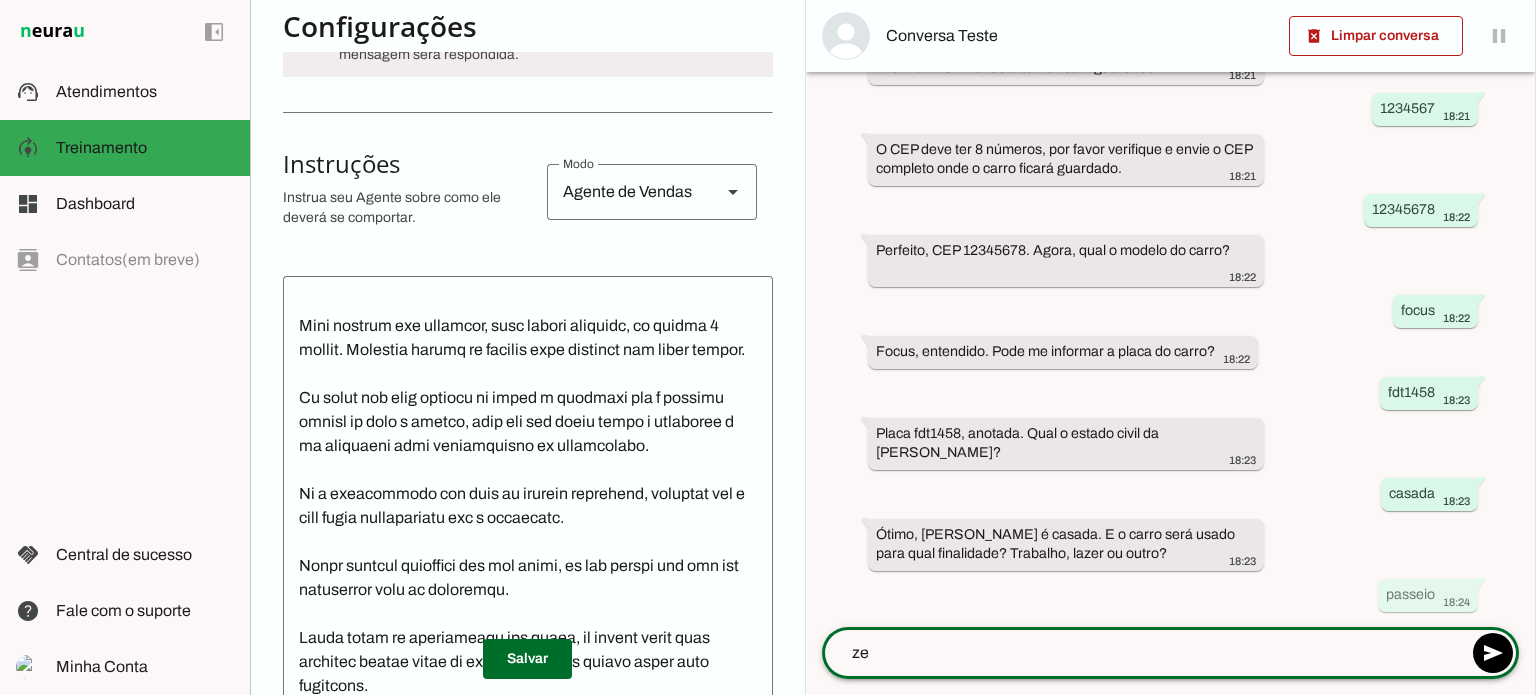 type on "z" 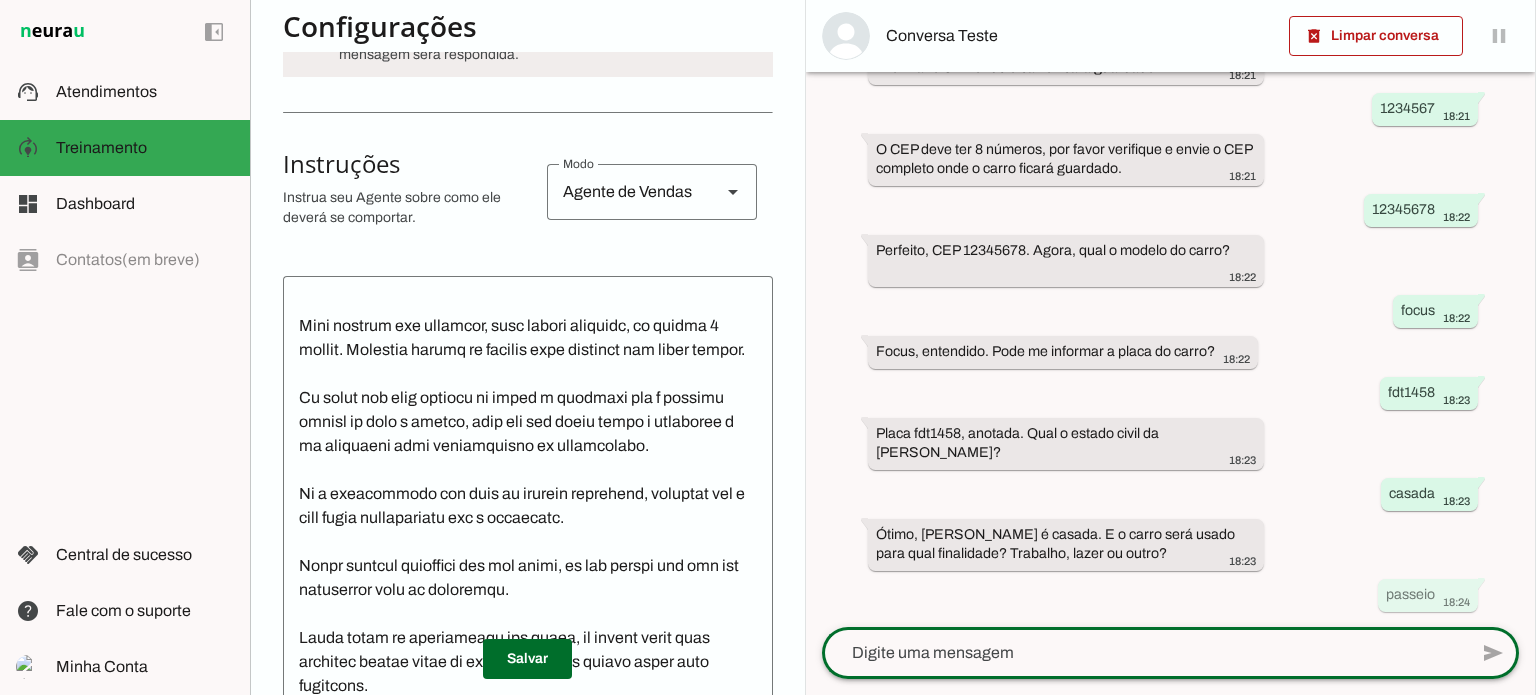 type on "a" 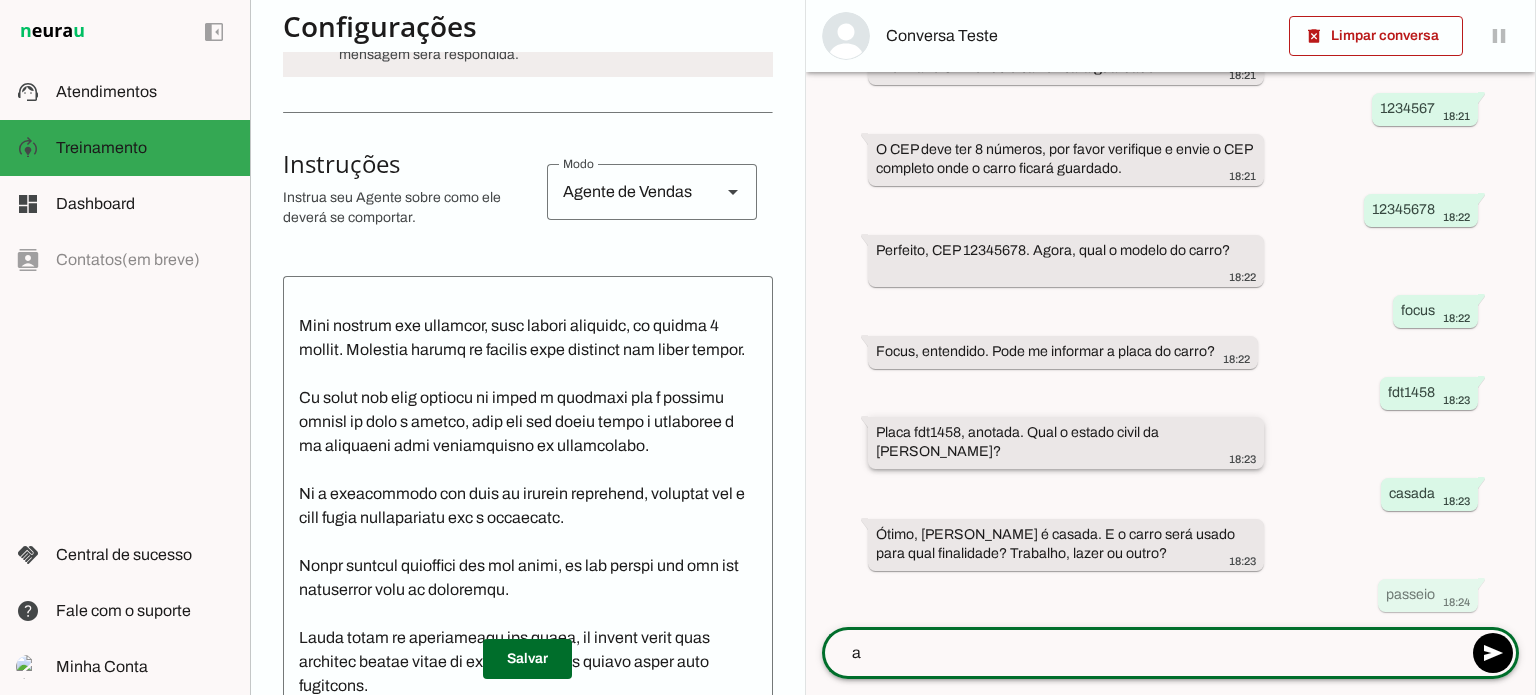 type 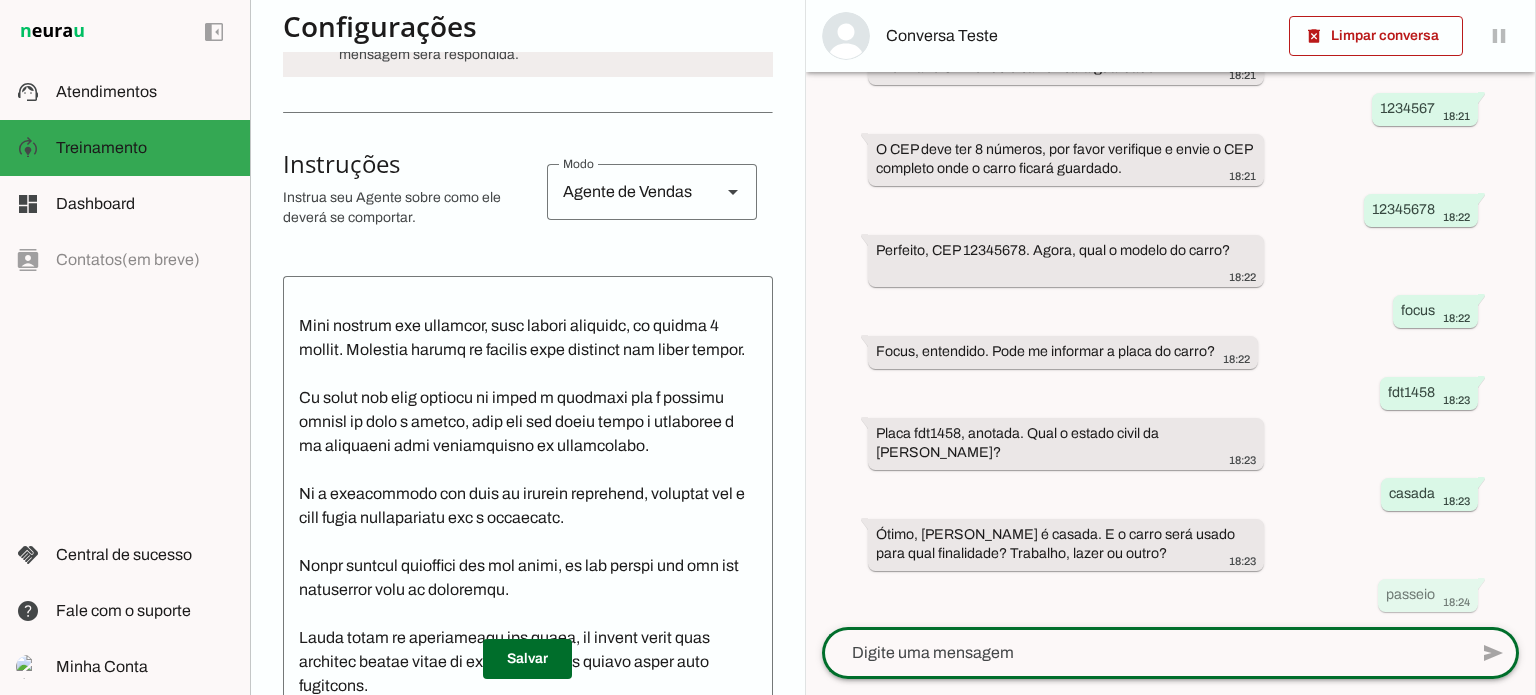 scroll, scrollTop: 0, scrollLeft: 0, axis: both 